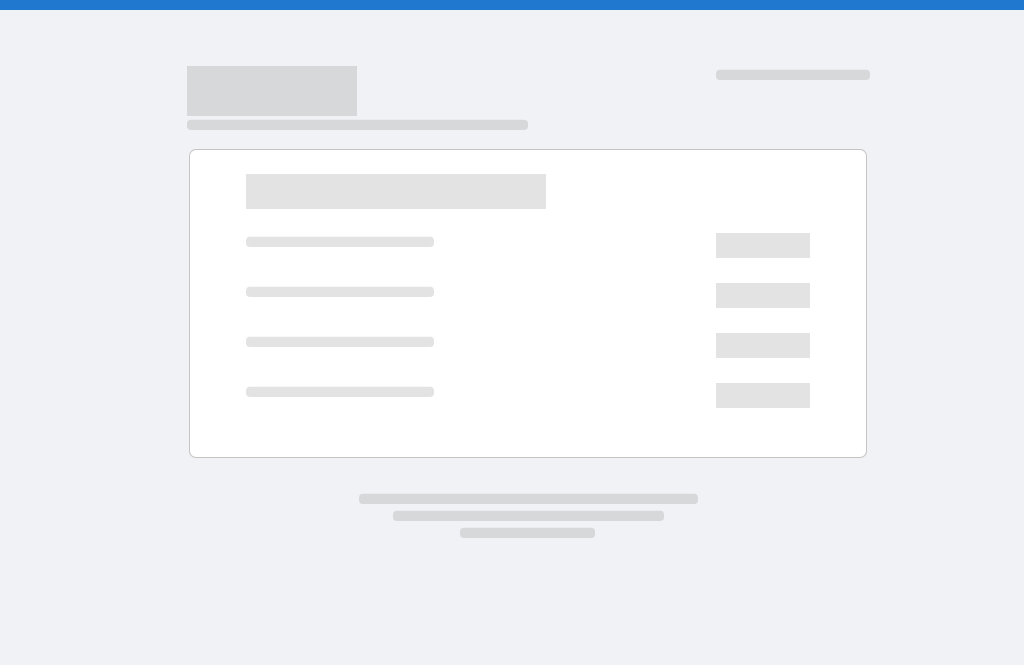 scroll, scrollTop: 0, scrollLeft: 0, axis: both 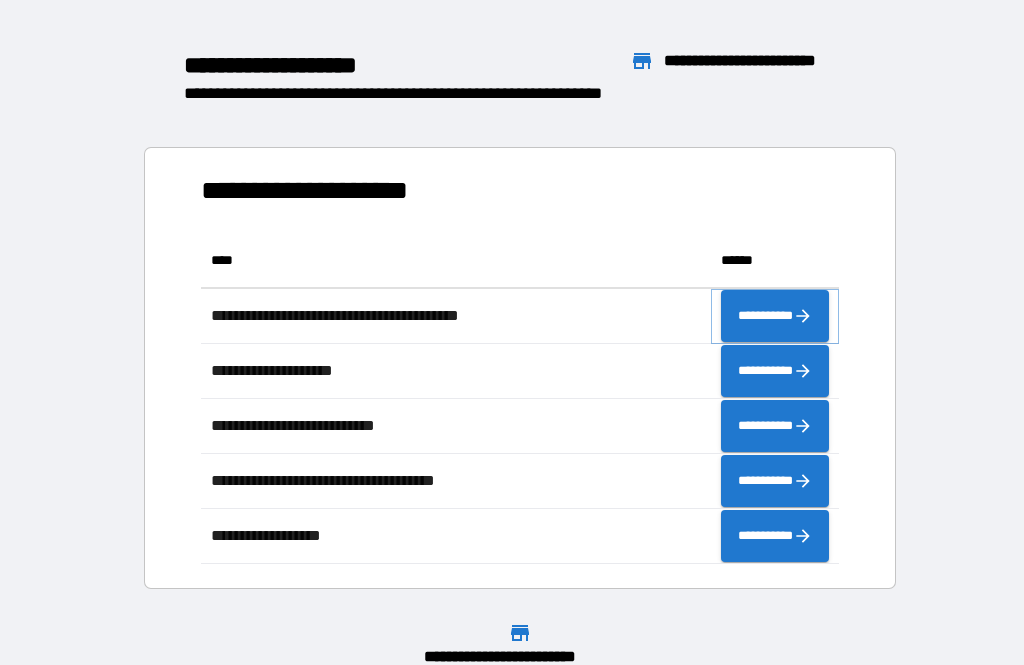 click on "**********" at bounding box center [775, 316] 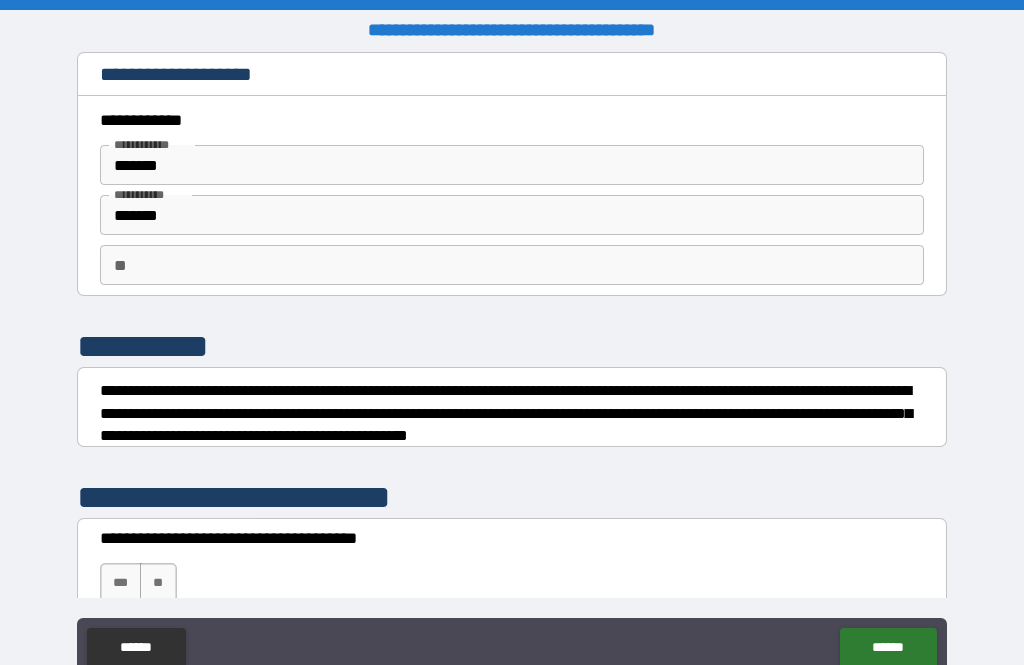 click on "**" at bounding box center (512, 265) 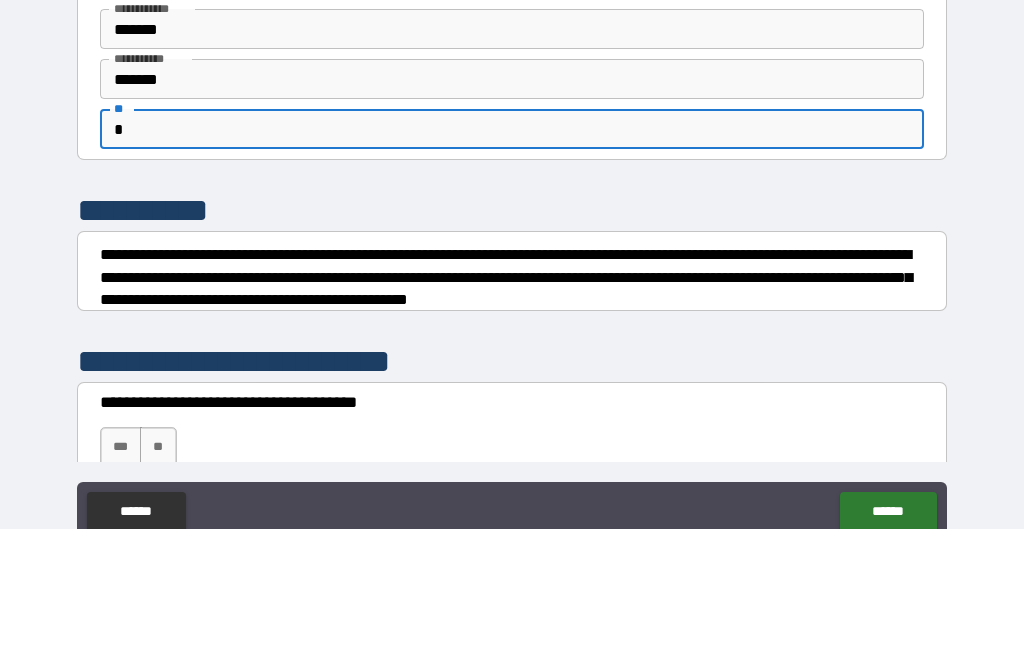 type on "*" 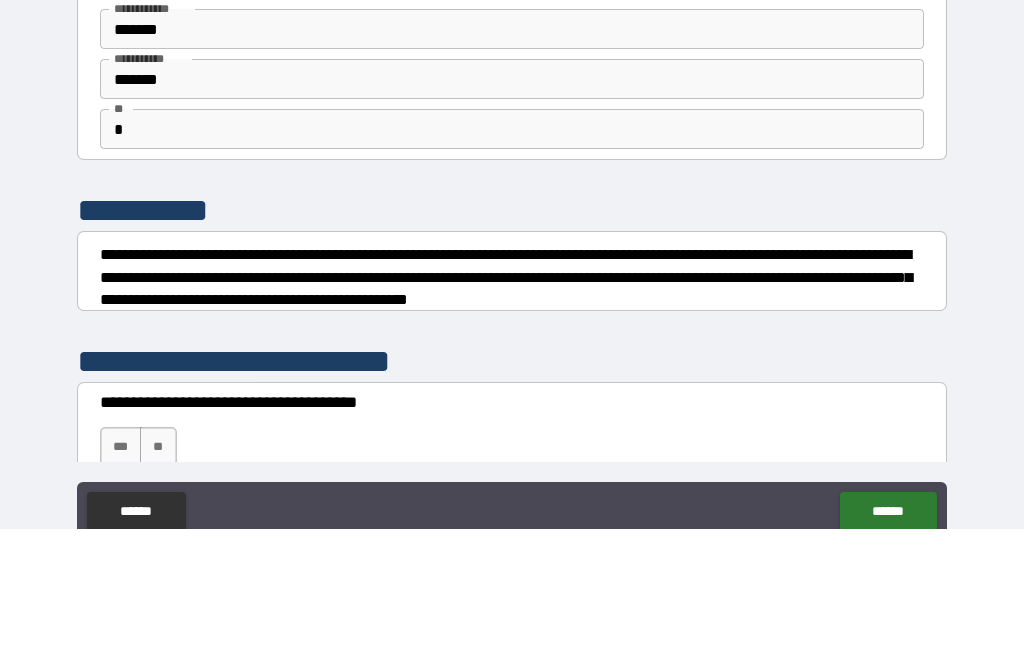 scroll, scrollTop: 64, scrollLeft: 0, axis: vertical 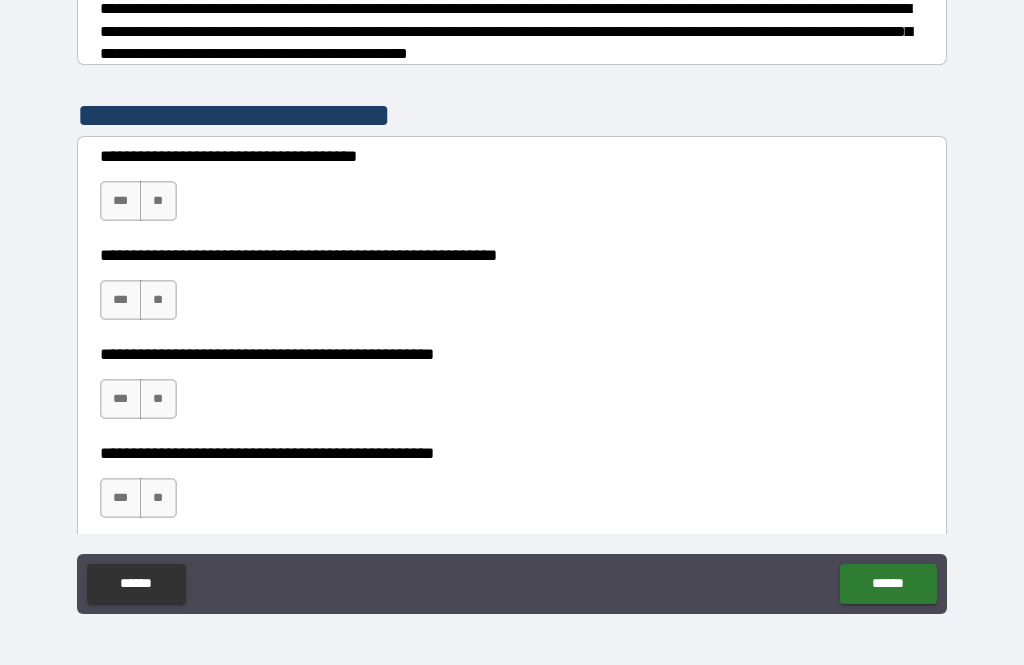 click on "**" at bounding box center (158, 201) 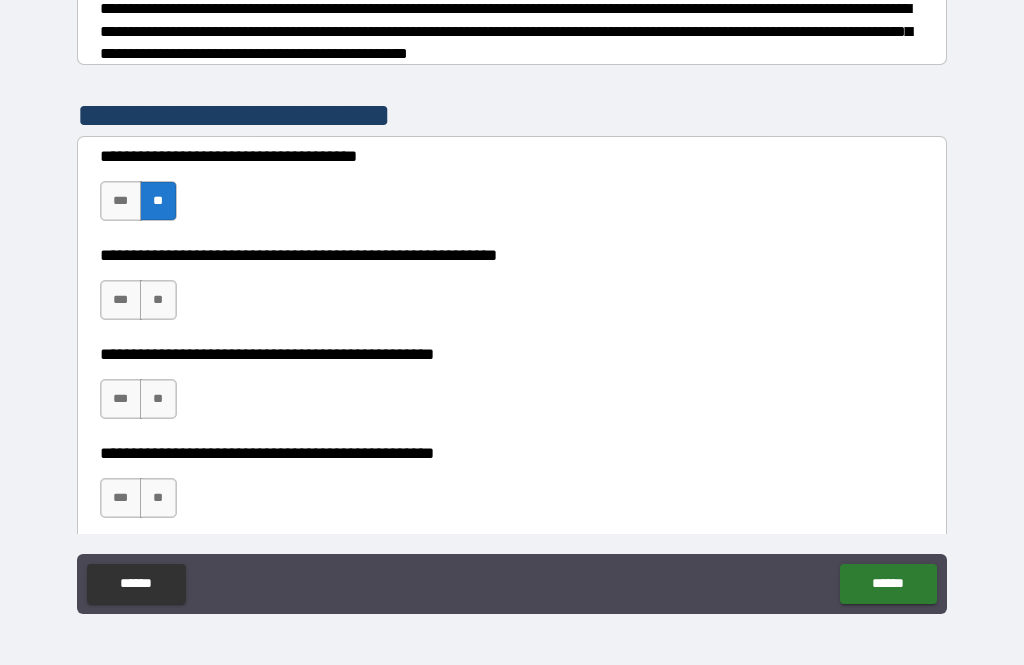 click on "**" at bounding box center [158, 300] 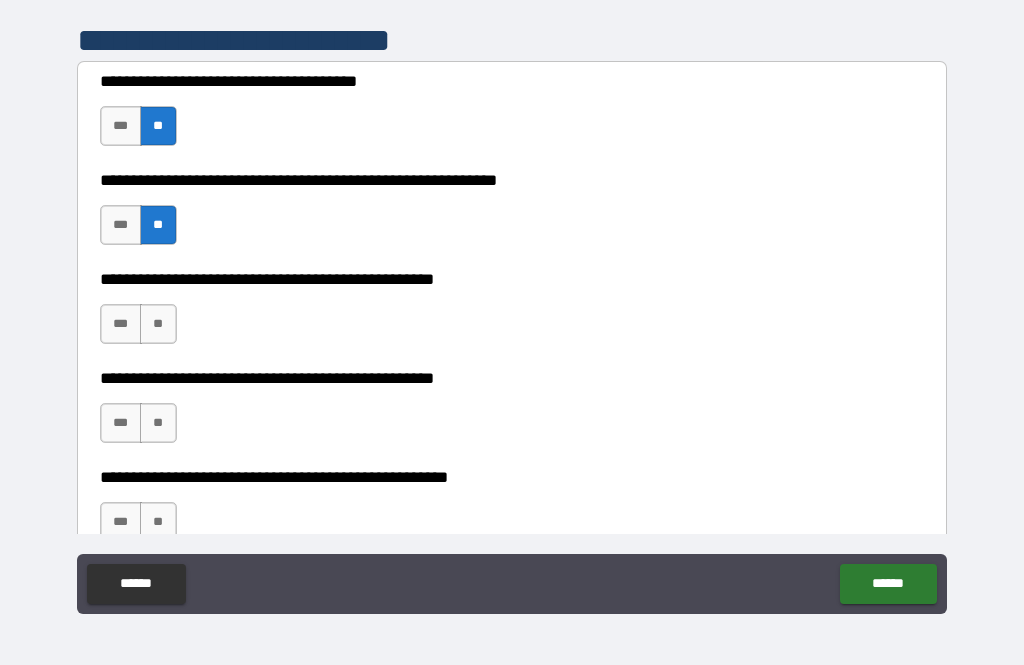 scroll, scrollTop: 394, scrollLeft: 0, axis: vertical 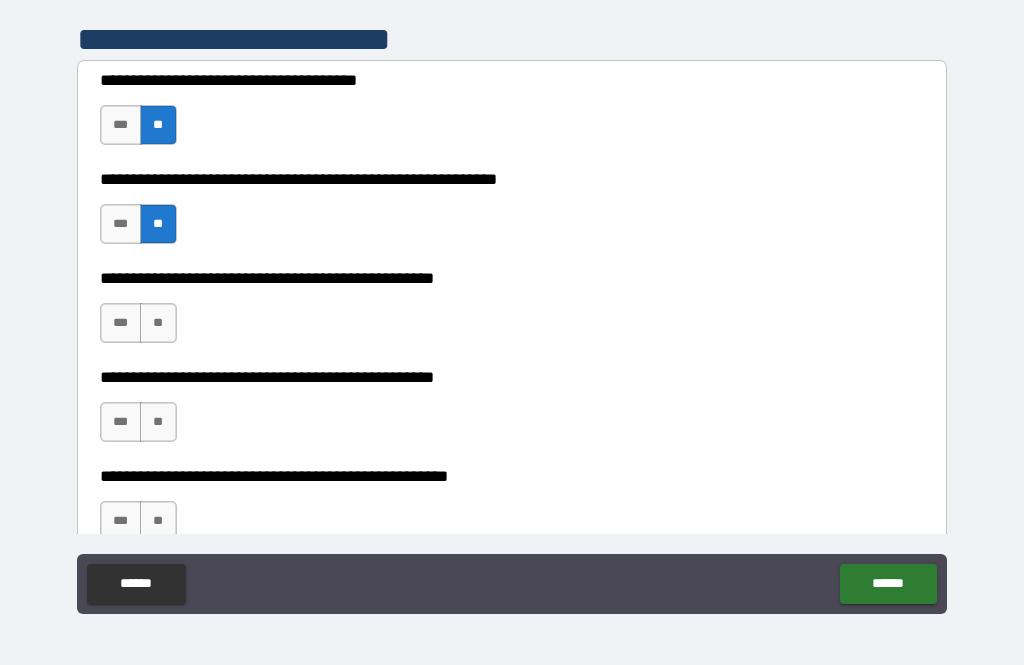 click on "**" at bounding box center [158, 323] 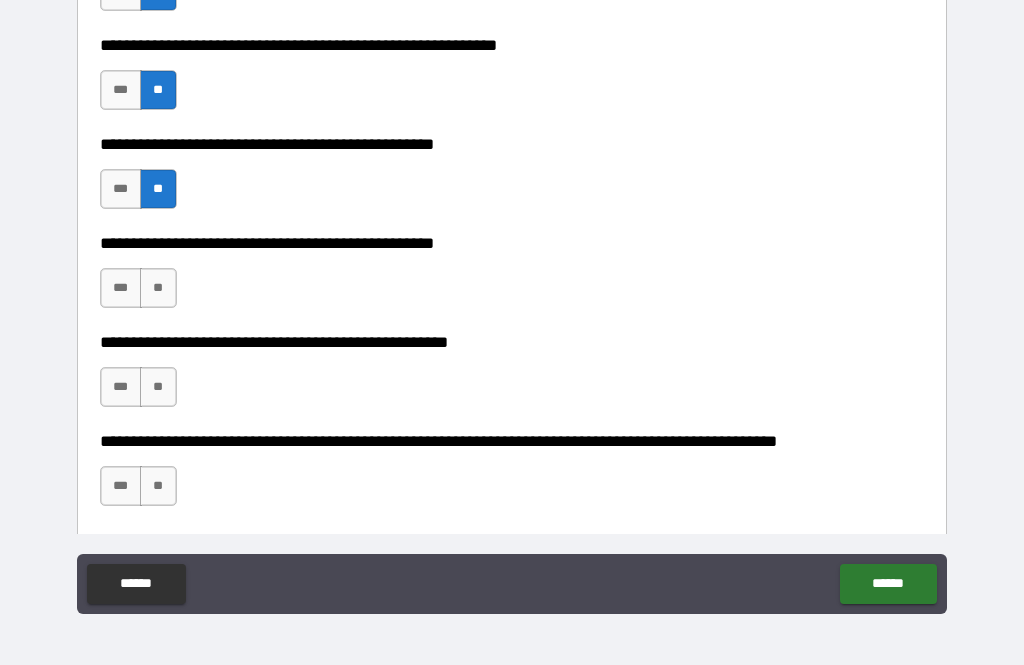 scroll, scrollTop: 534, scrollLeft: 0, axis: vertical 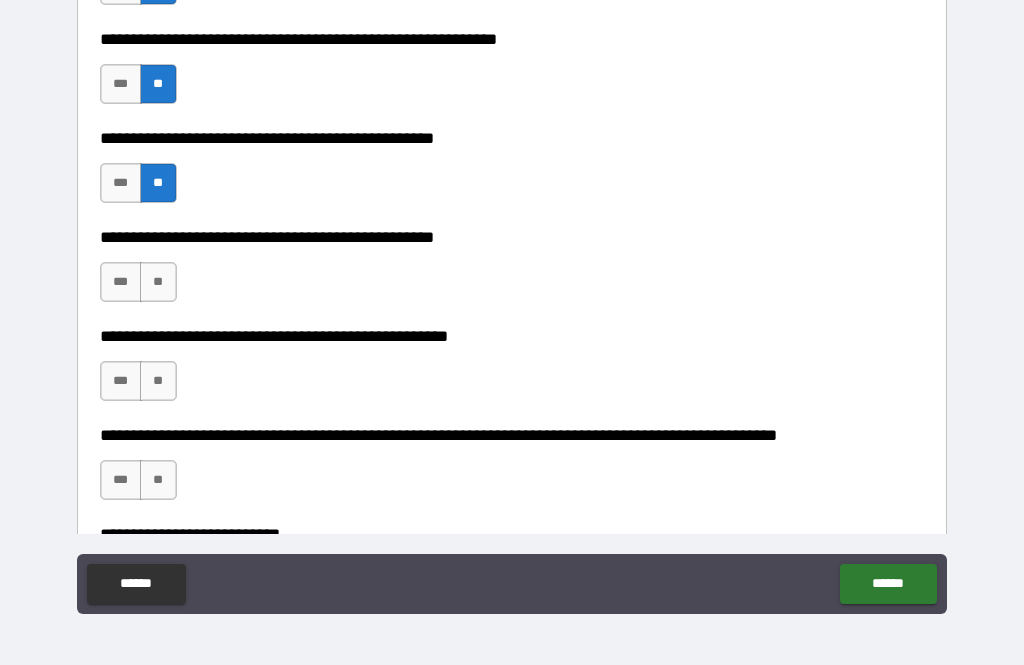 click on "**" at bounding box center [158, 282] 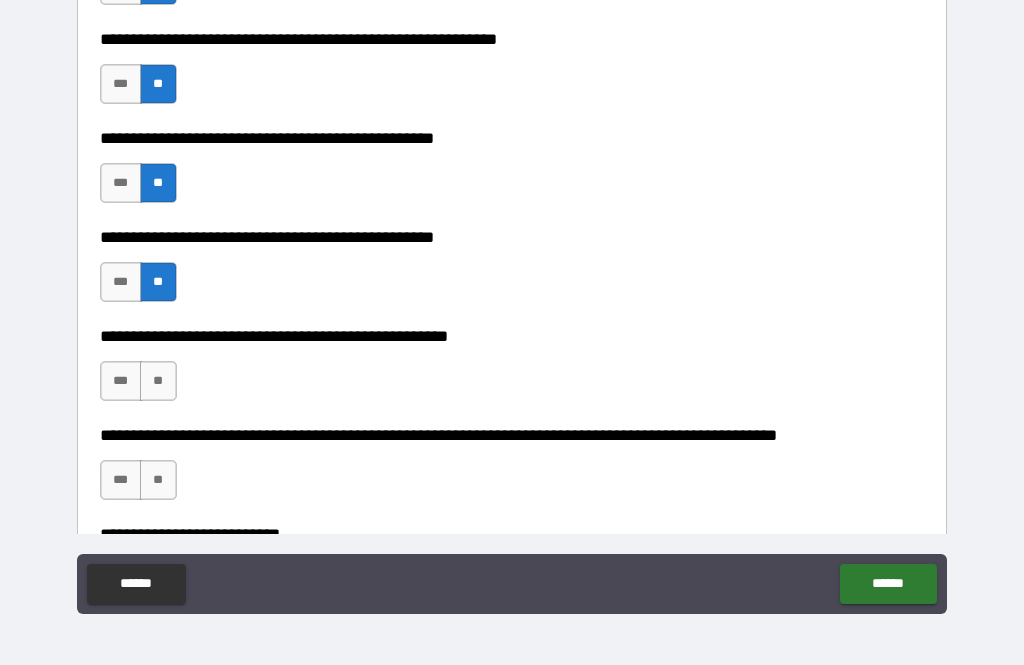 click on "***" at bounding box center (121, 282) 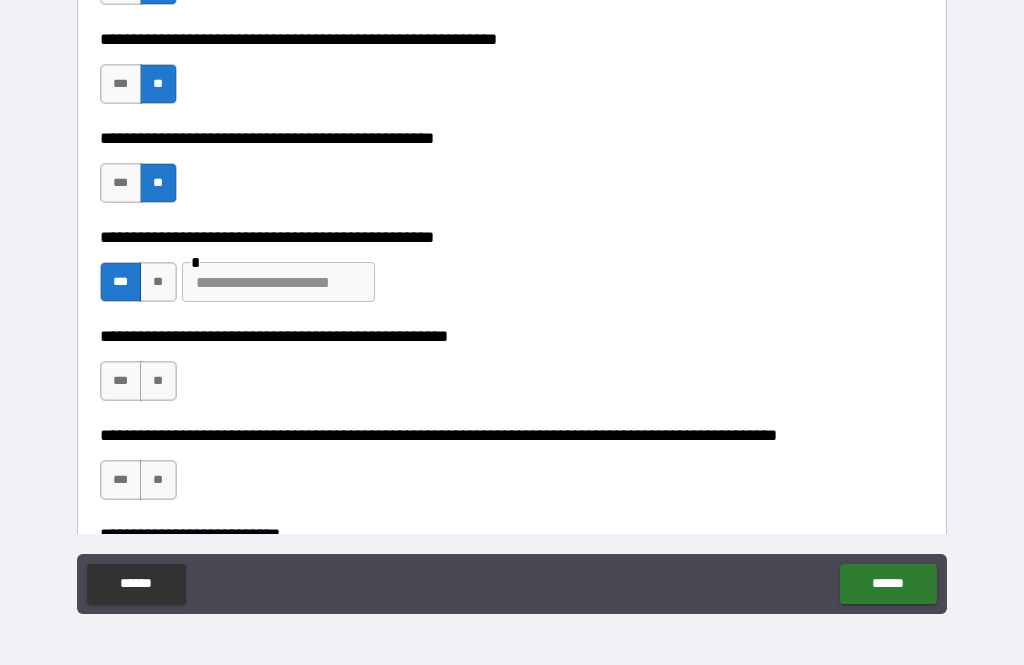click on "**" at bounding box center (158, 381) 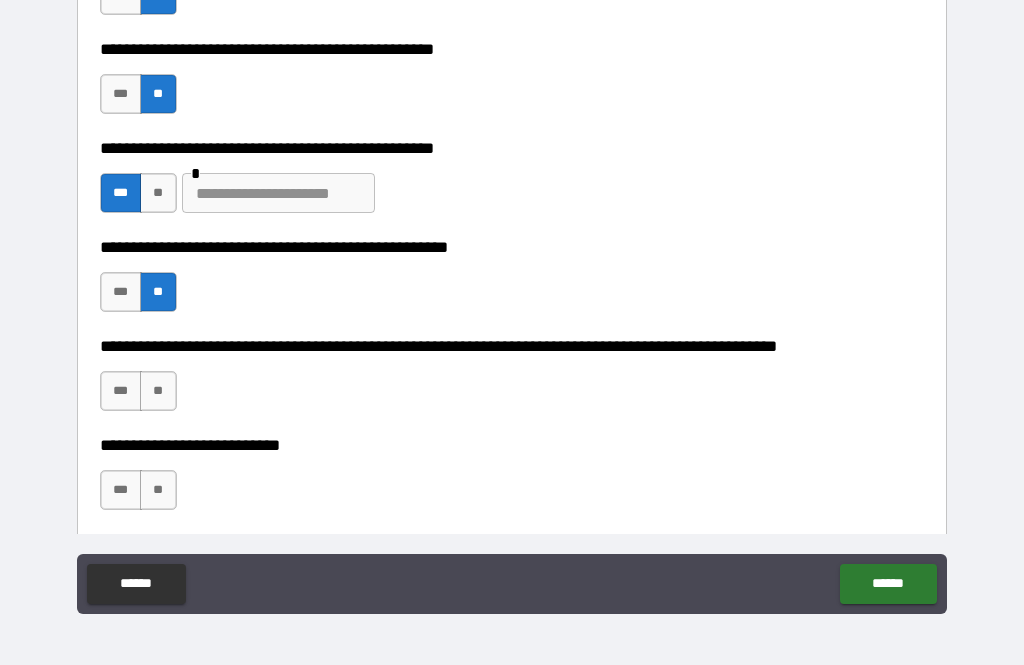 scroll, scrollTop: 626, scrollLeft: 0, axis: vertical 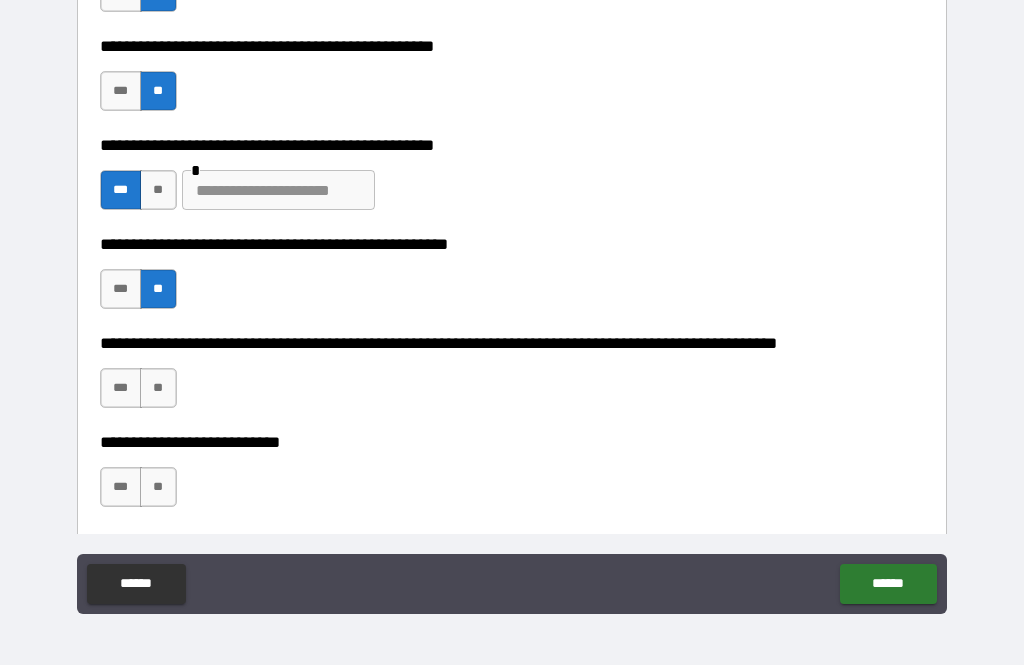 click on "**" at bounding box center [158, 388] 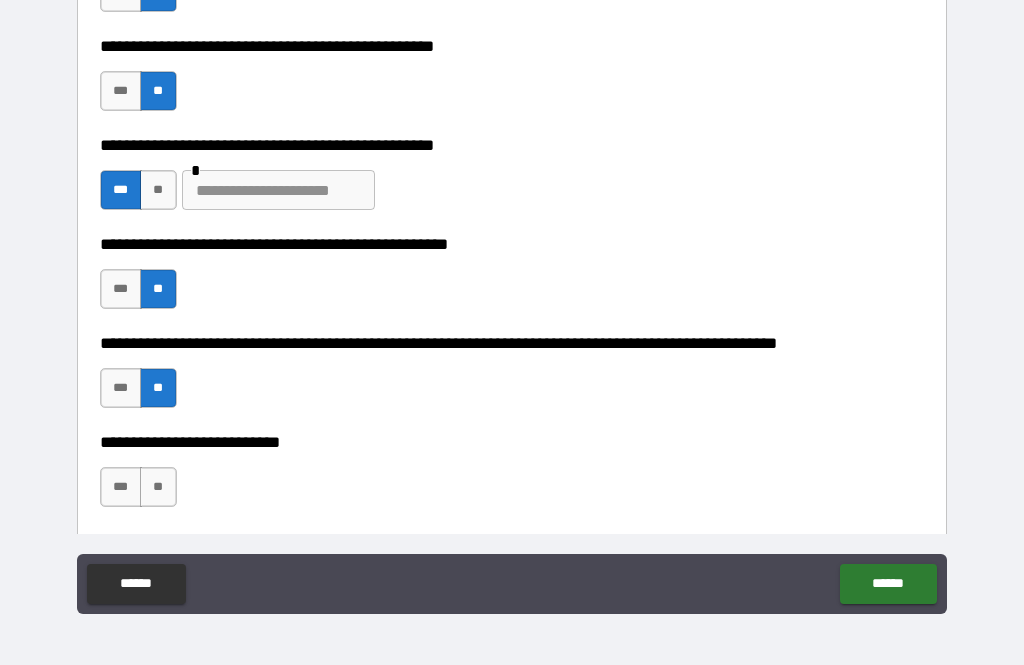 click on "**" at bounding box center [158, 487] 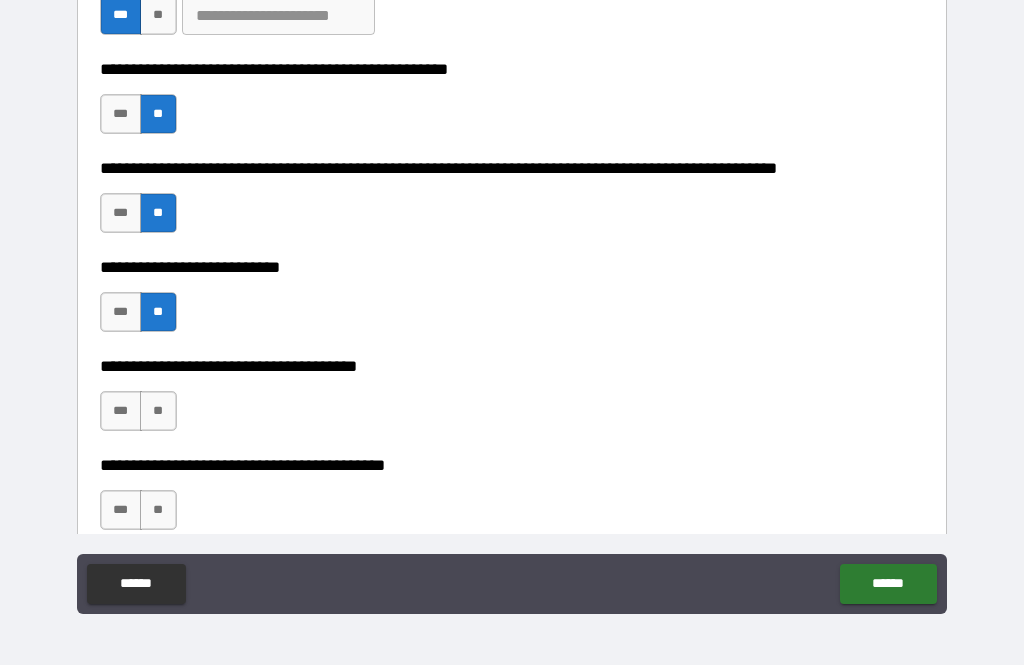 scroll, scrollTop: 814, scrollLeft: 0, axis: vertical 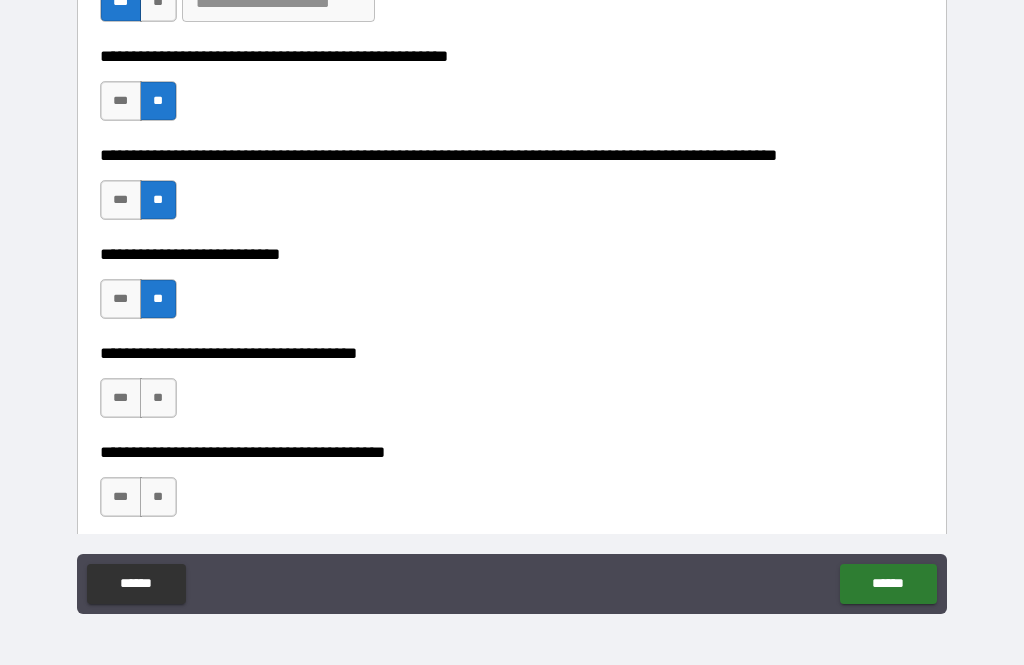 click on "**" at bounding box center [158, 398] 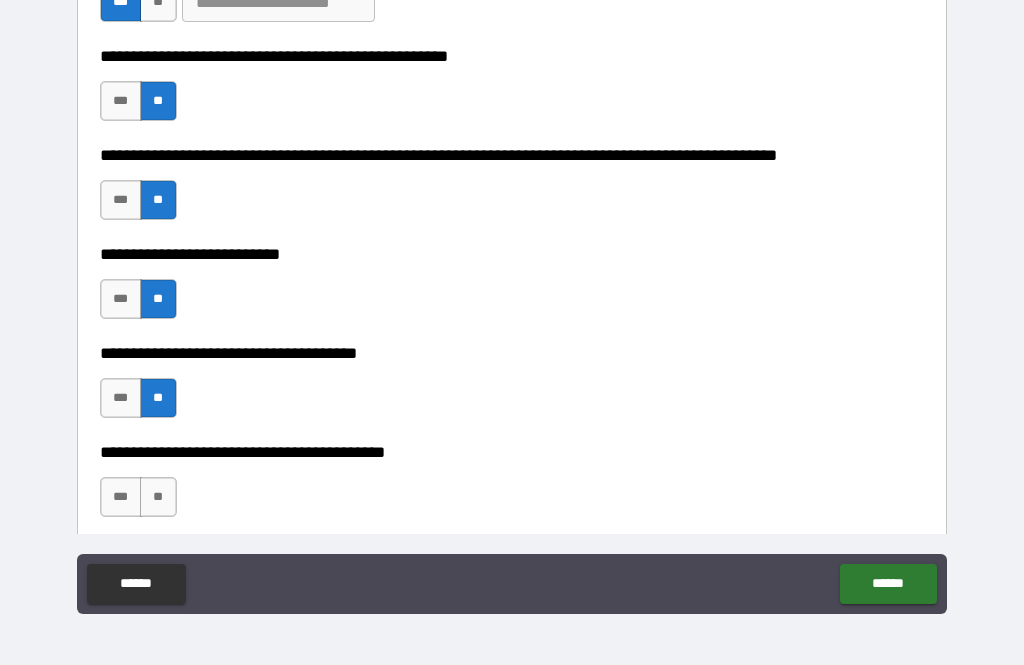 click on "***" at bounding box center [121, 497] 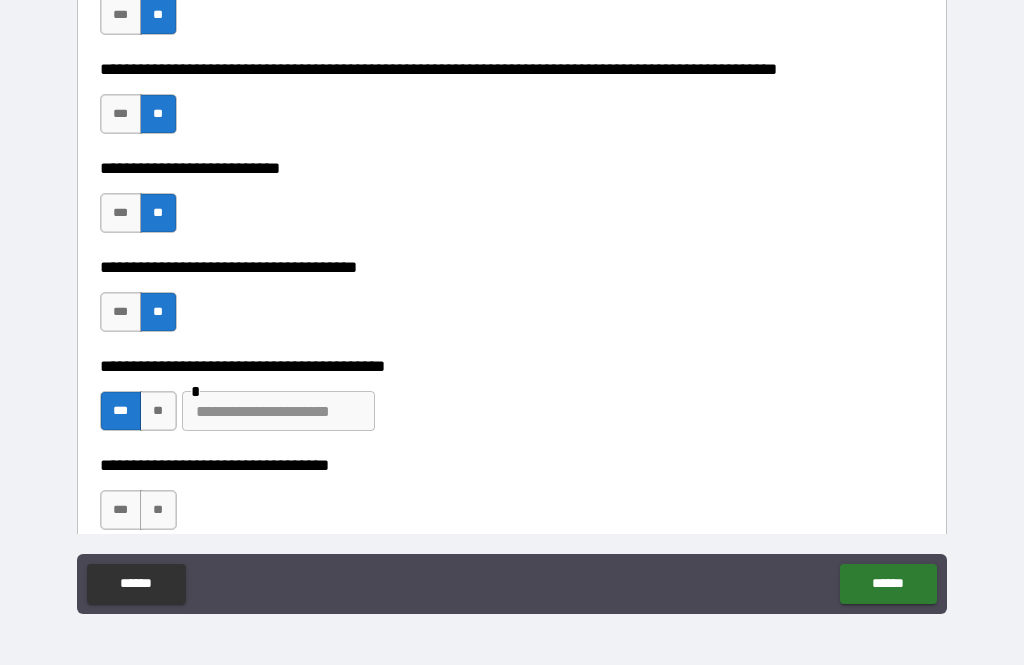 scroll, scrollTop: 903, scrollLeft: 0, axis: vertical 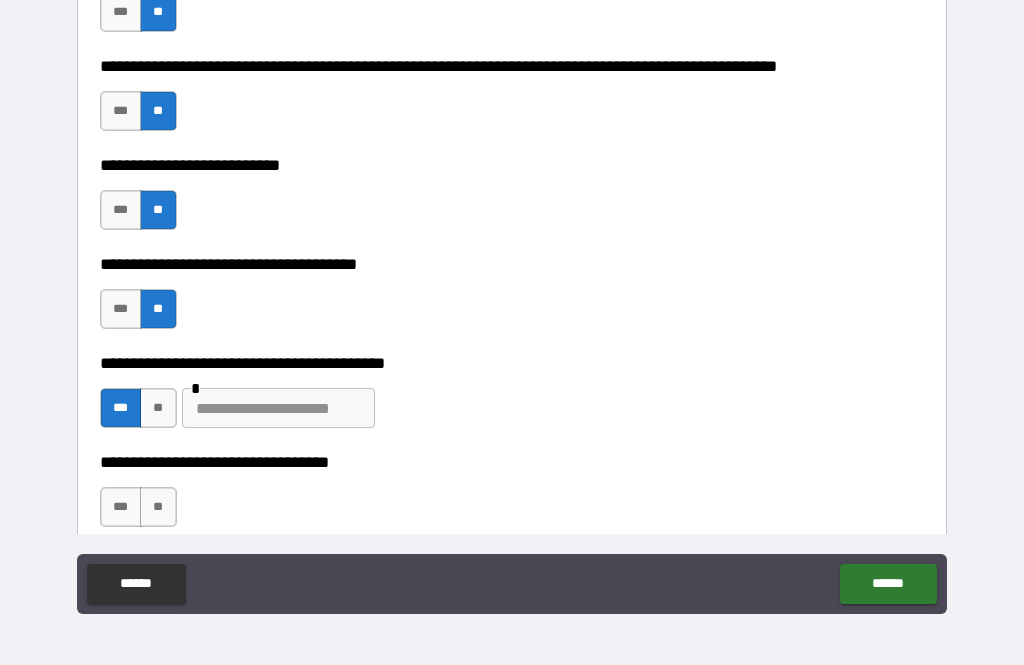 click at bounding box center [278, 408] 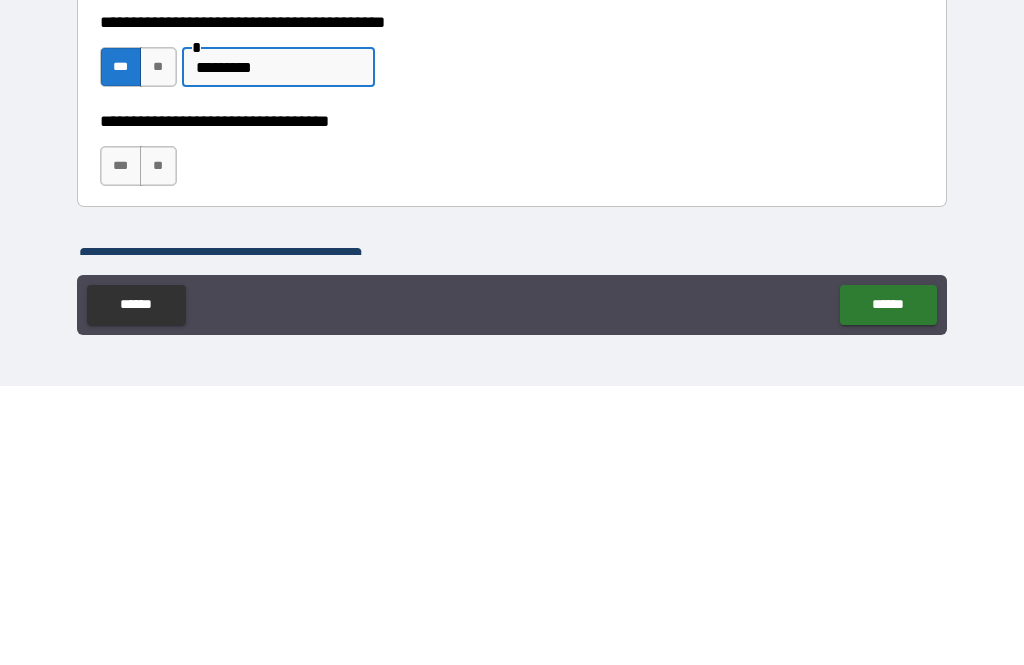 scroll, scrollTop: 964, scrollLeft: 0, axis: vertical 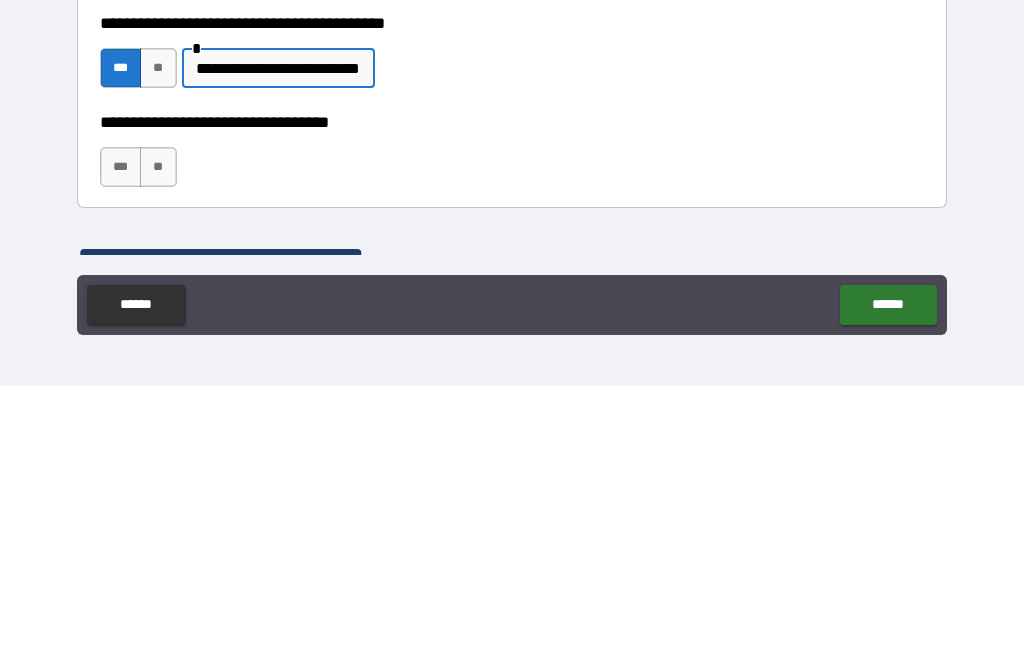 type on "**********" 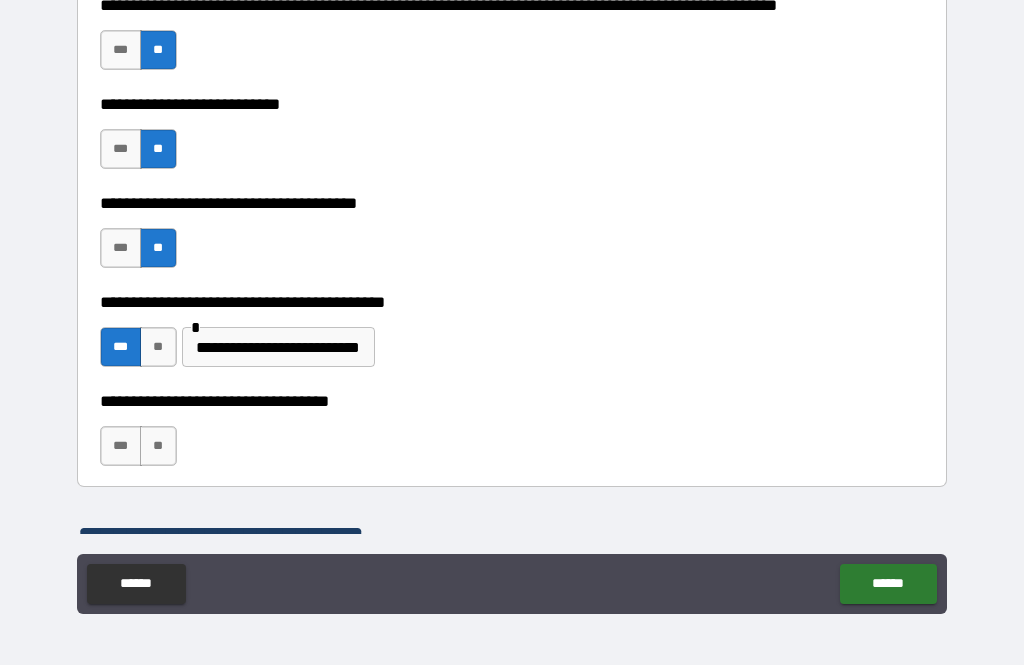 click on "**" at bounding box center (158, 446) 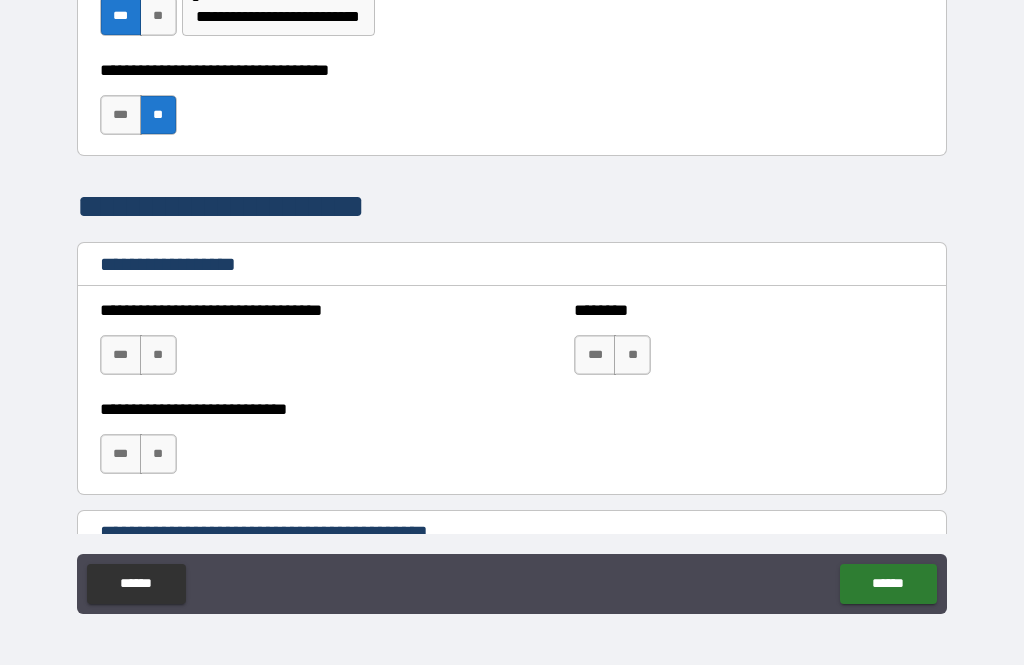 scroll, scrollTop: 1298, scrollLeft: 0, axis: vertical 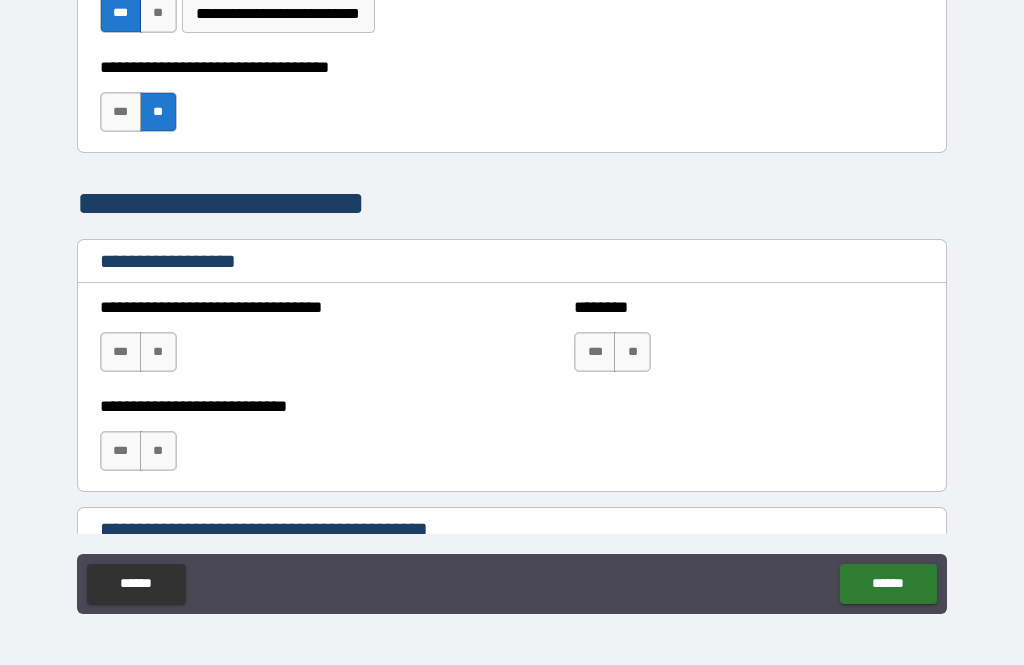 click on "**" at bounding box center [158, 352] 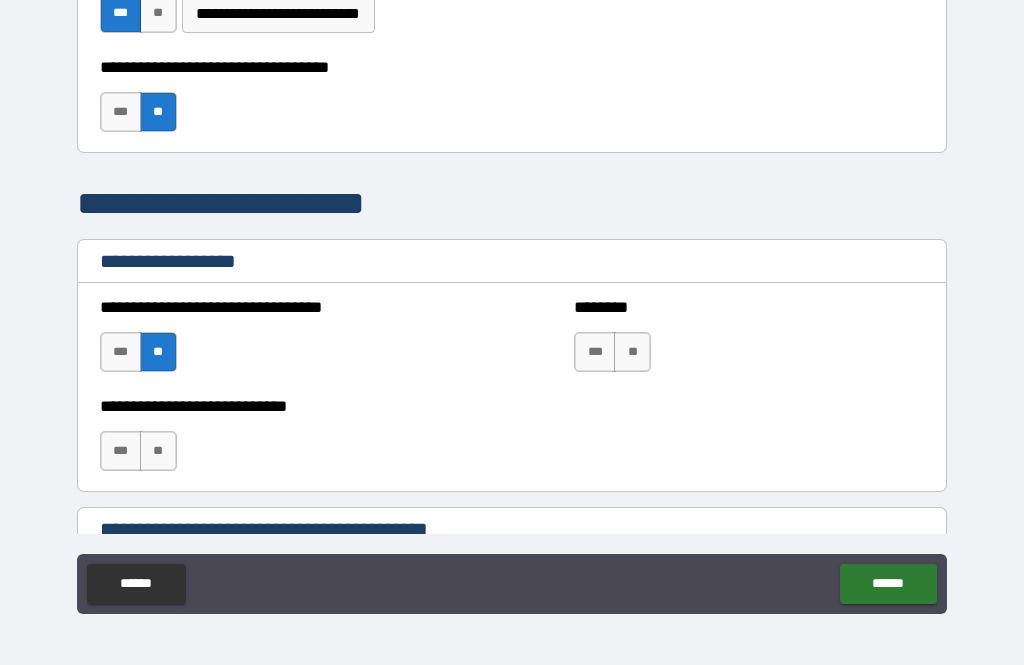 click on "**" at bounding box center (158, 451) 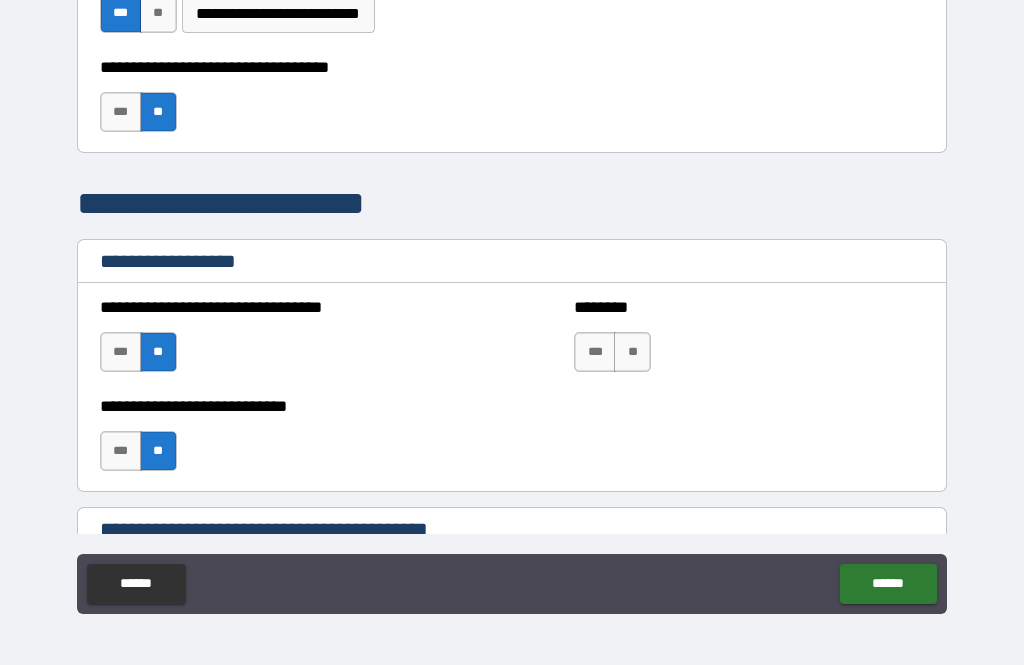 click on "**" at bounding box center [632, 352] 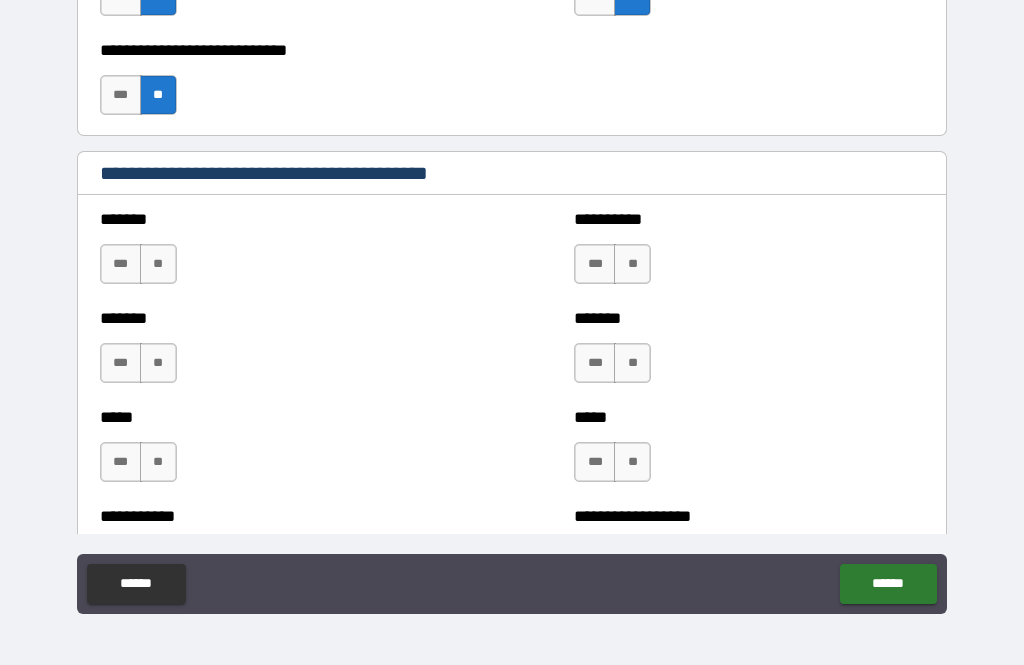scroll, scrollTop: 1659, scrollLeft: 0, axis: vertical 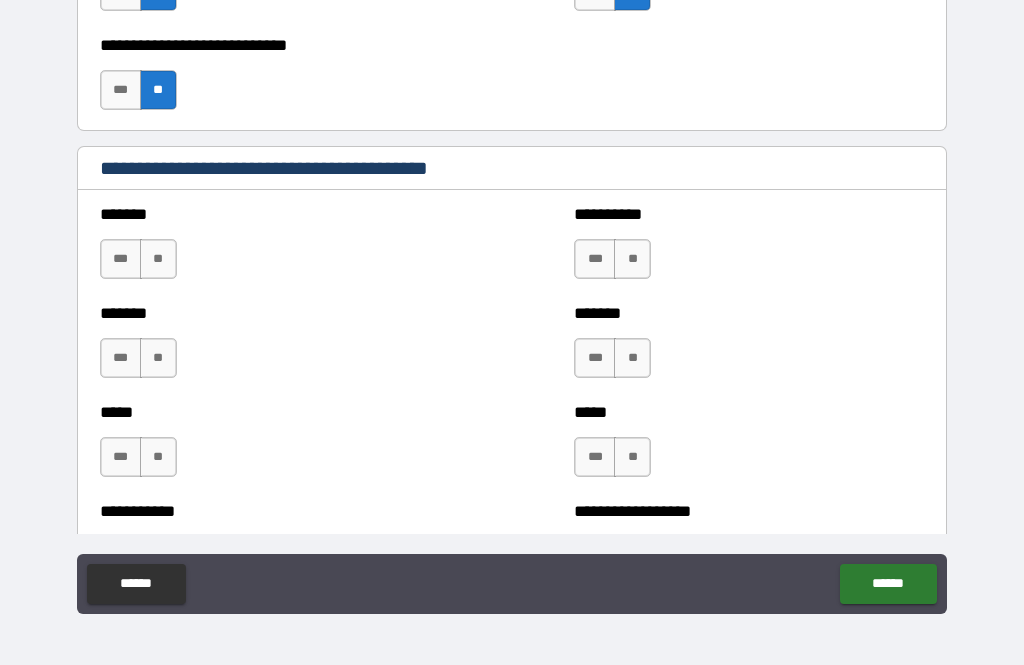 click on "**" at bounding box center [158, 259] 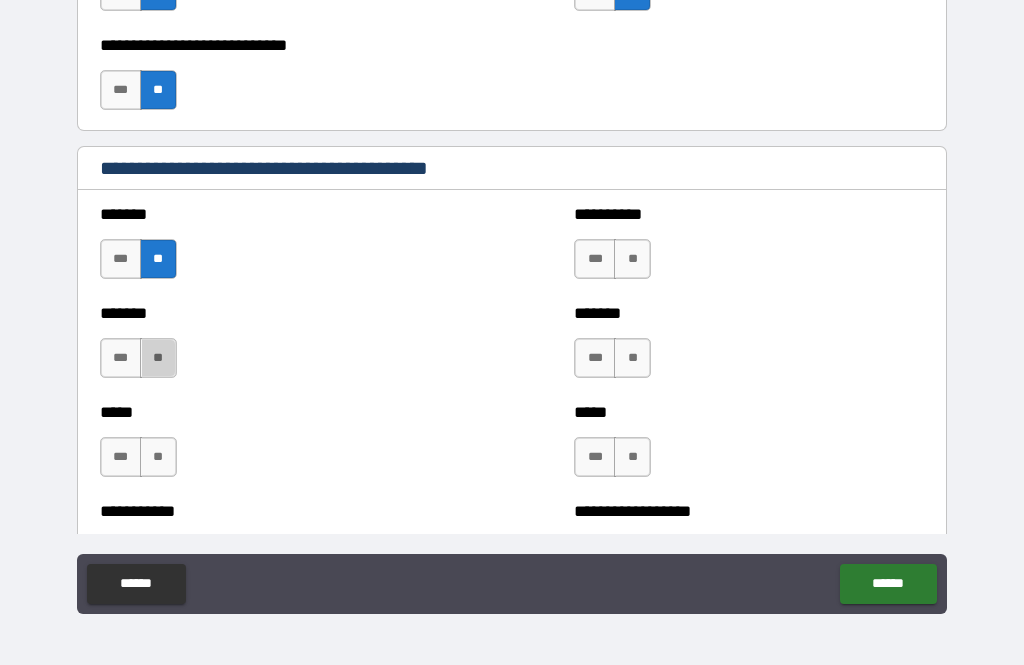 click on "**" at bounding box center [158, 358] 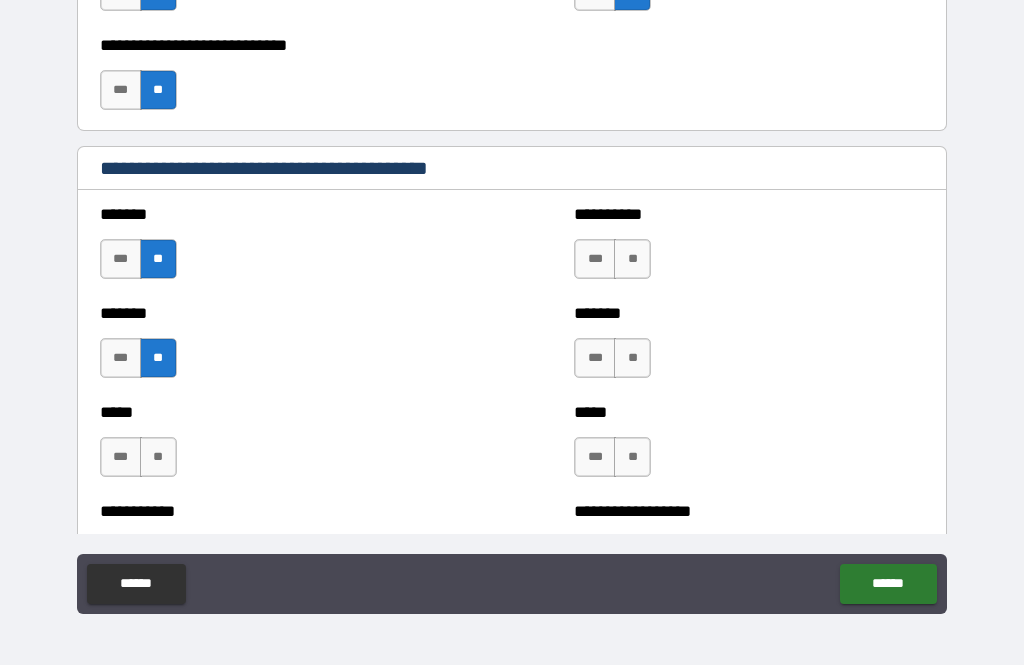 click on "**" at bounding box center (158, 457) 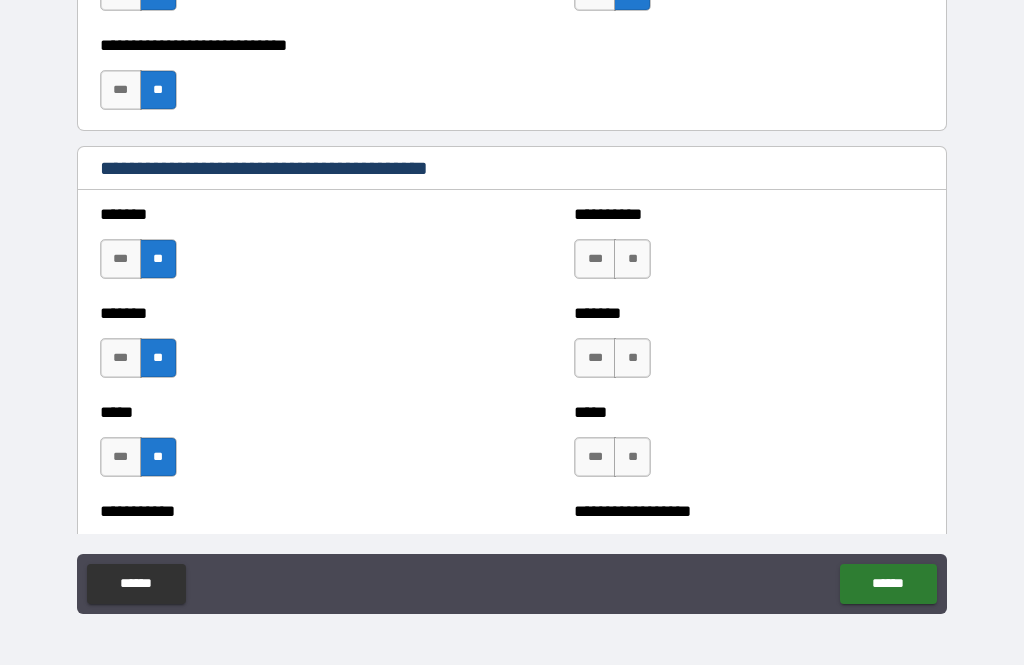click on "**" at bounding box center (632, 259) 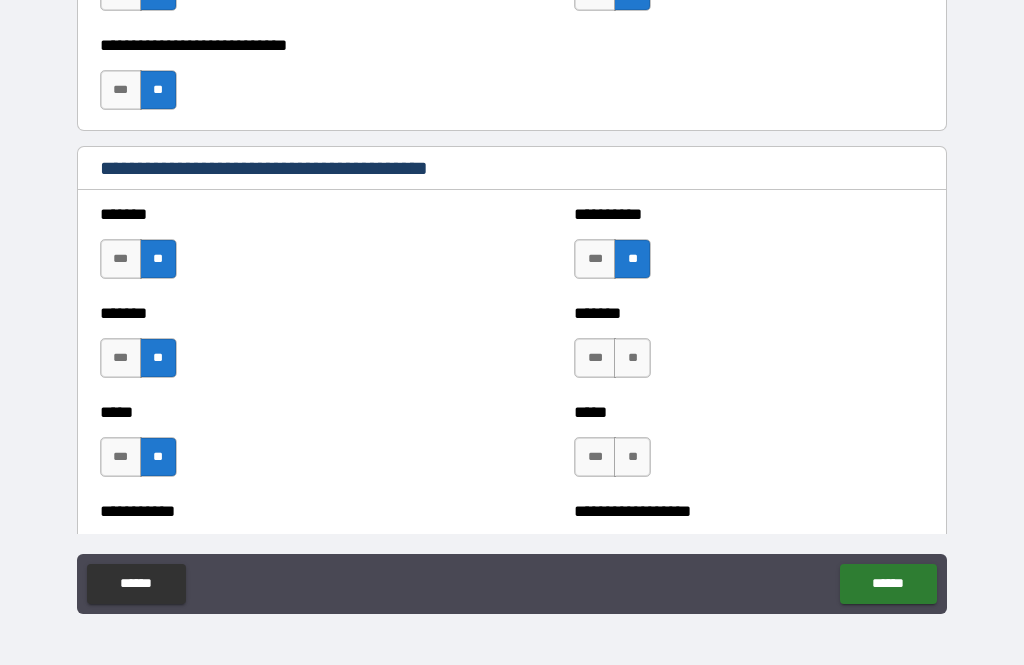 click on "**" at bounding box center (632, 358) 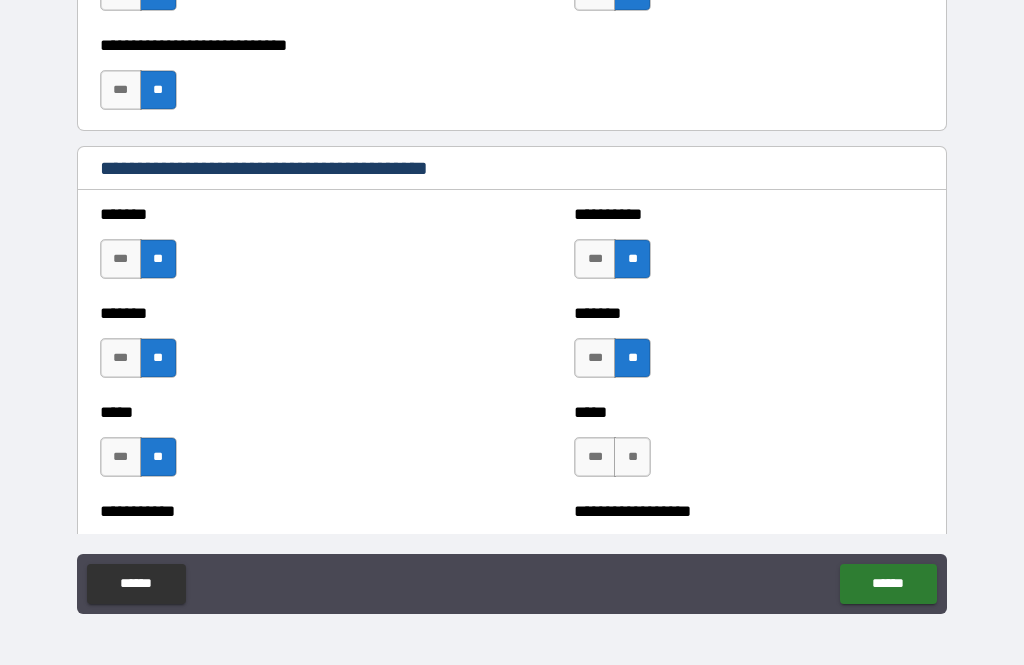click on "**" at bounding box center [632, 457] 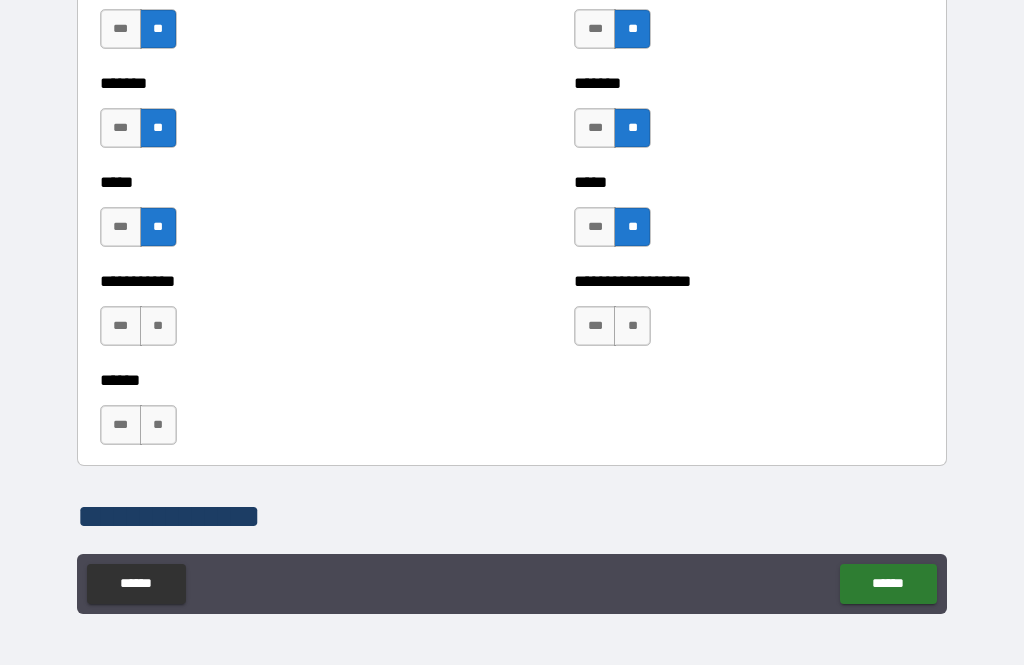 scroll, scrollTop: 1888, scrollLeft: 0, axis: vertical 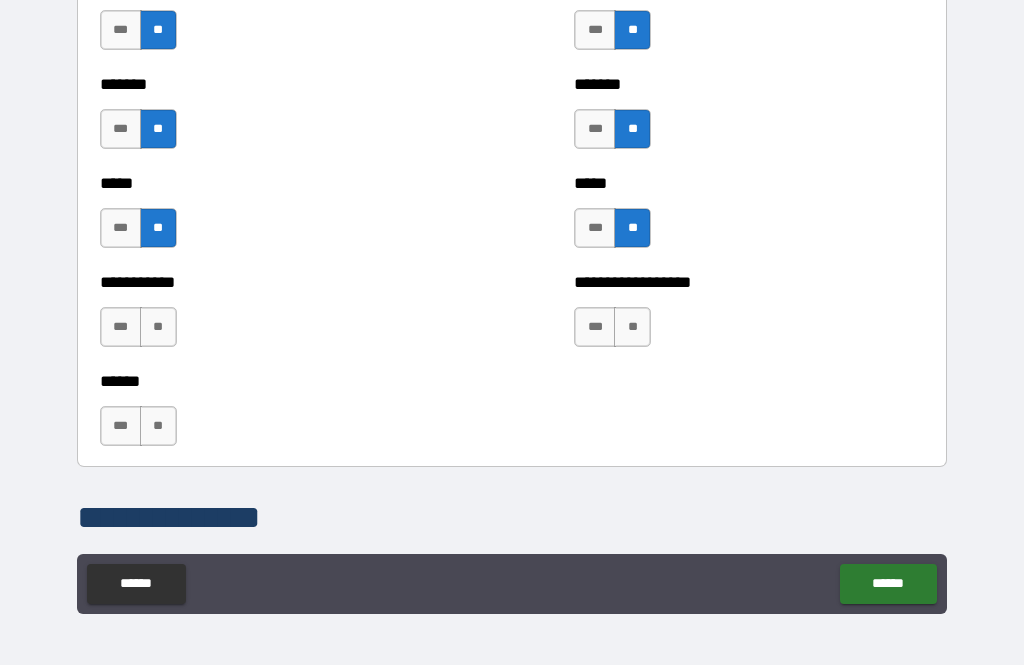 click on "**" at bounding box center (158, 327) 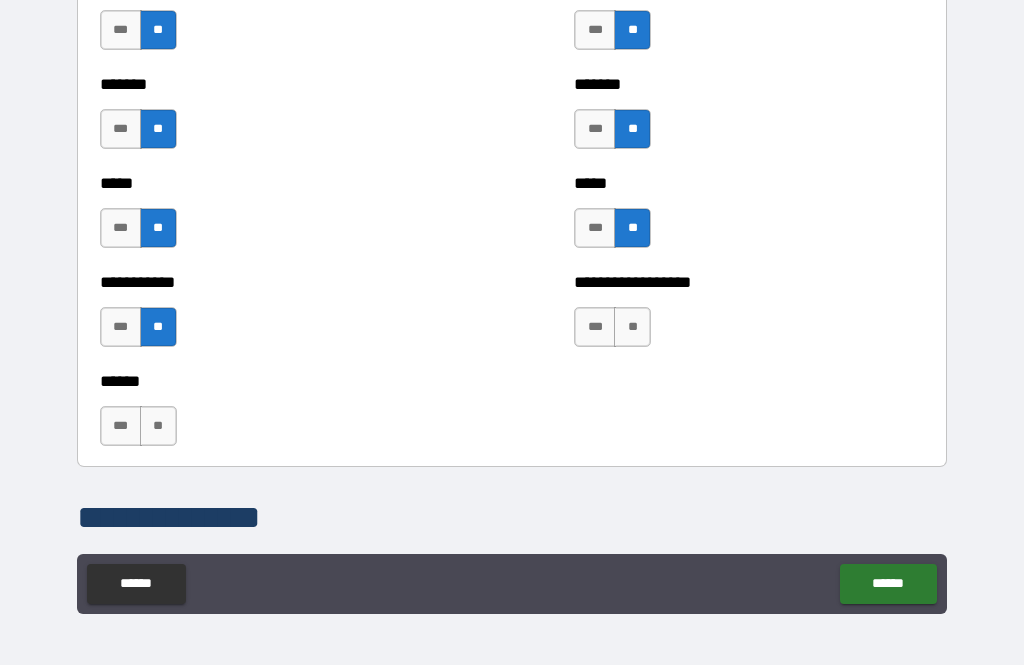 click on "**" at bounding box center [632, 327] 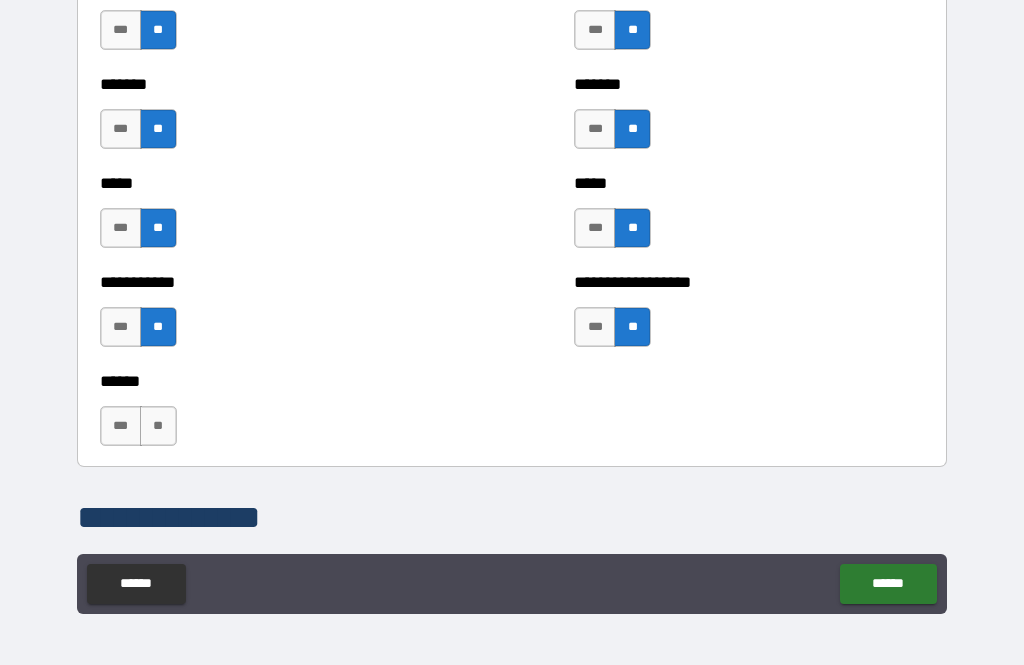 click on "**" at bounding box center [158, 426] 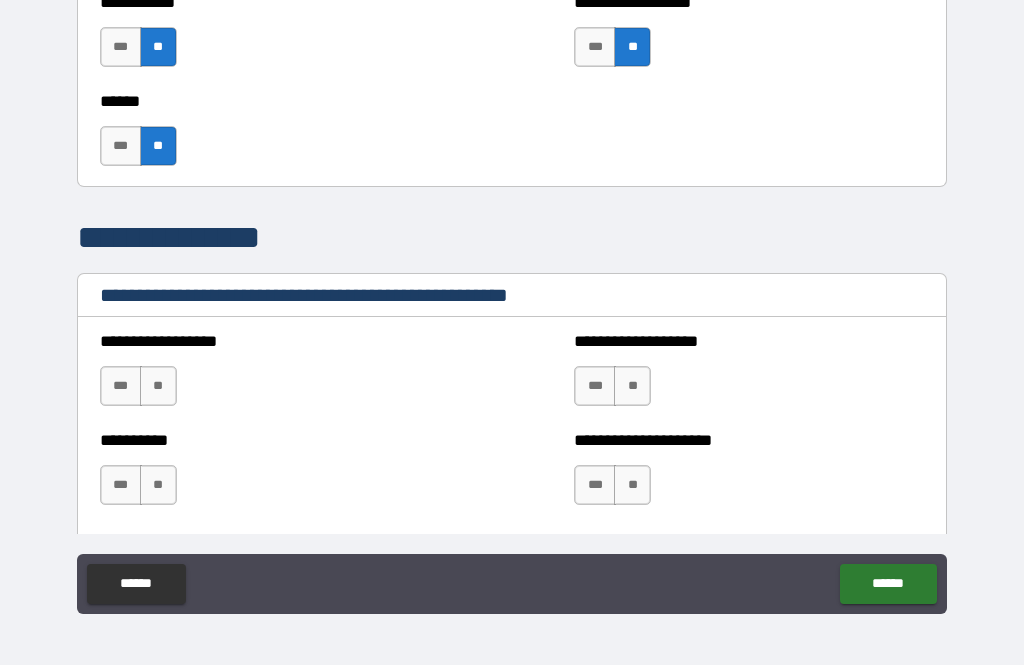 scroll, scrollTop: 2181, scrollLeft: 0, axis: vertical 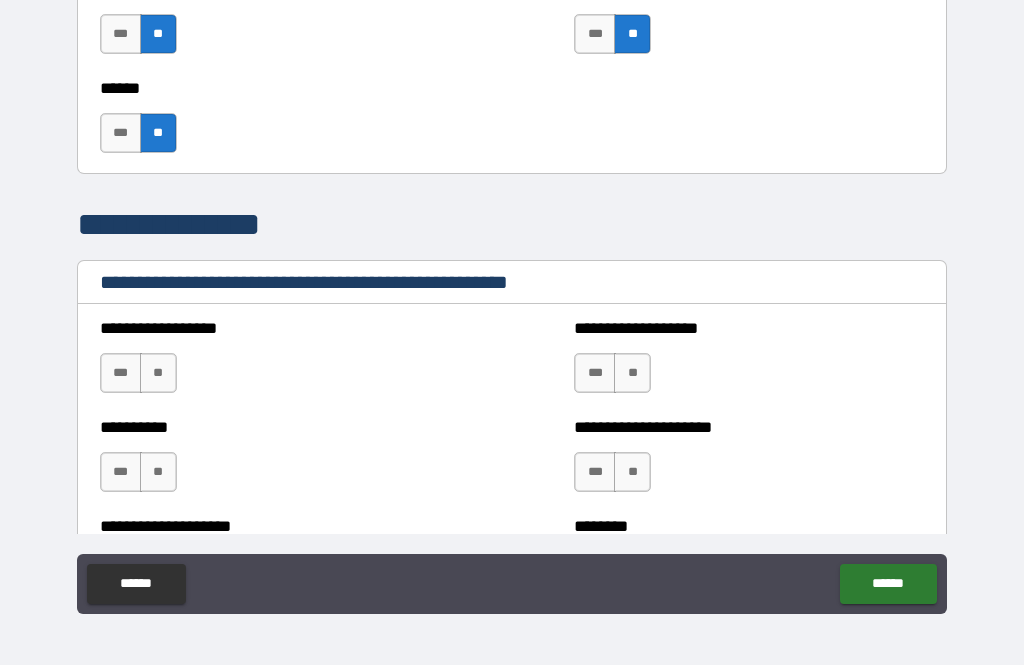 click on "**" at bounding box center [158, 373] 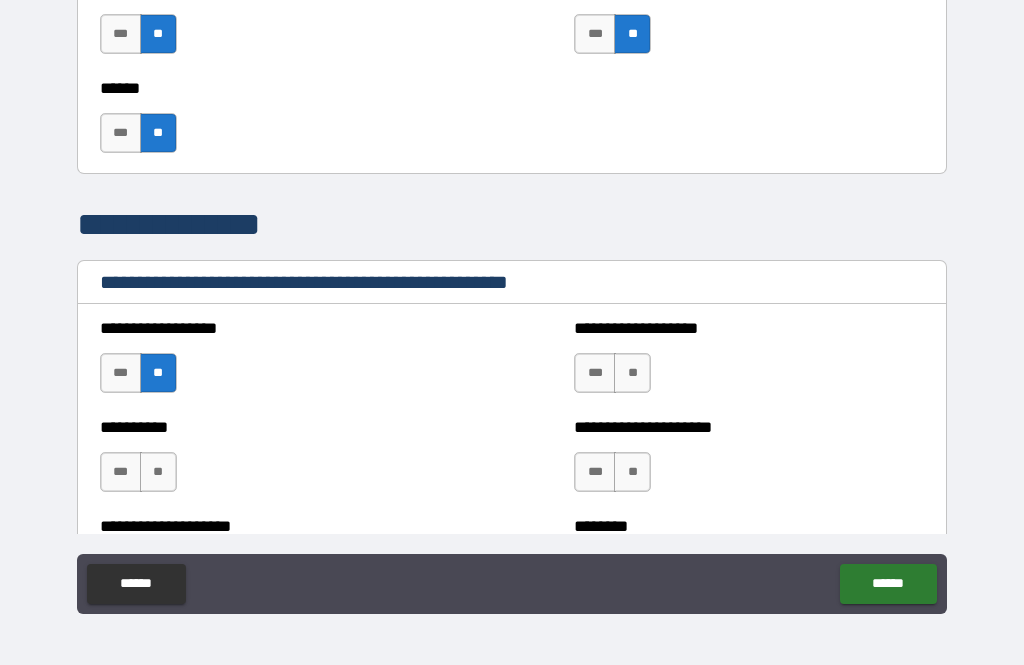 click on "**" at bounding box center (158, 472) 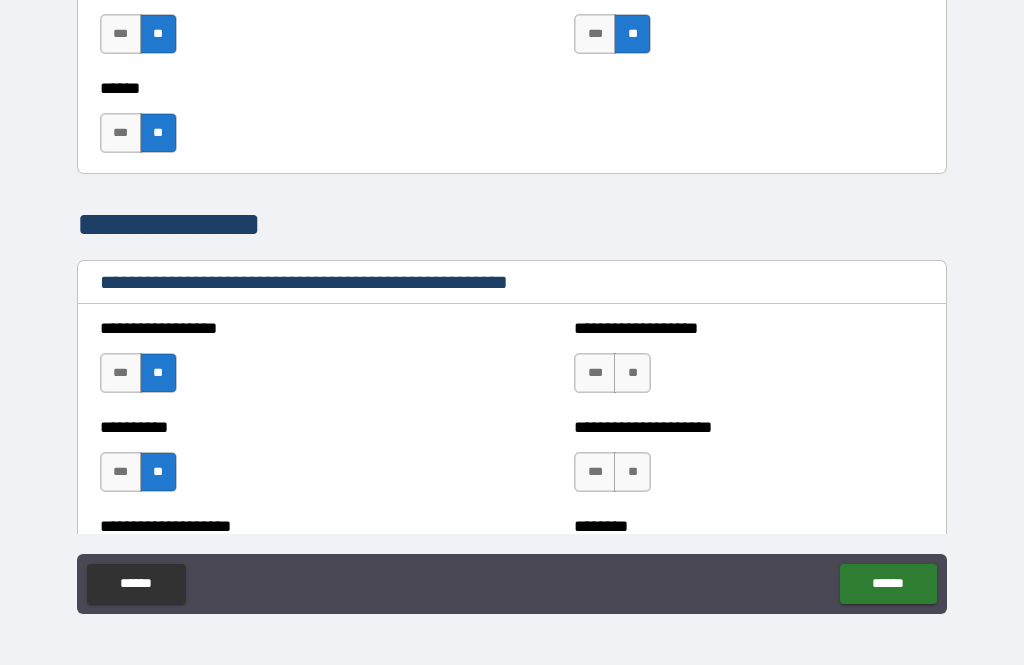 click on "**" at bounding box center (632, 373) 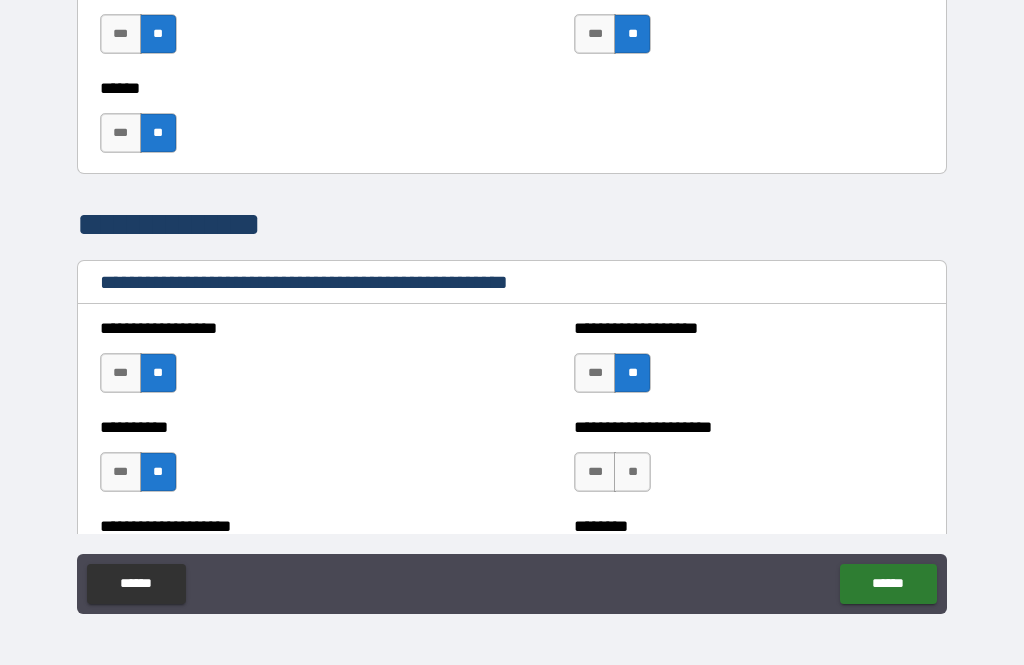 click on "**" at bounding box center [632, 472] 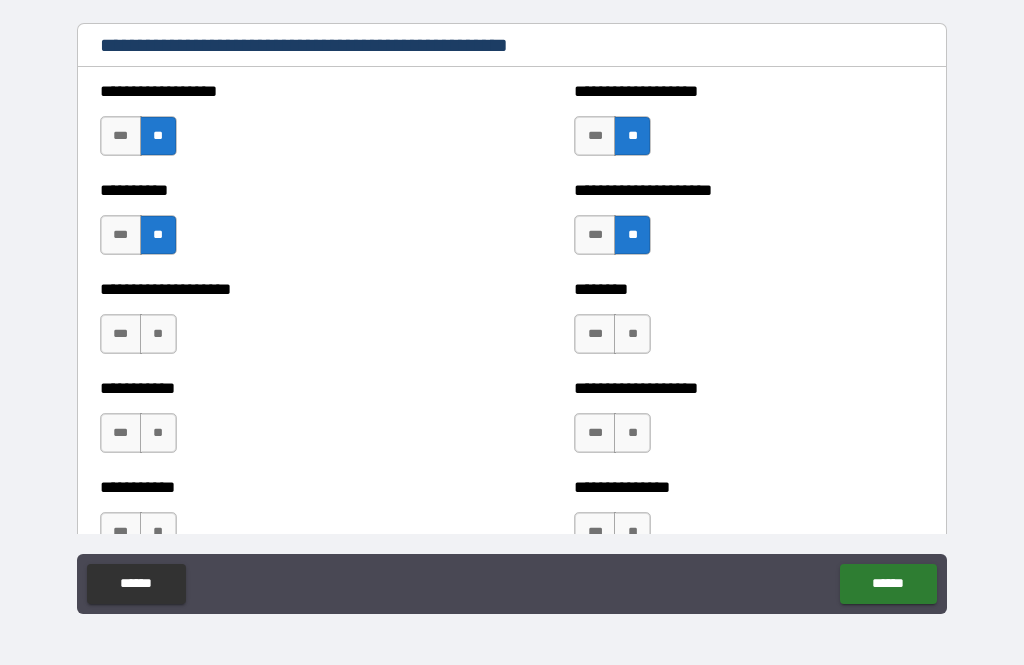 scroll, scrollTop: 2420, scrollLeft: 0, axis: vertical 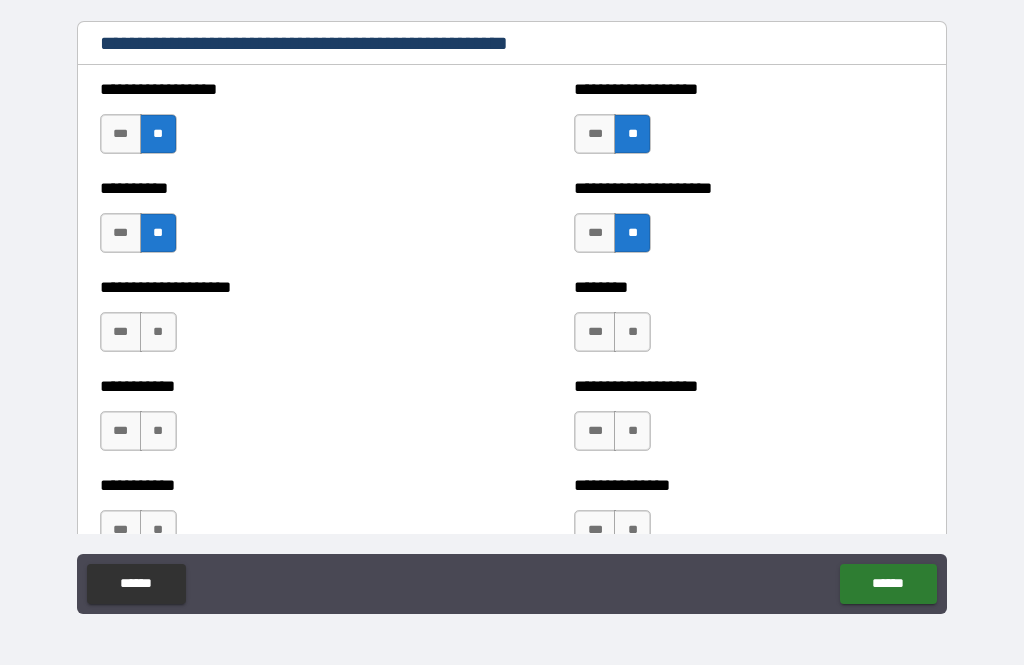 click on "**" at bounding box center (158, 332) 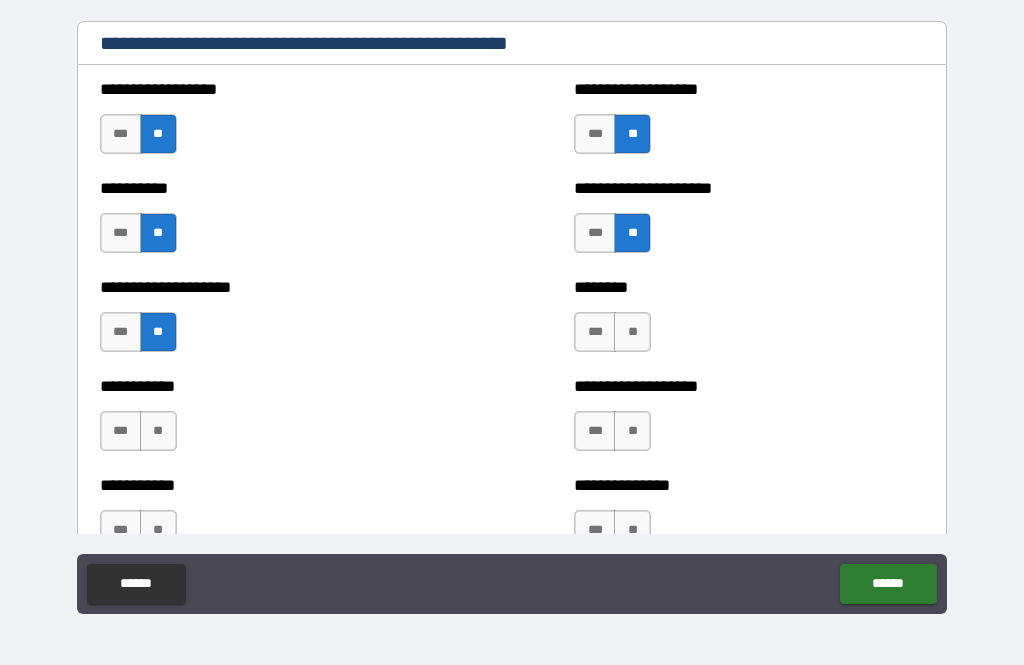 click on "**" at bounding box center (158, 431) 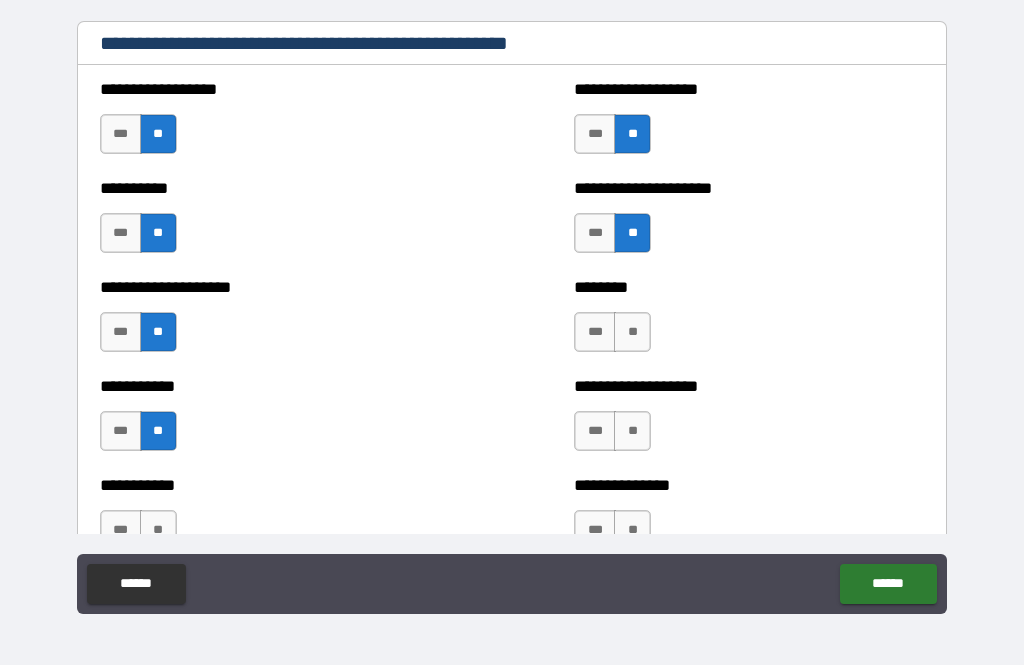 click on "**" at bounding box center [632, 332] 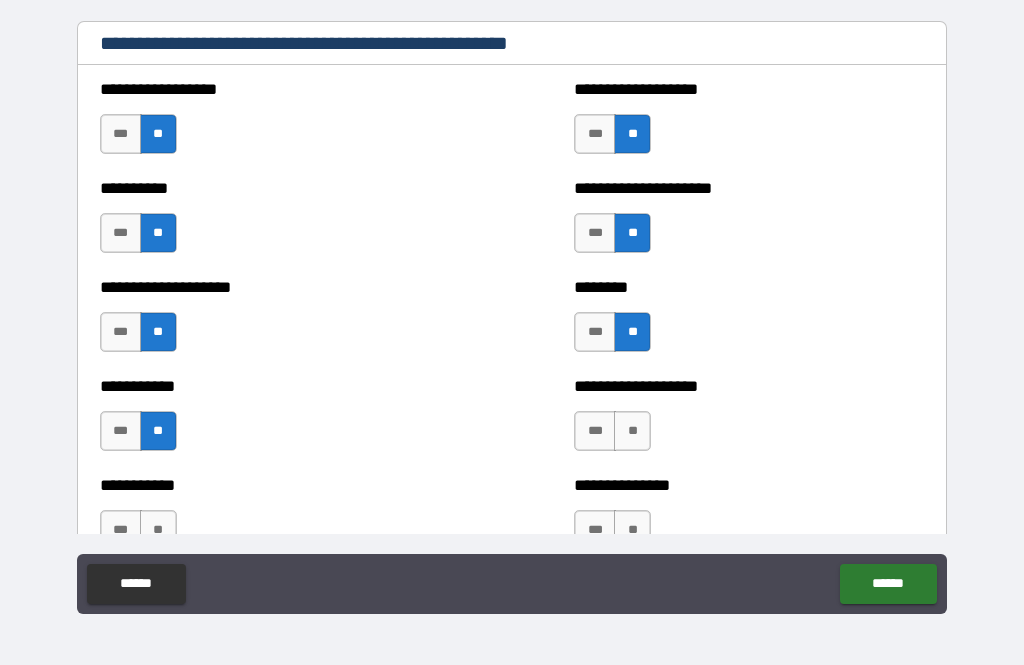 click on "**" at bounding box center (632, 431) 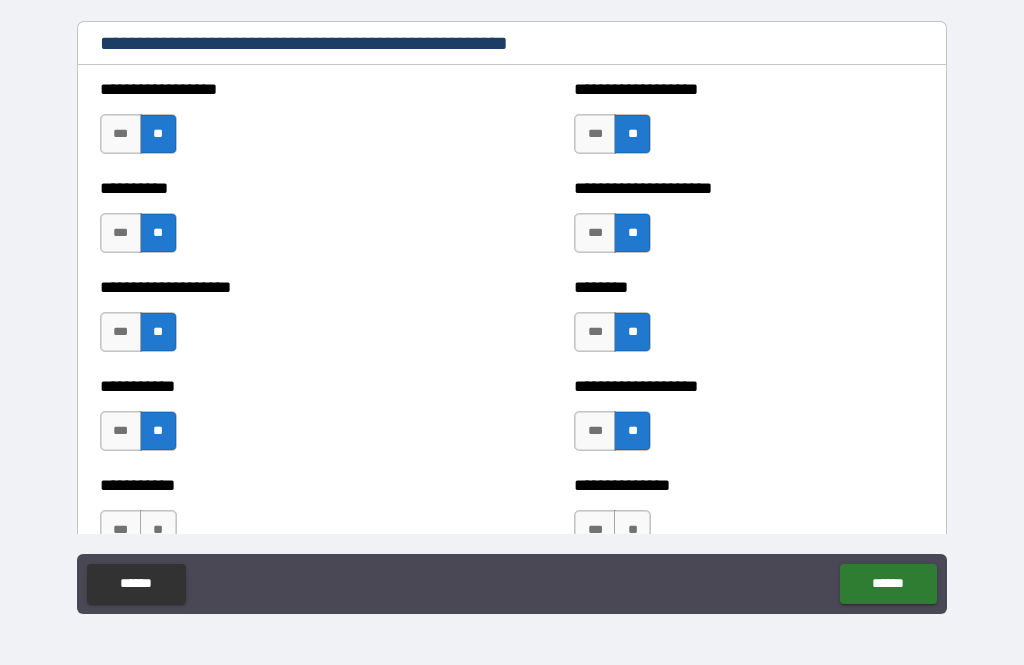 click on "***" at bounding box center [595, 431] 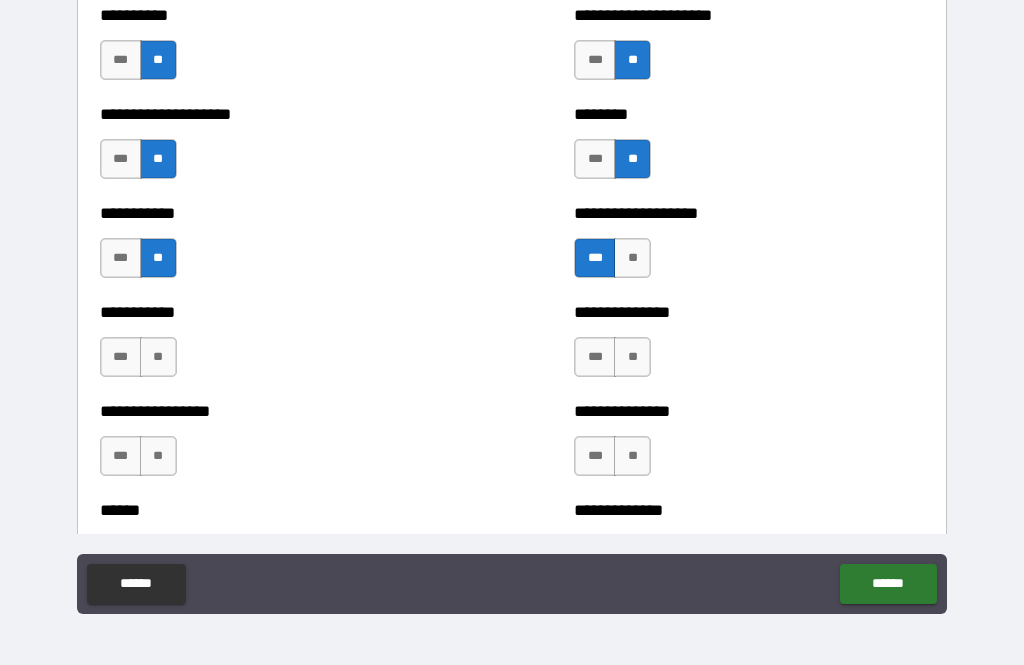 scroll, scrollTop: 2593, scrollLeft: 0, axis: vertical 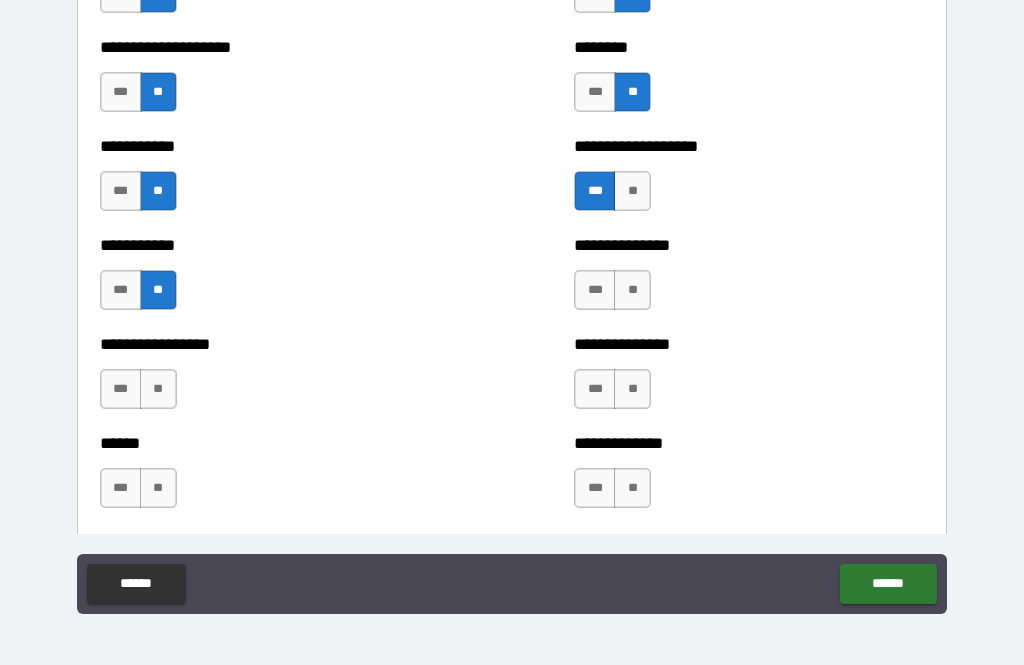 click on "**" at bounding box center (632, 290) 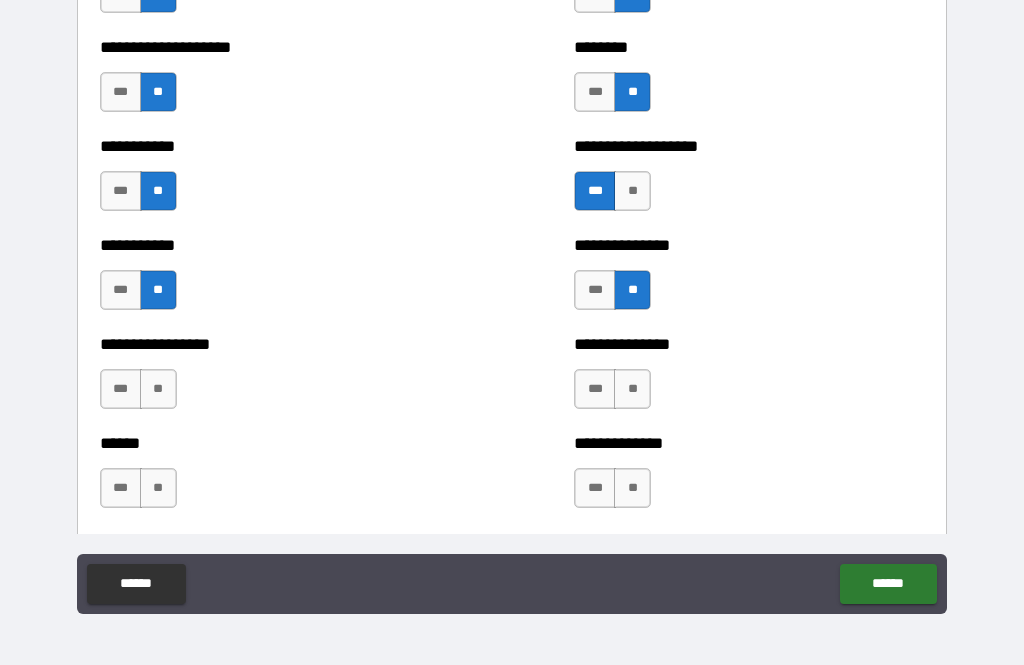 click on "**" at bounding box center (632, 389) 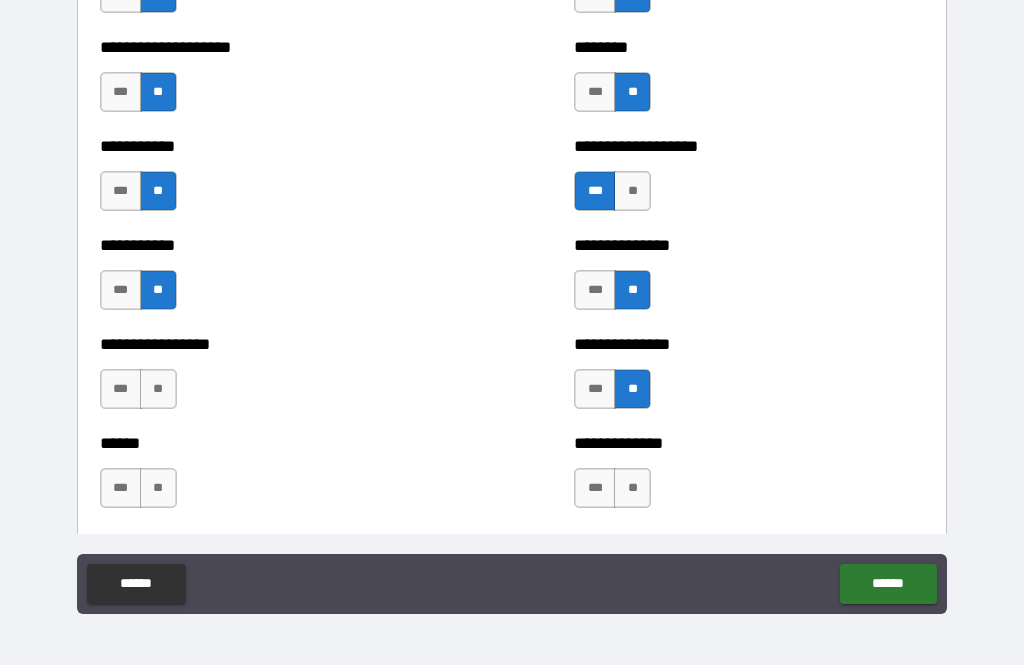 click on "**" at bounding box center (632, 488) 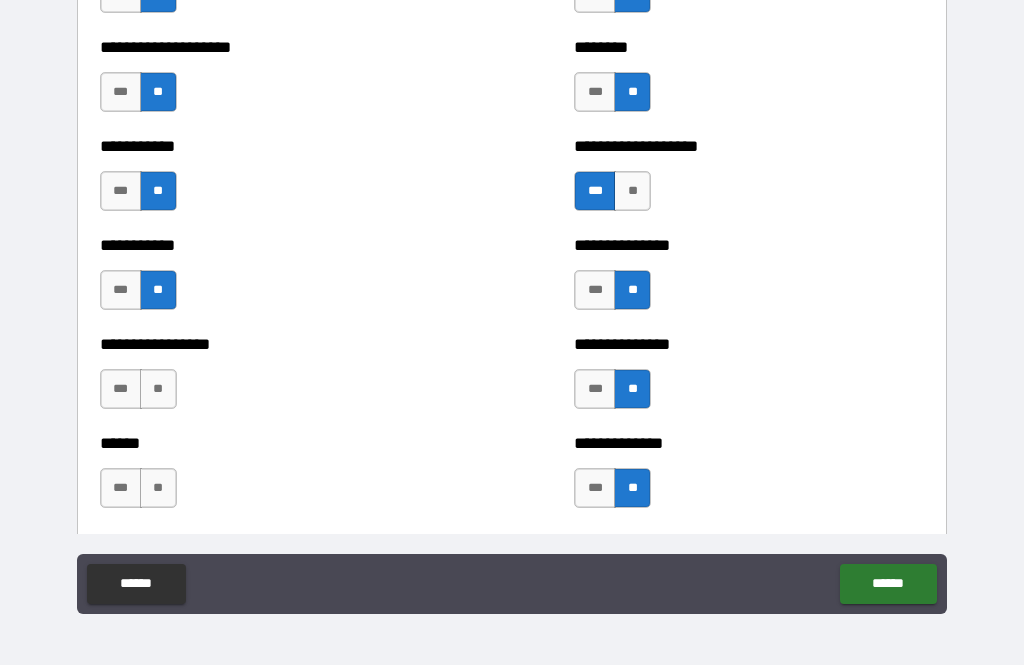 click on "**" at bounding box center [158, 488] 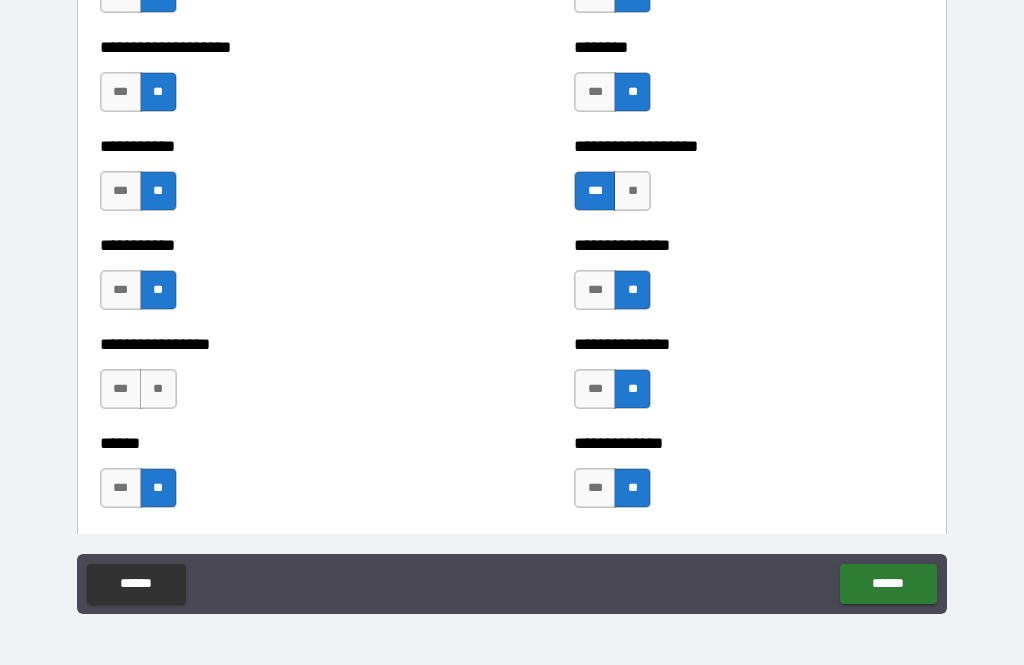 click on "**" at bounding box center [158, 389] 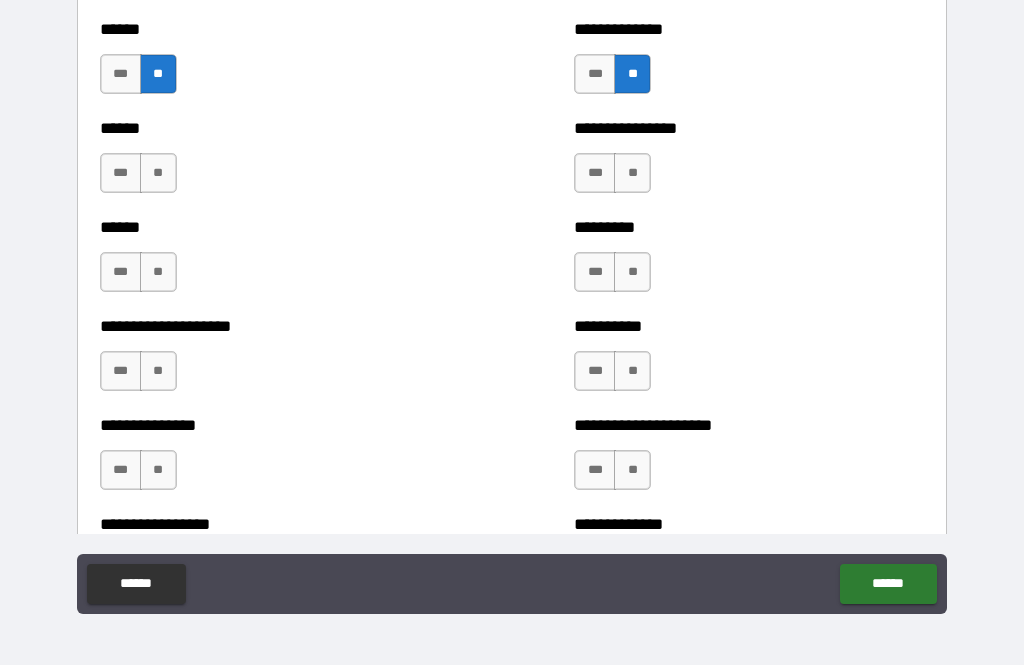 scroll, scrollTop: 3075, scrollLeft: 0, axis: vertical 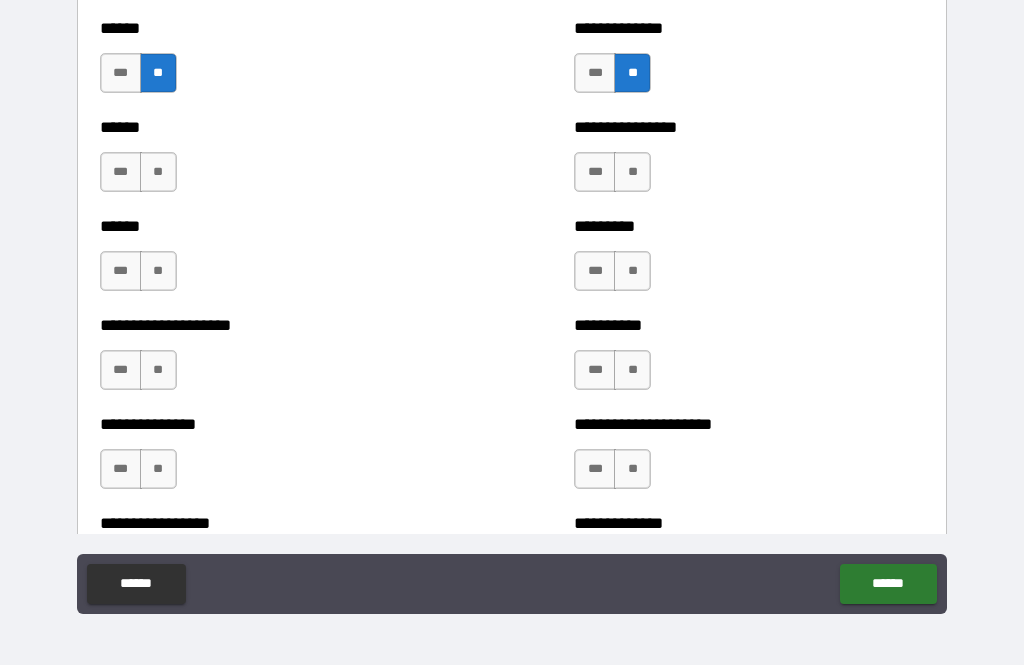 click on "**" at bounding box center (158, 172) 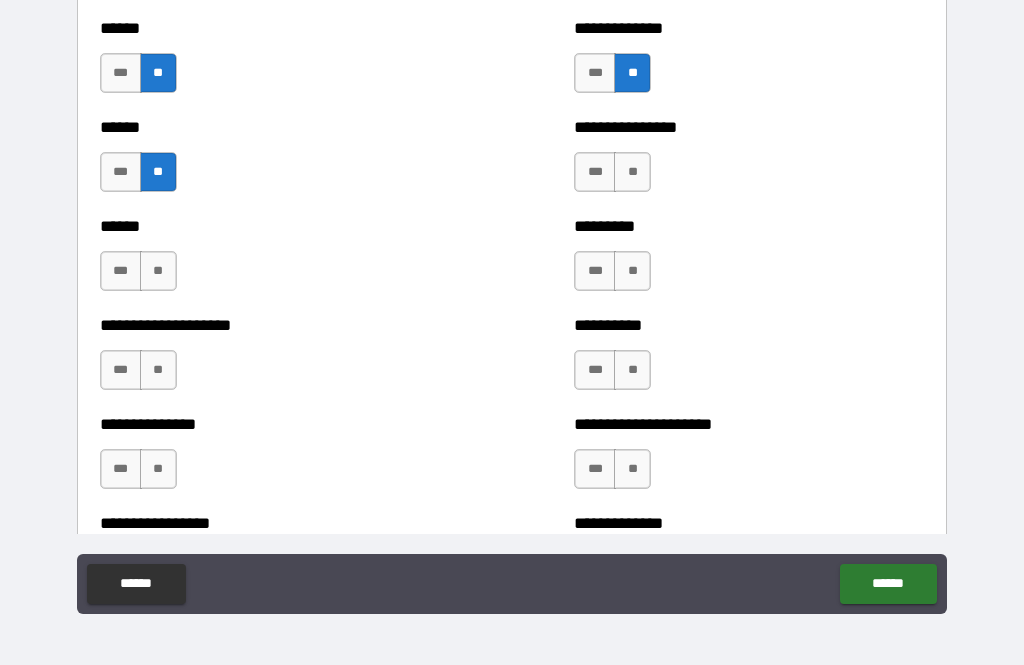 click on "**" at bounding box center [158, 271] 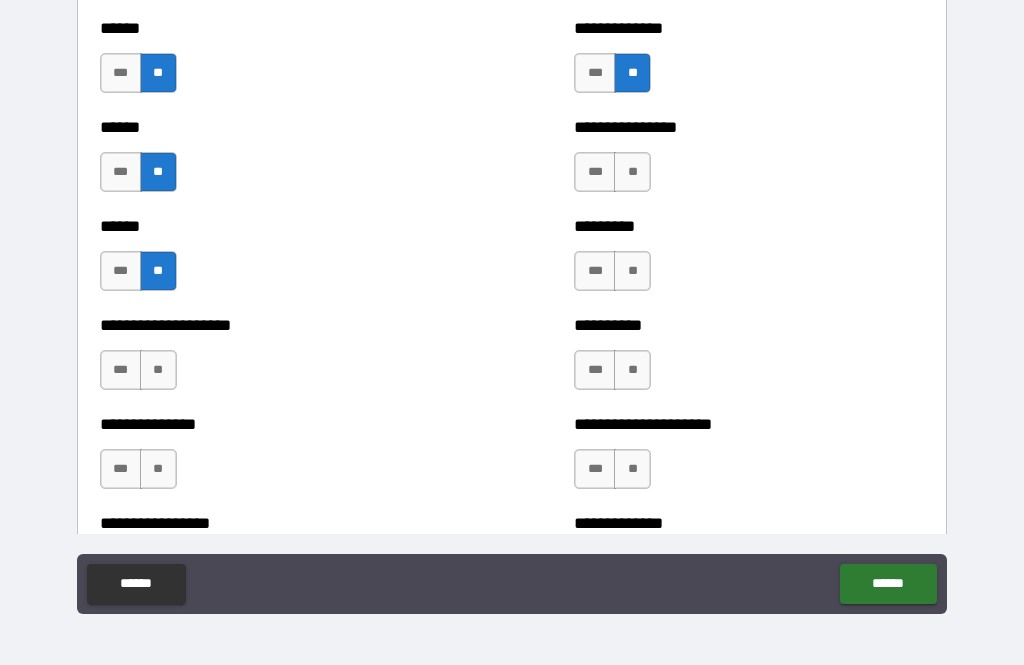 click on "**" at bounding box center [158, 370] 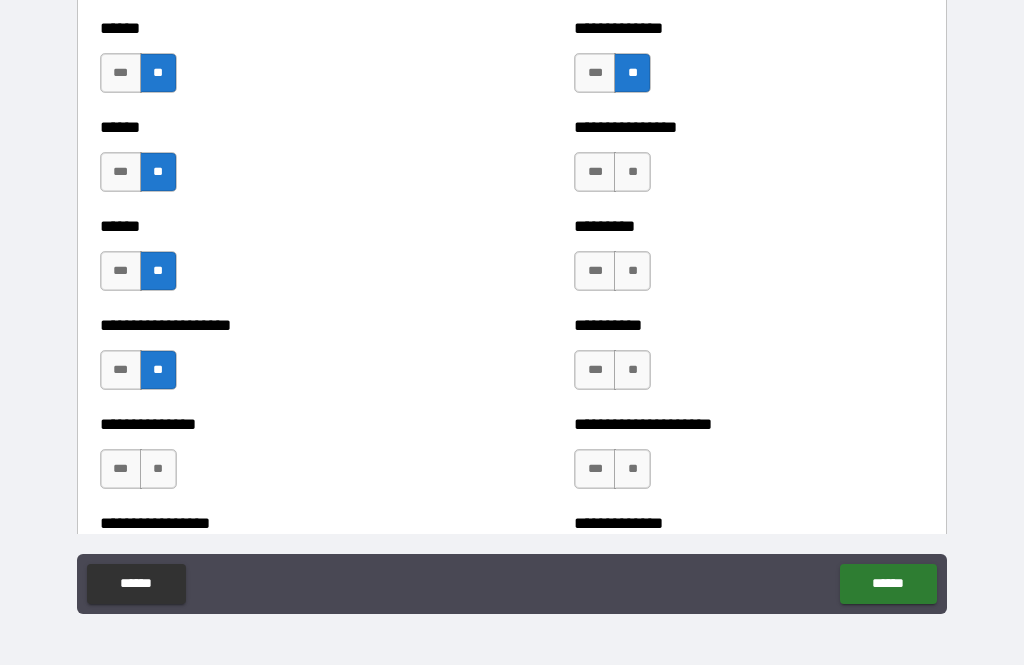 click on "**" at bounding box center [158, 469] 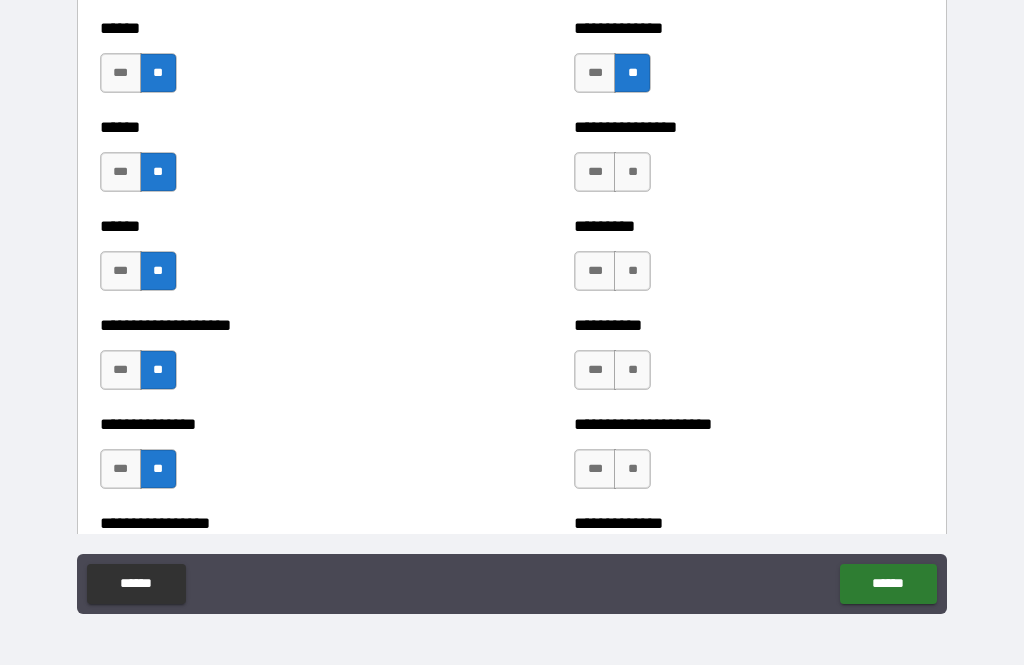click on "**" at bounding box center (632, 172) 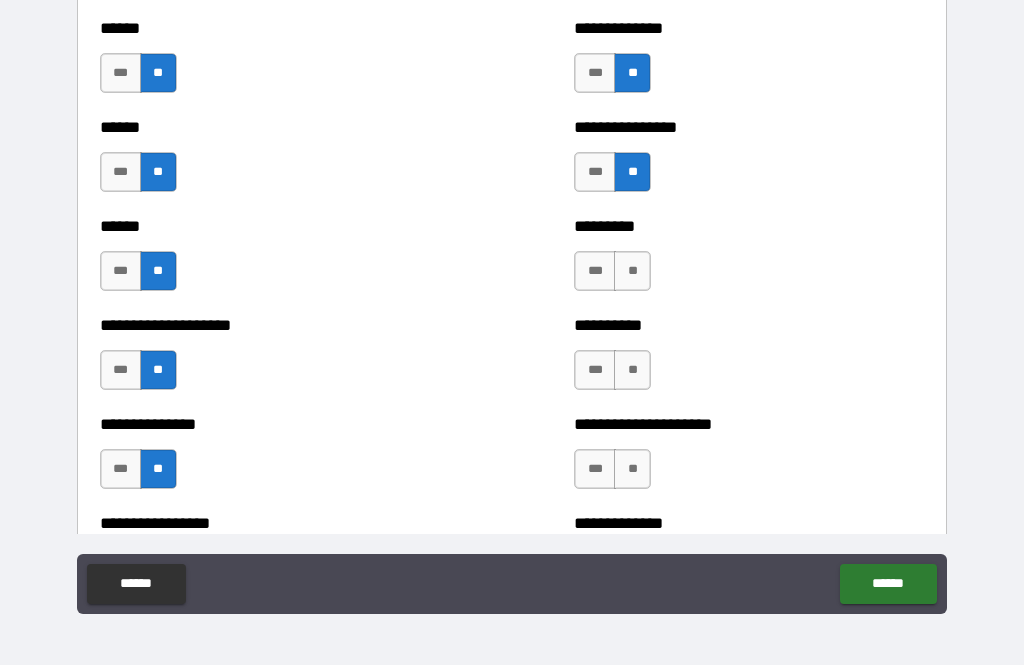 click on "**" at bounding box center (632, 271) 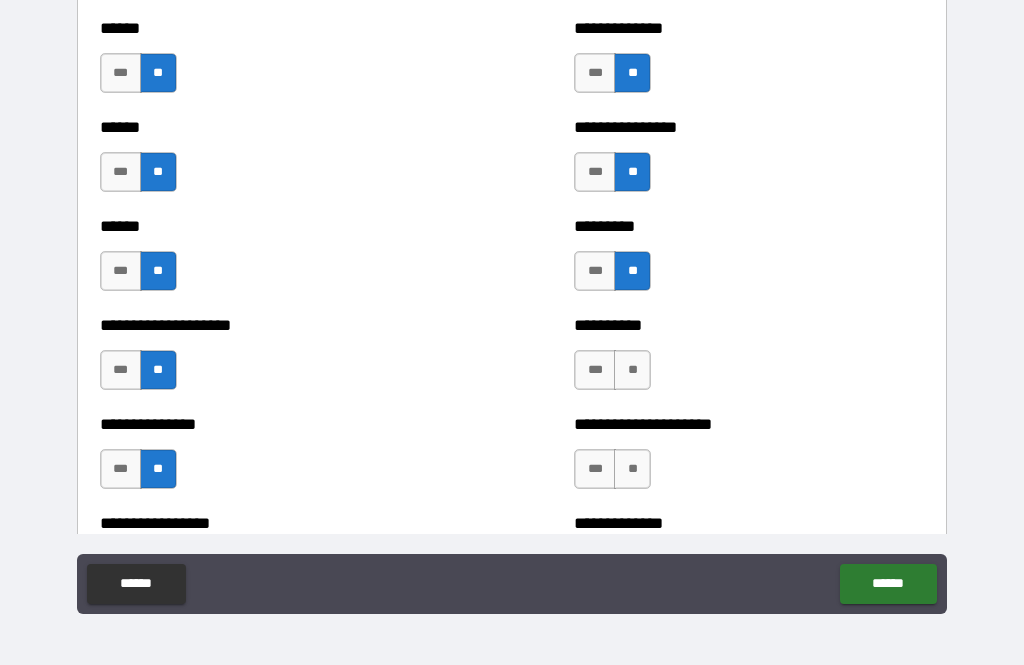click on "**" at bounding box center (632, 370) 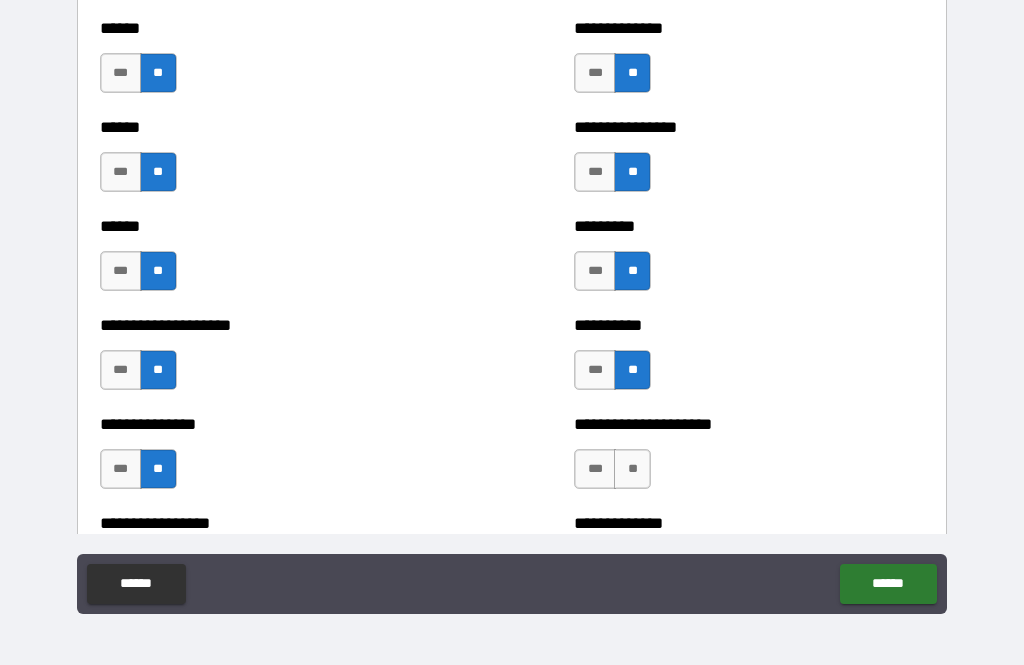 click on "**" at bounding box center [632, 469] 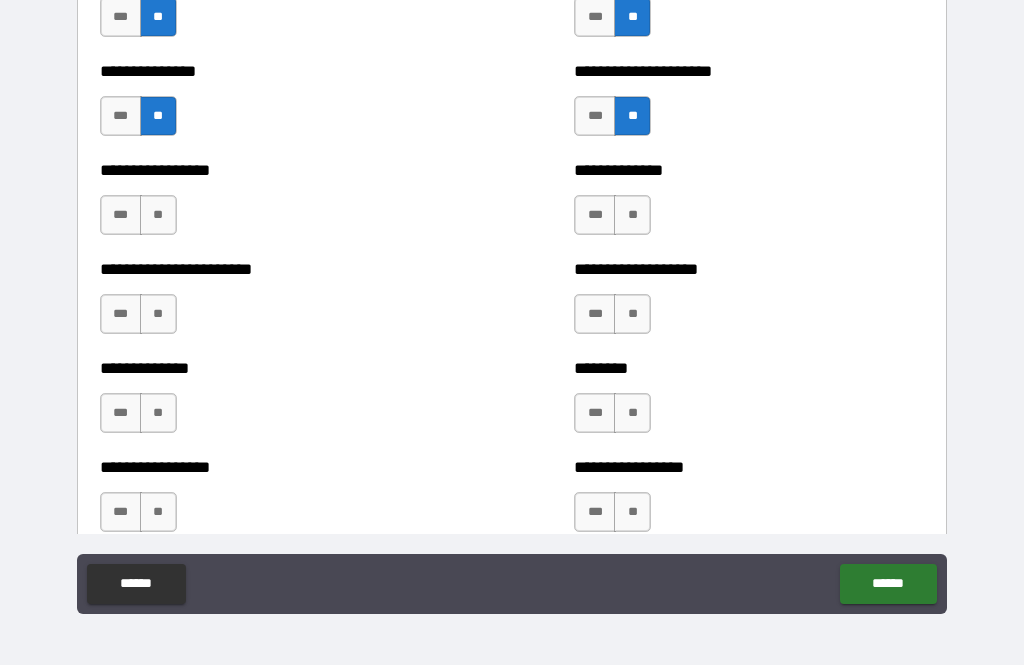 scroll, scrollTop: 3445, scrollLeft: 0, axis: vertical 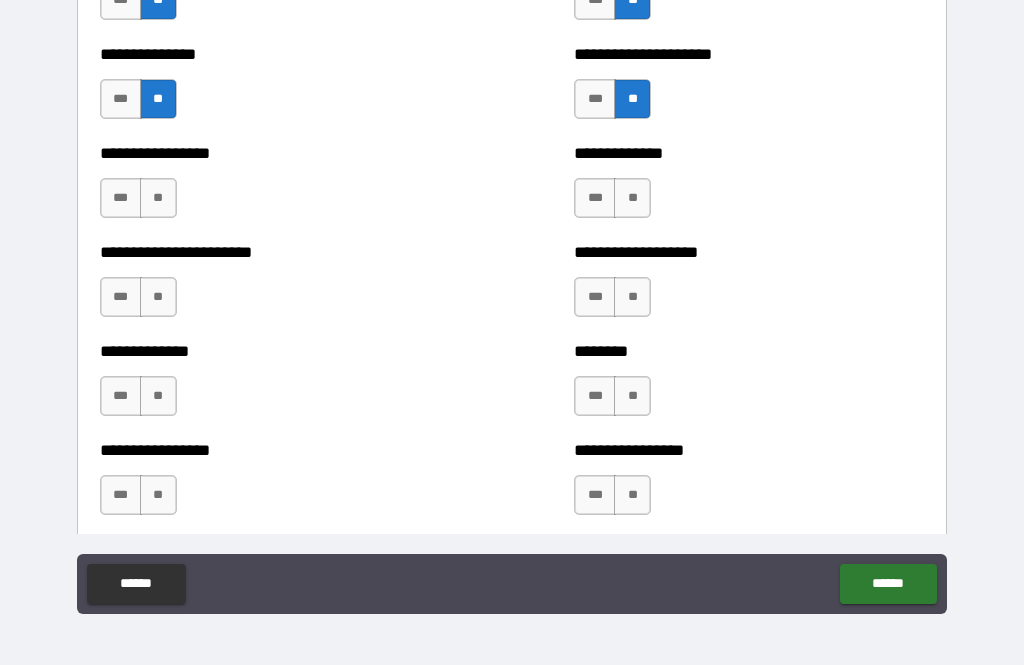 click on "**" at bounding box center [158, 198] 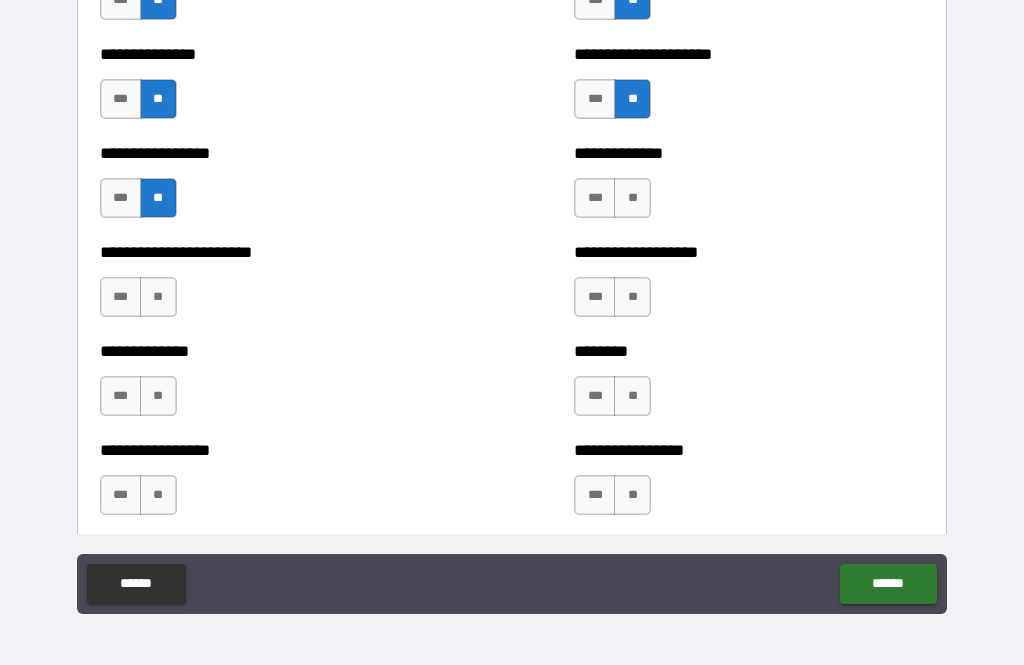 click on "**" at bounding box center [158, 297] 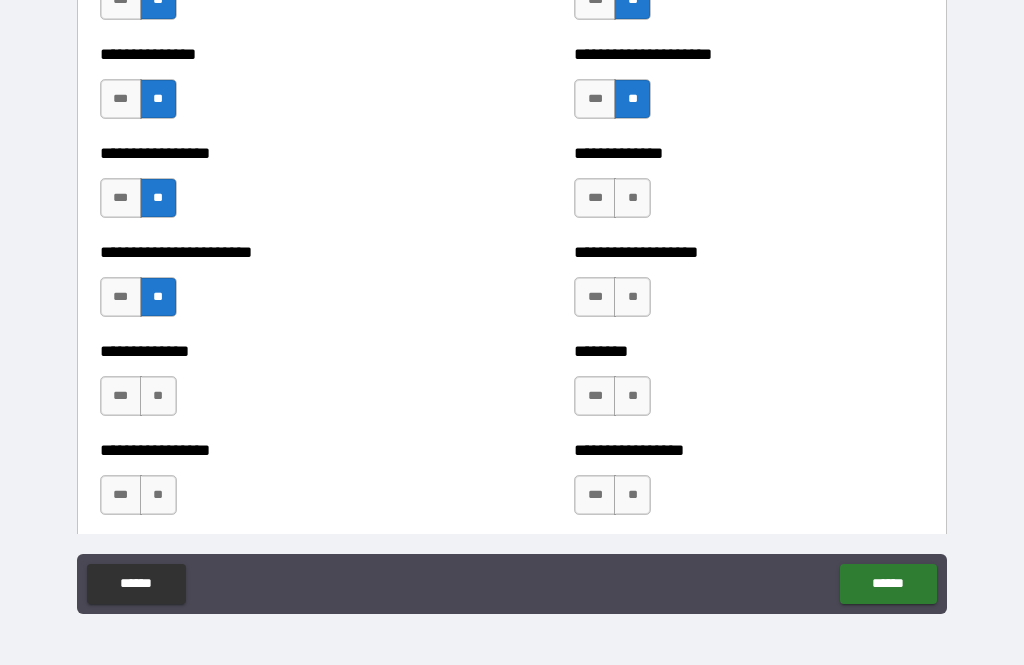 click on "**" at bounding box center (158, 396) 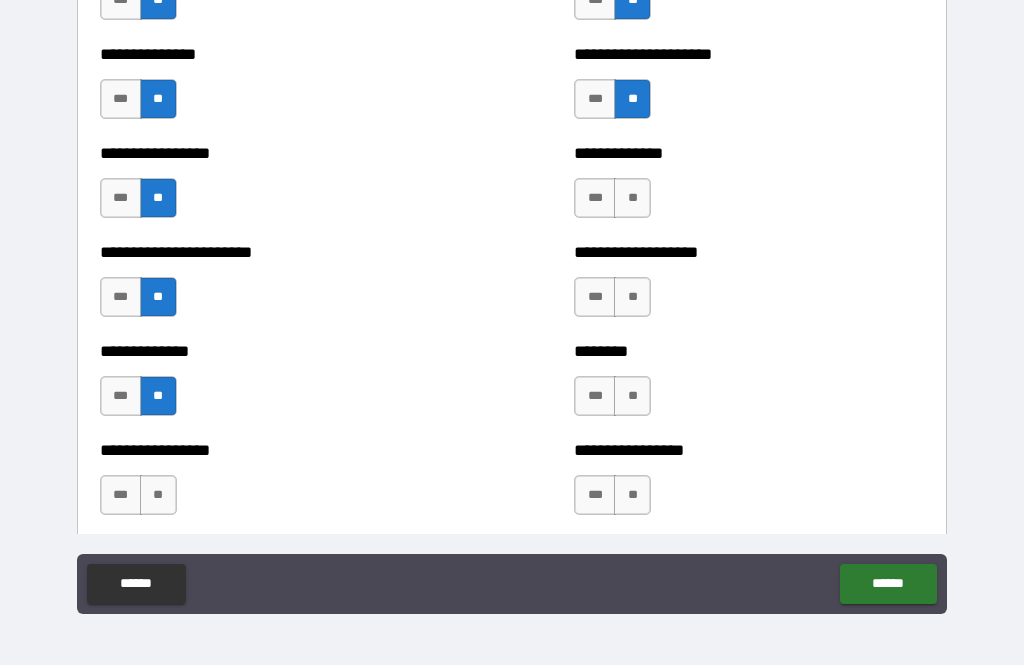 click on "**" at bounding box center [158, 495] 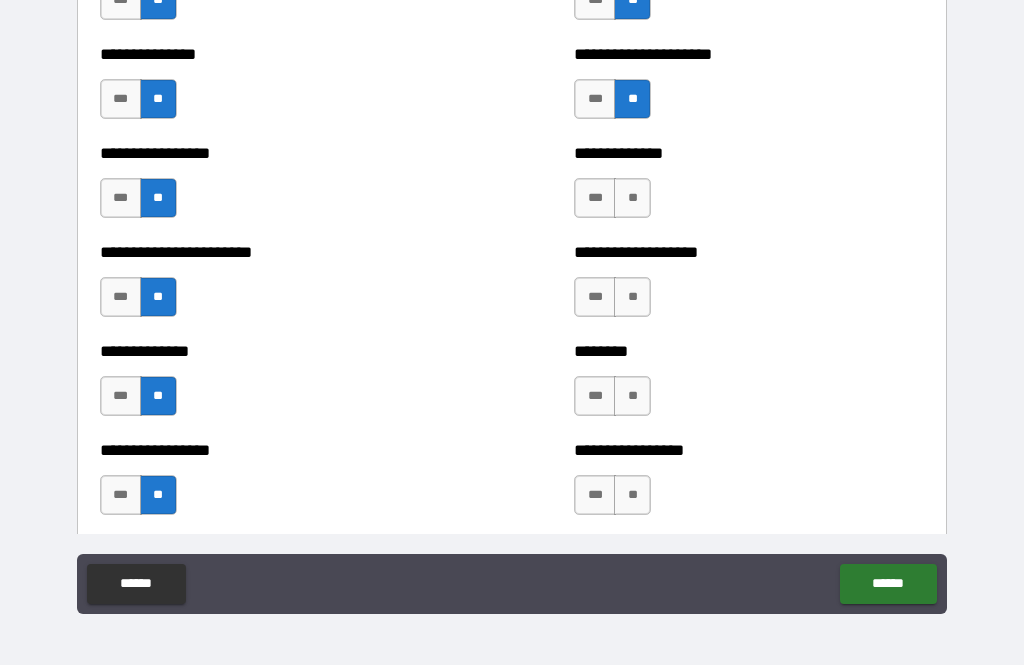 click on "**" at bounding box center [632, 198] 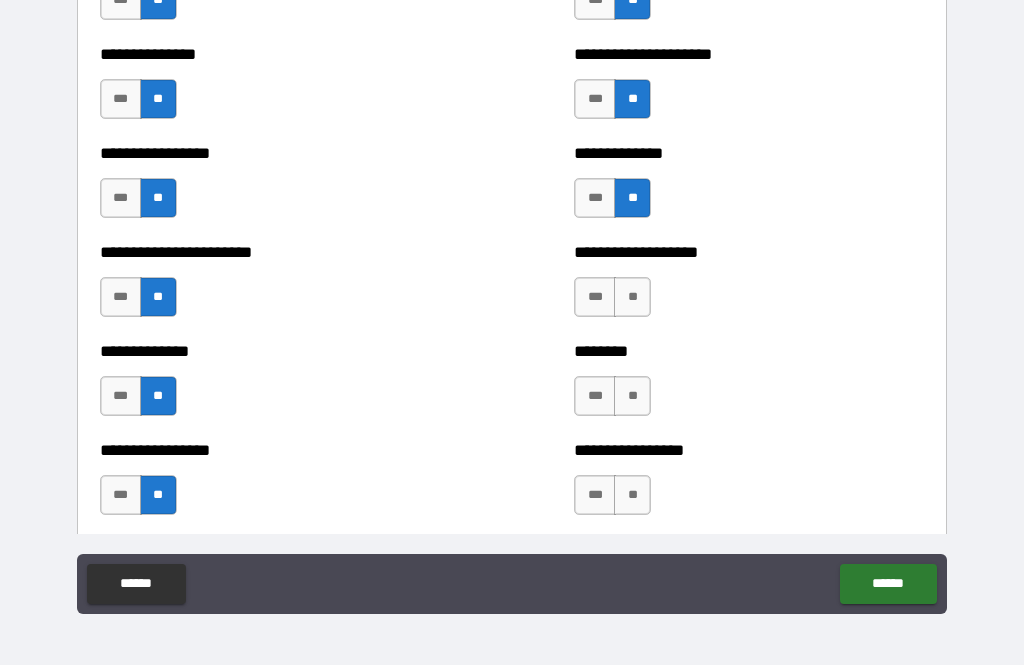 click on "**" at bounding box center [632, 297] 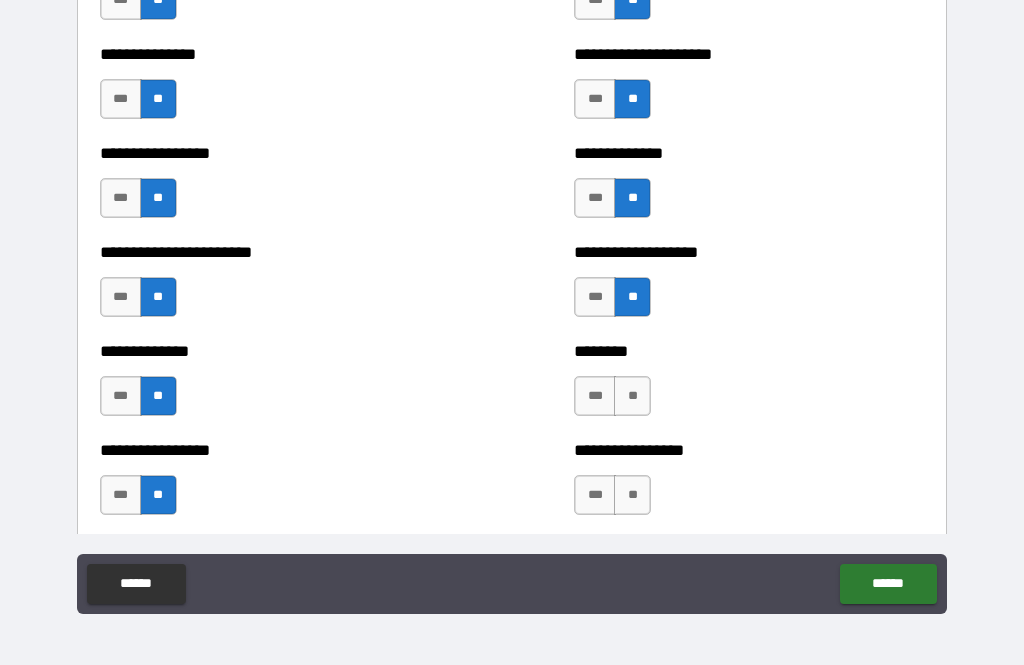 click on "**" at bounding box center [632, 396] 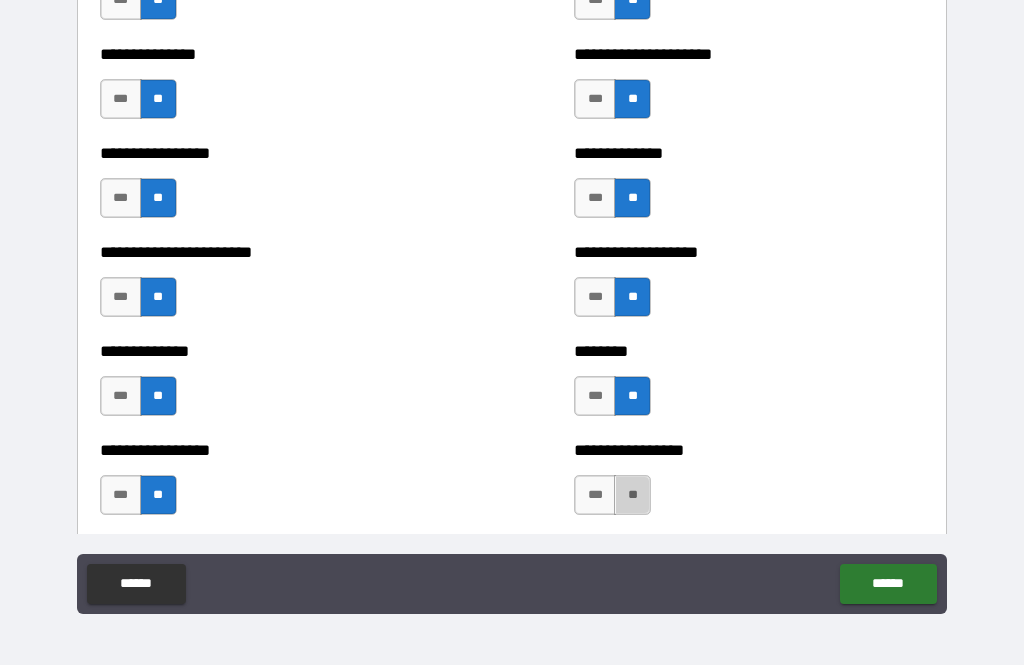 click on "**" at bounding box center [632, 495] 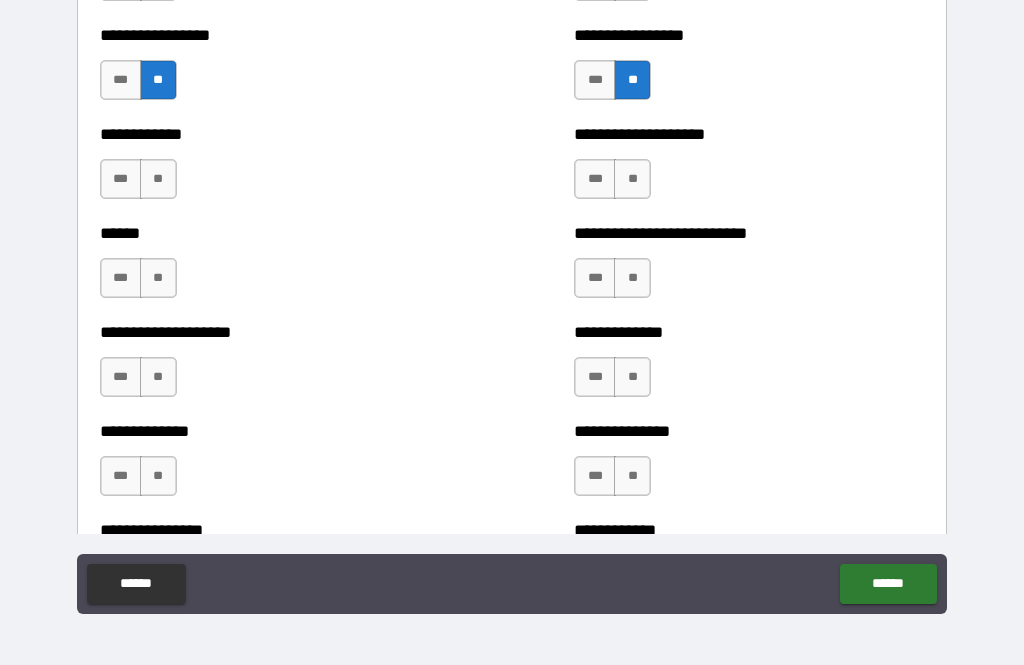 scroll, scrollTop: 3861, scrollLeft: 0, axis: vertical 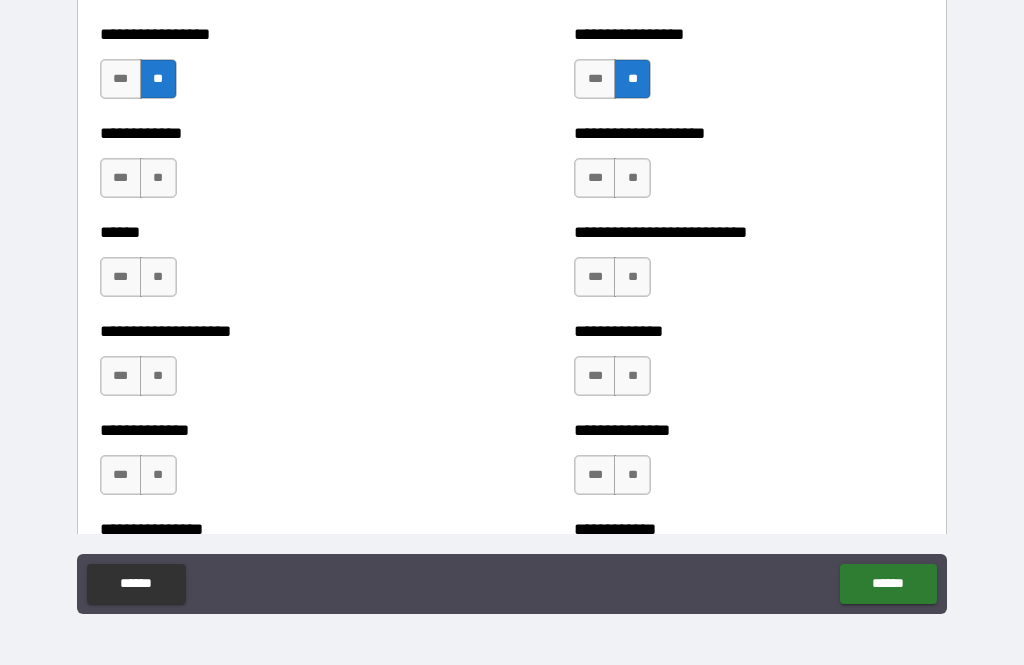 click on "**" at bounding box center [158, 178] 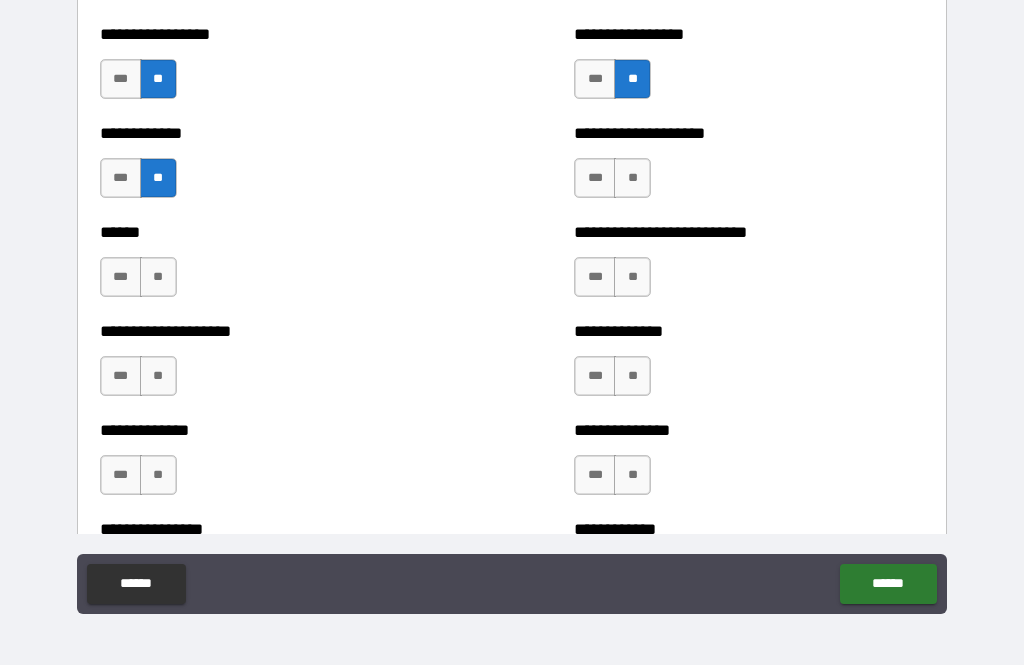 click on "**" at bounding box center [158, 277] 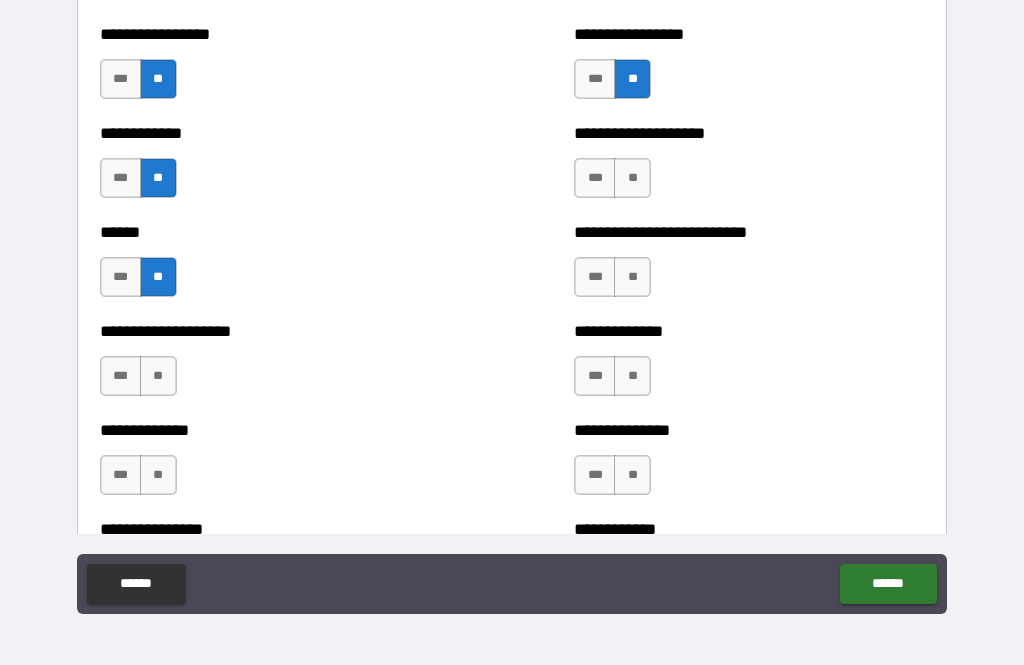 click on "**" at bounding box center (158, 376) 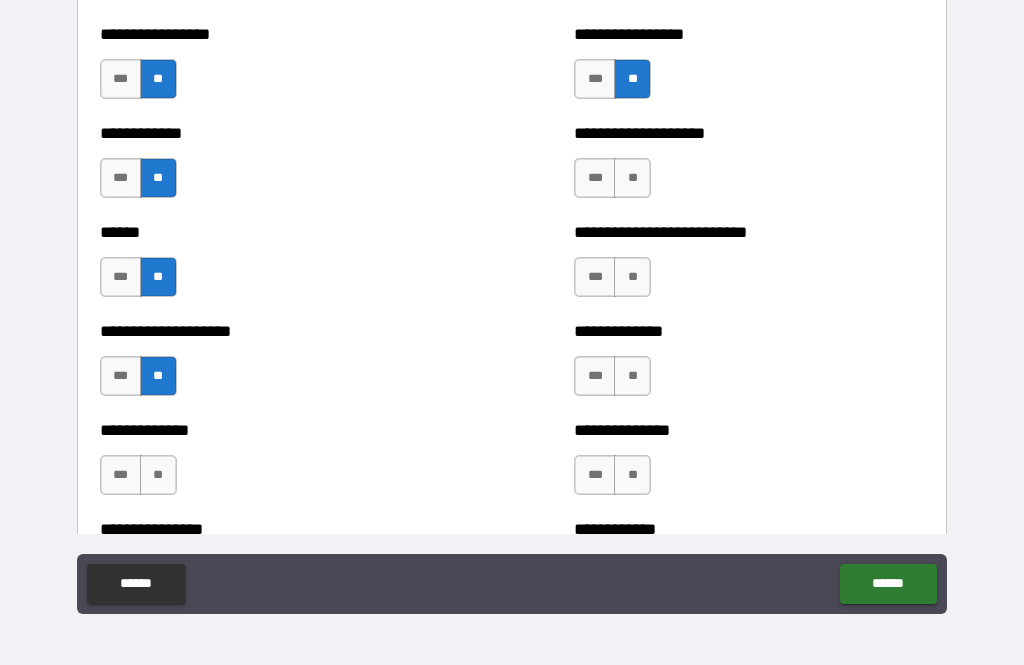 click on "**" at bounding box center (158, 475) 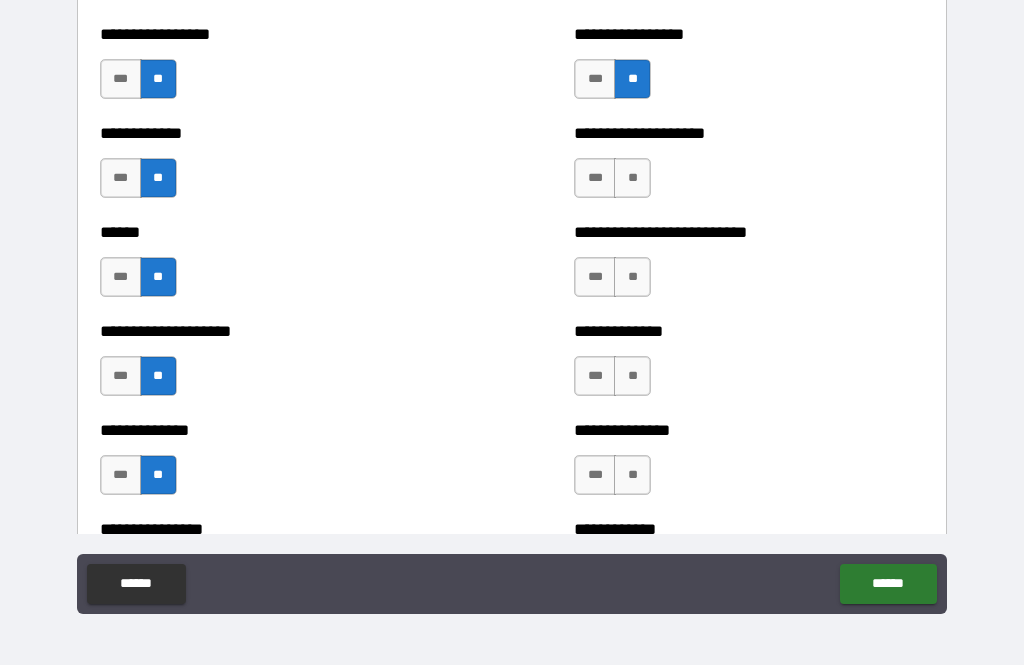 click on "**" at bounding box center (632, 178) 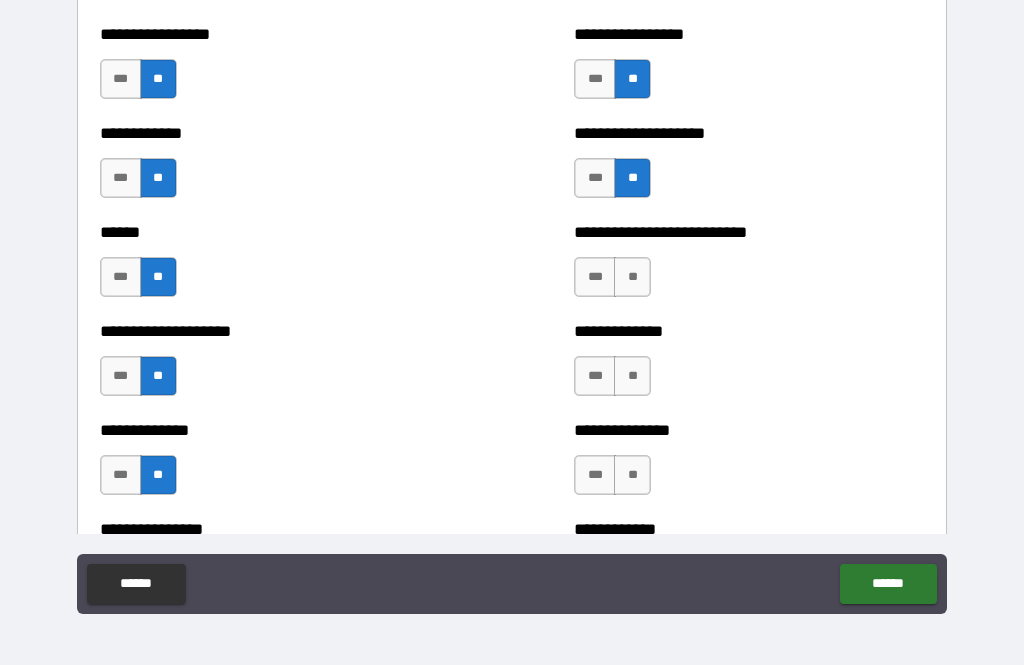 click on "**" at bounding box center (632, 277) 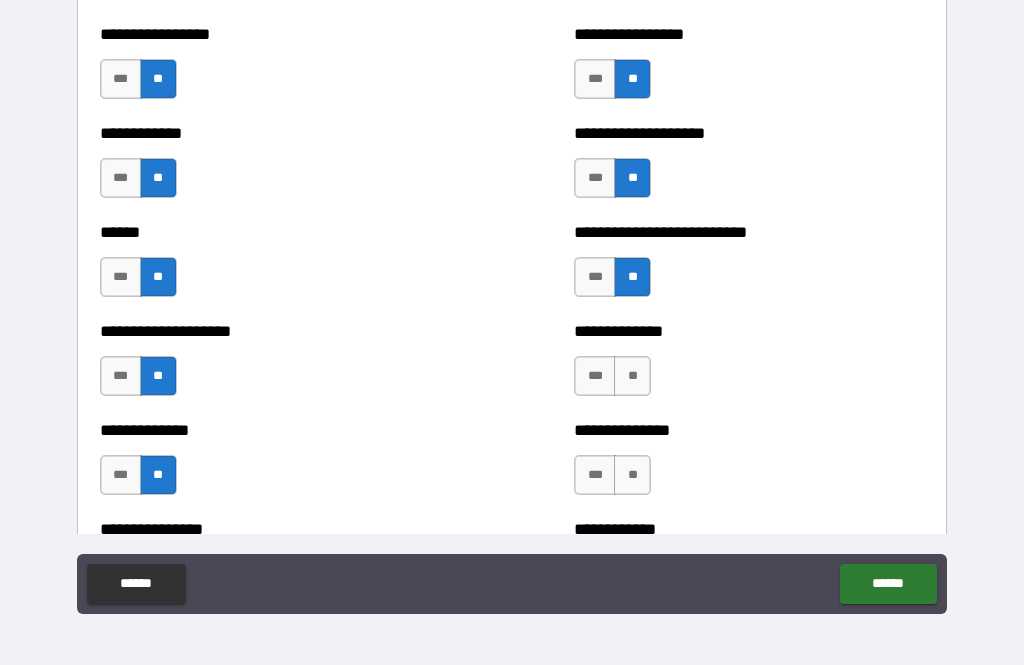 click on "**" at bounding box center [632, 376] 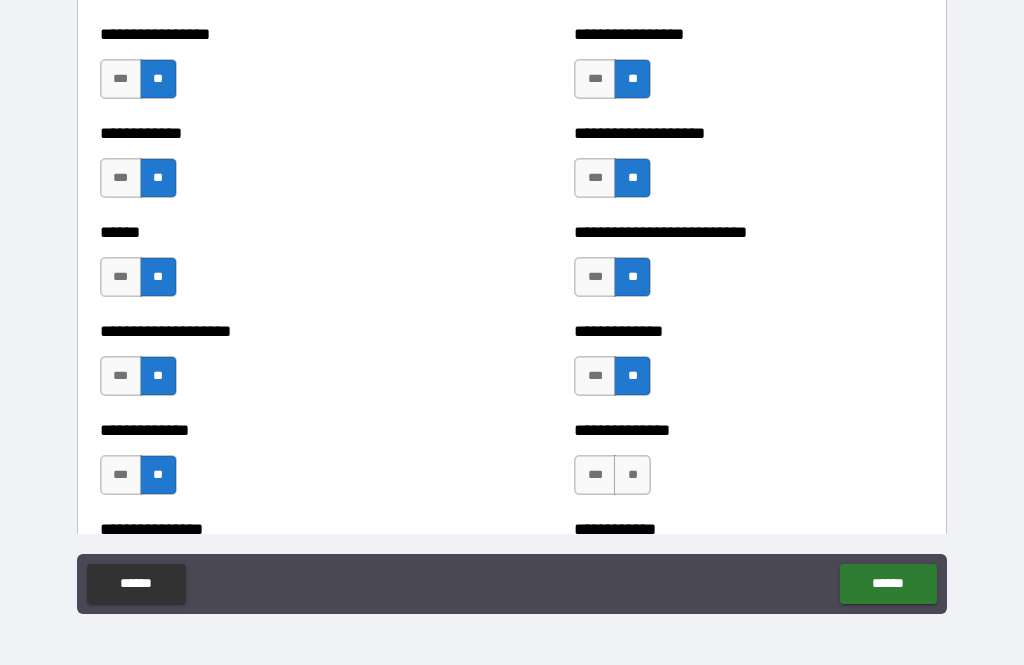 click on "**" at bounding box center (632, 475) 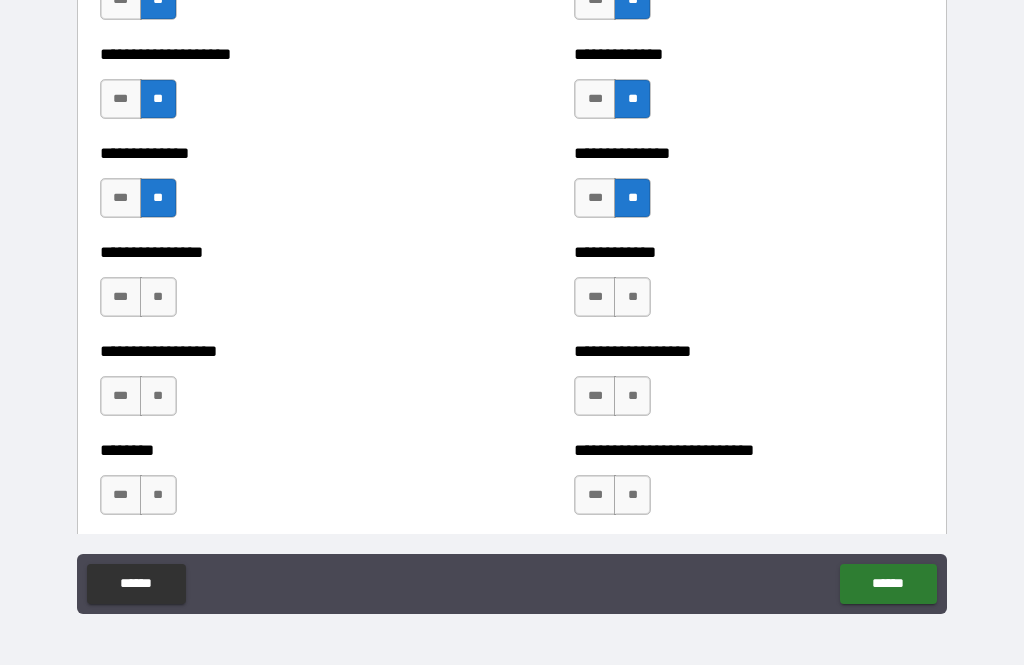 scroll, scrollTop: 4138, scrollLeft: 0, axis: vertical 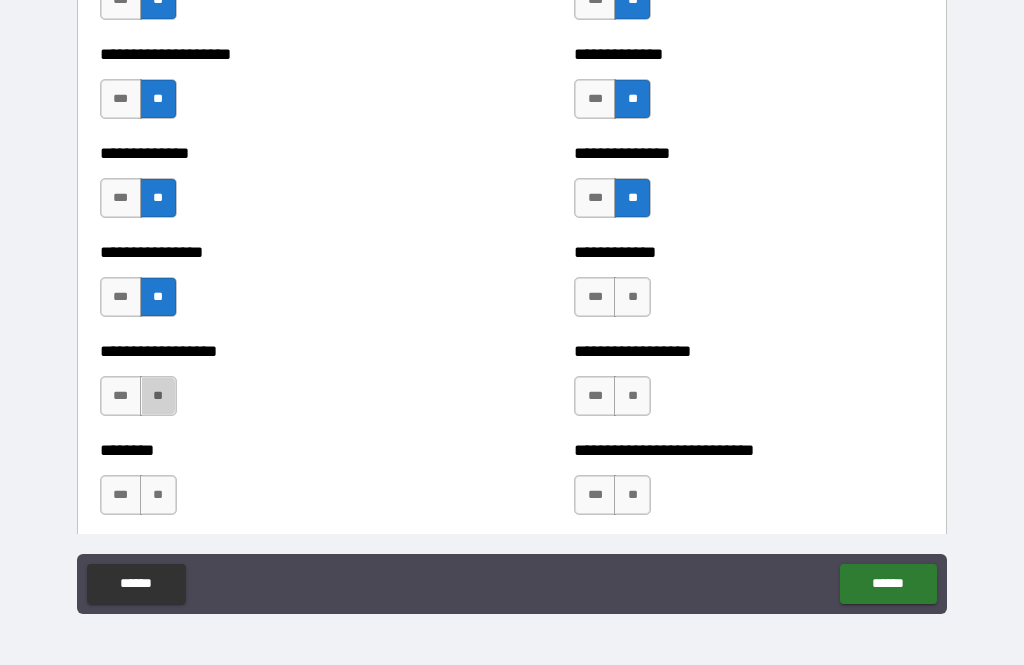 click on "**" at bounding box center [158, 396] 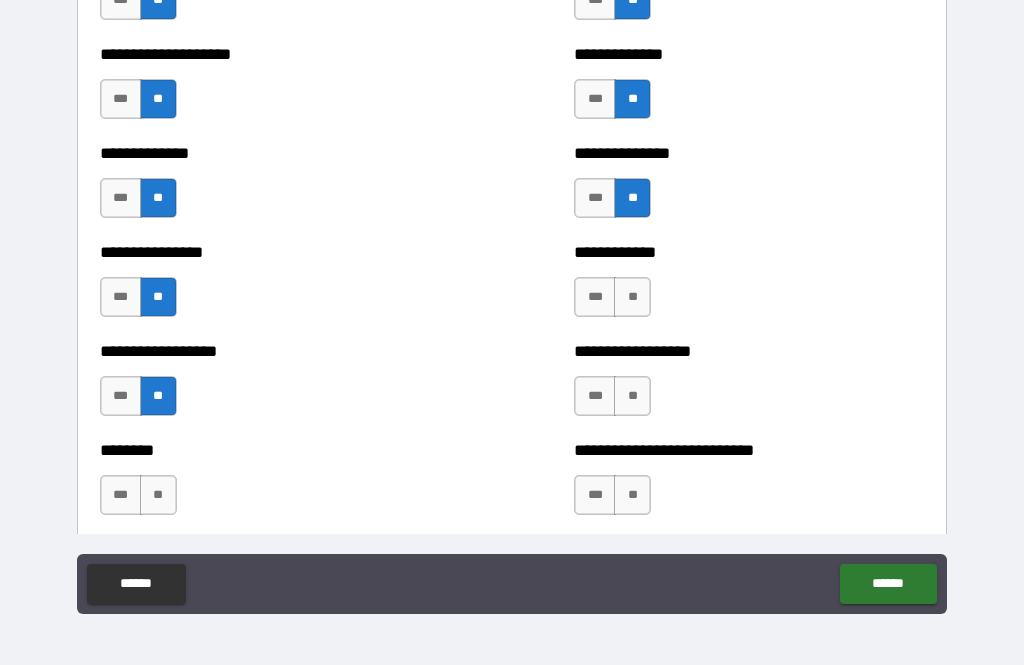click on "**" at bounding box center (158, 495) 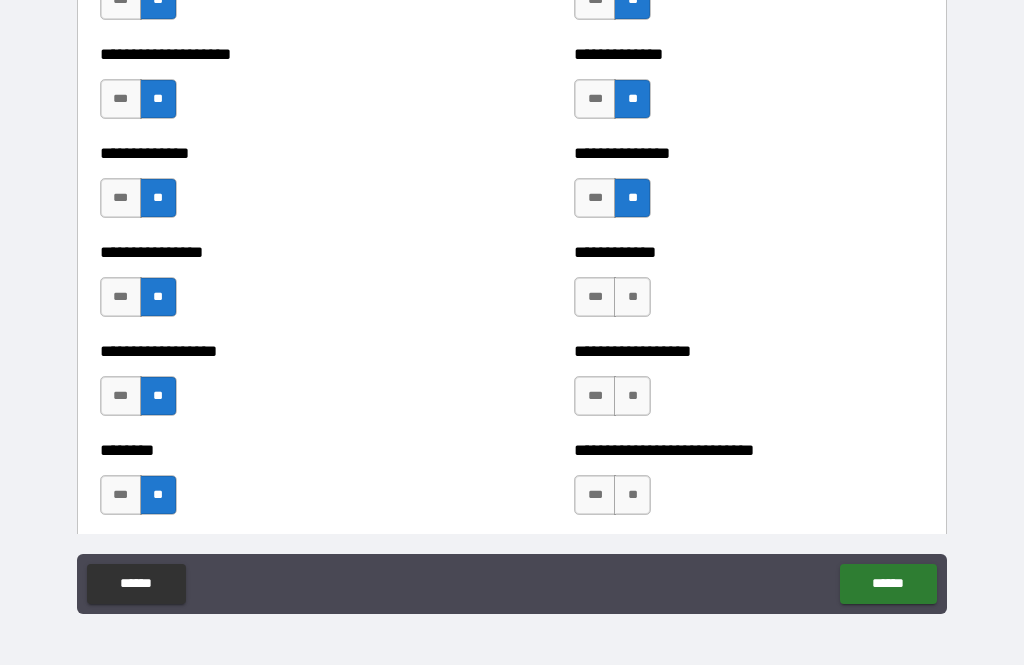 click on "**" at bounding box center (632, 297) 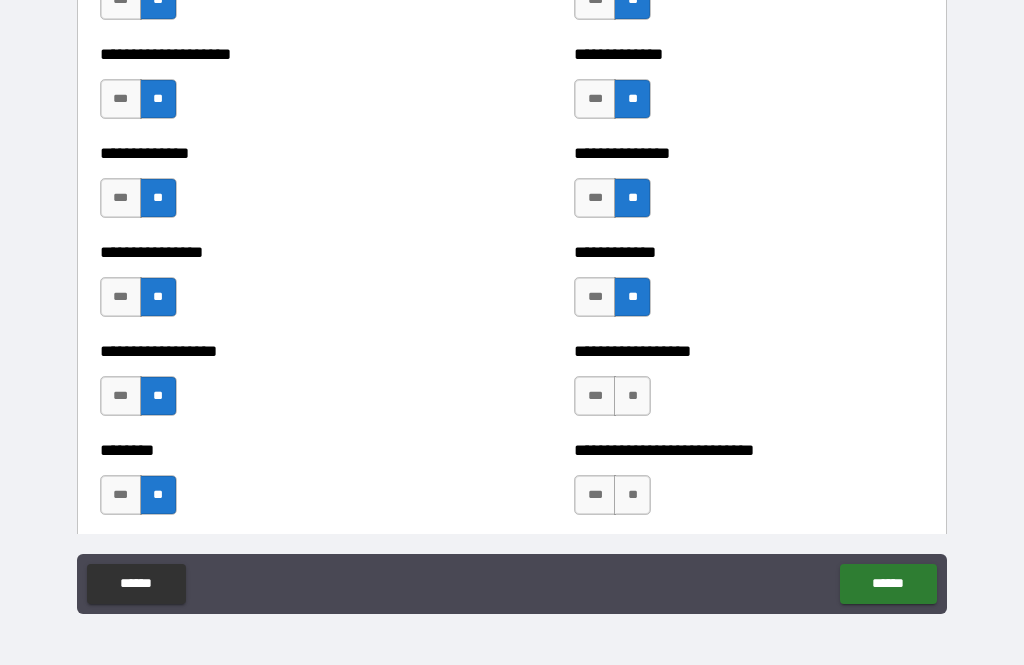 click on "**" at bounding box center (632, 396) 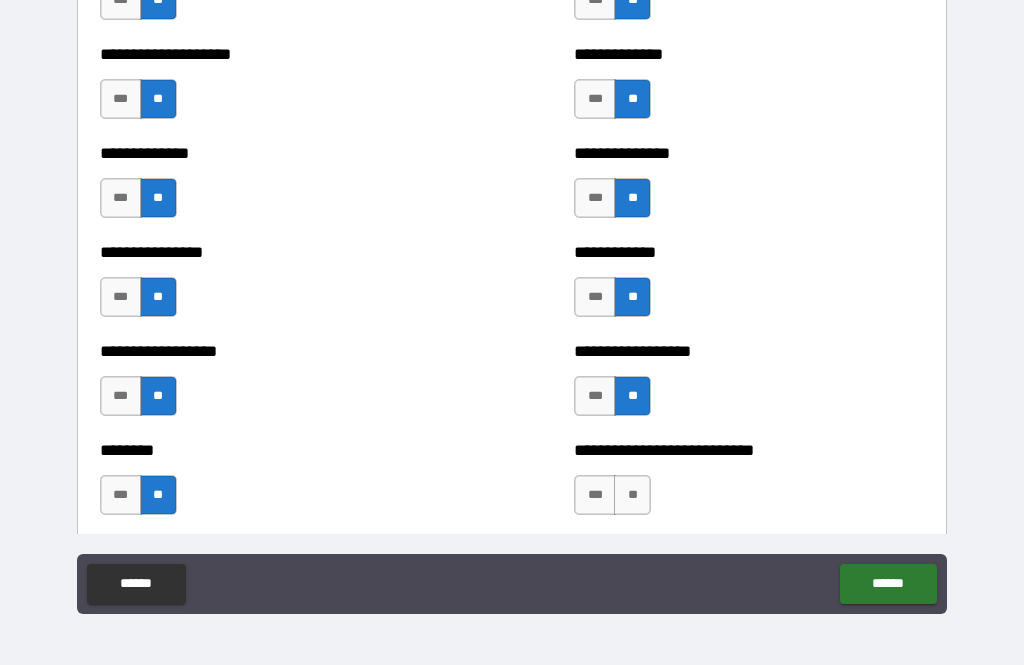 click on "**" at bounding box center [632, 495] 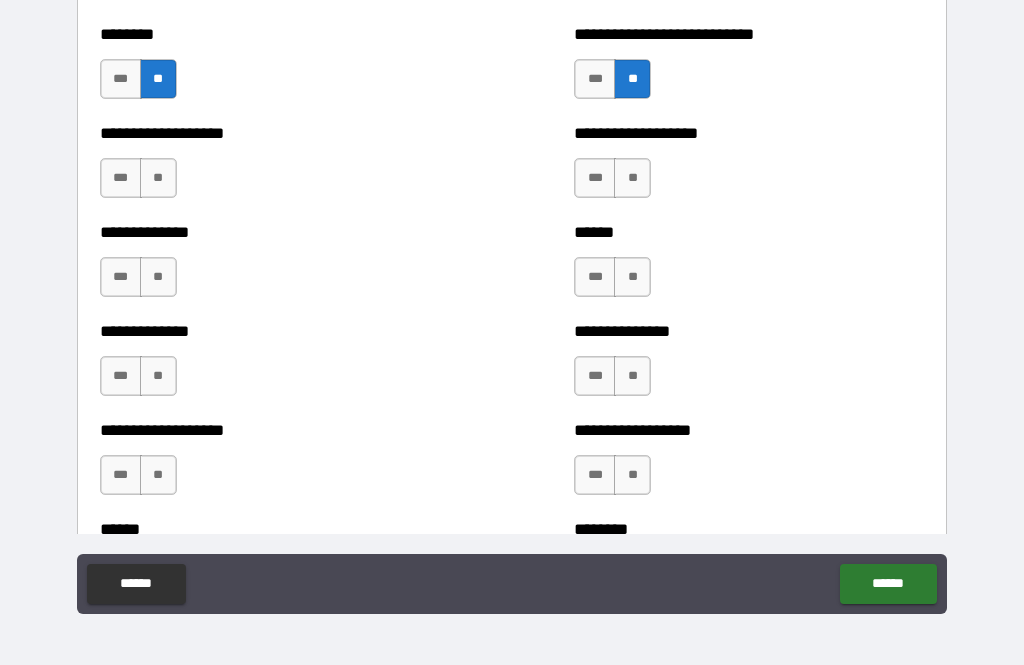 scroll, scrollTop: 4561, scrollLeft: 0, axis: vertical 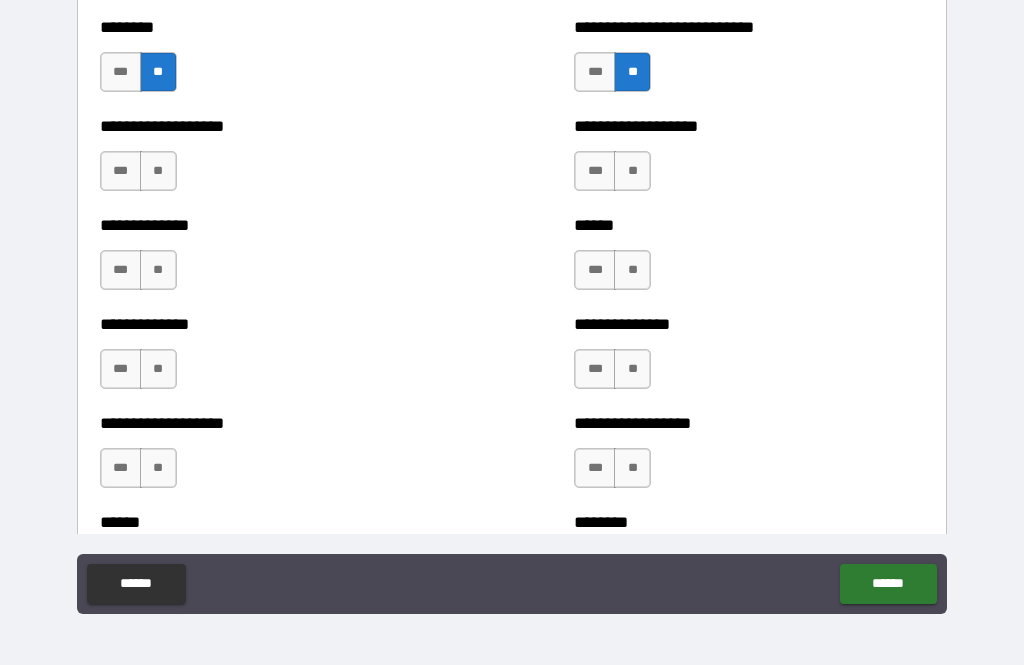 click on "**" at bounding box center [158, 171] 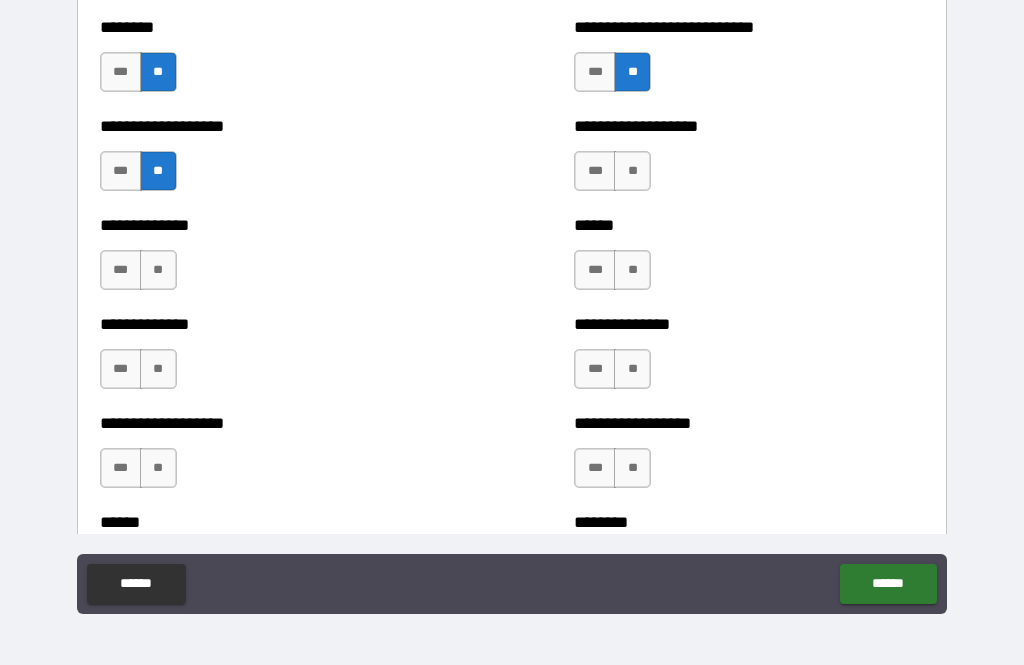 click on "**" at bounding box center [158, 270] 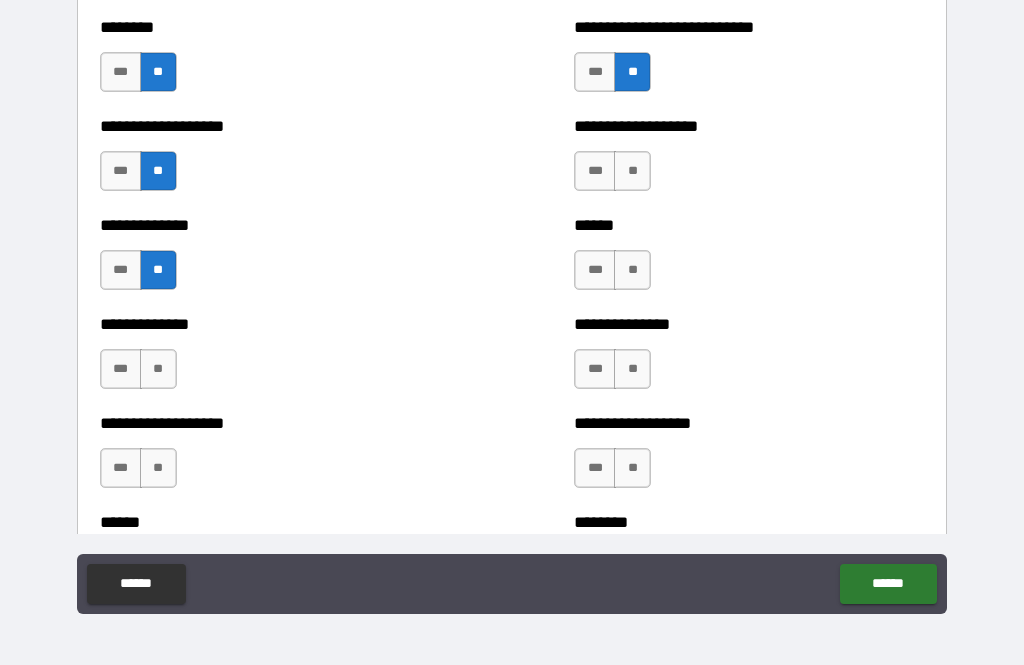 click on "**" at bounding box center [158, 369] 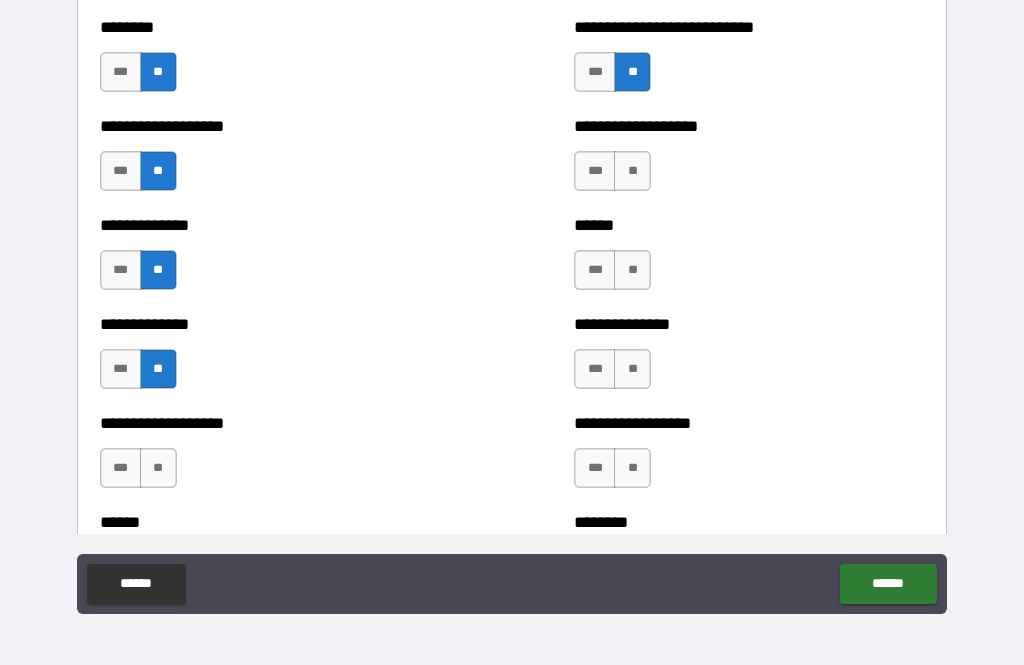 click on "**" at bounding box center (158, 468) 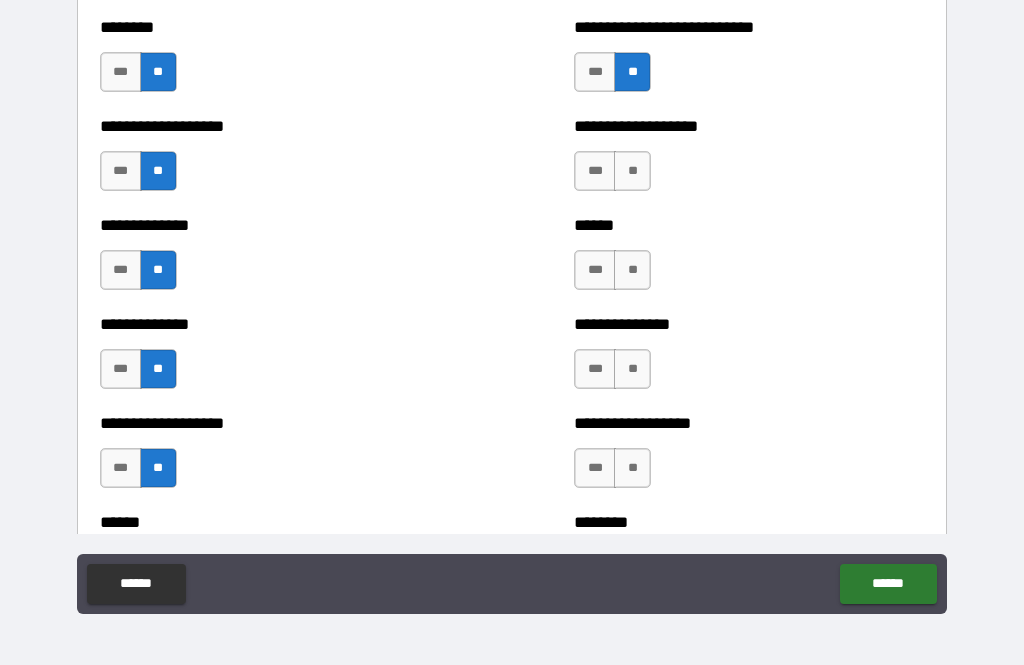 click on "**" at bounding box center (632, 171) 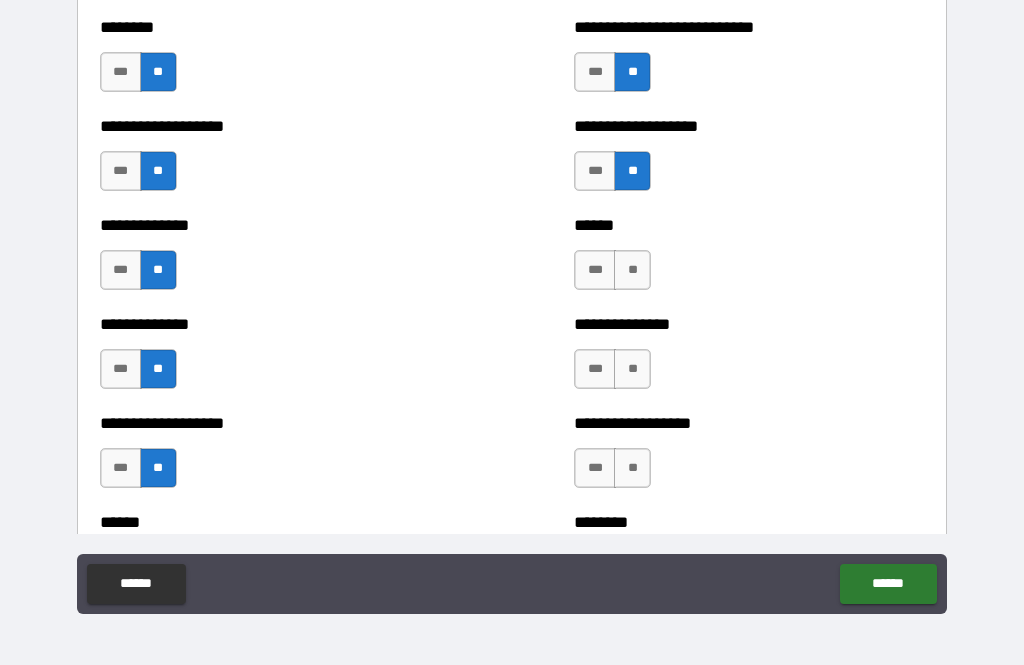 click on "***" at bounding box center (595, 171) 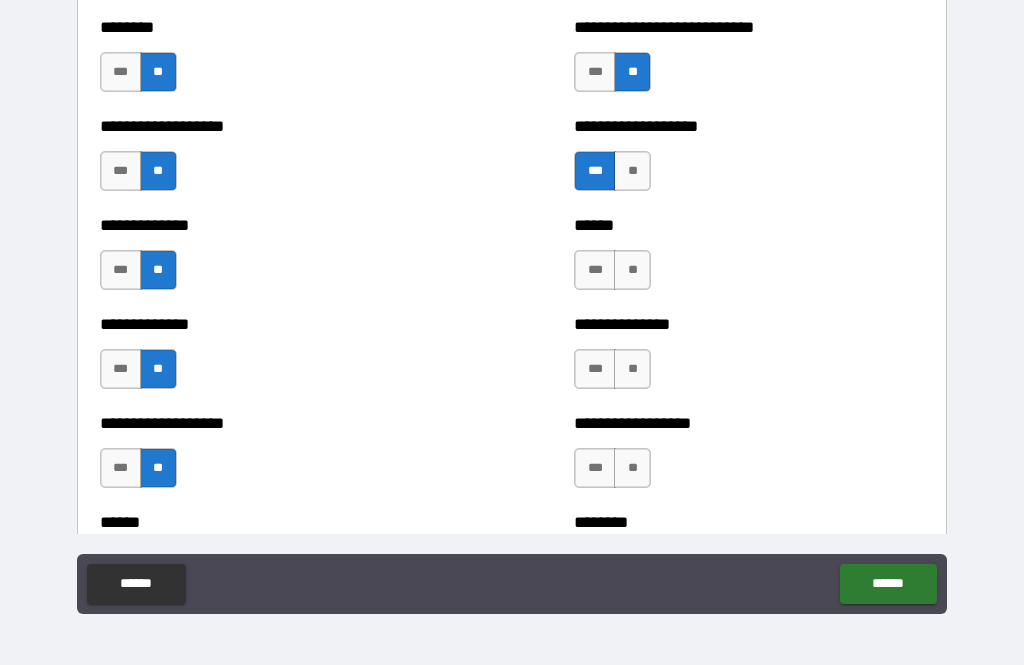 click on "**" at bounding box center [632, 171] 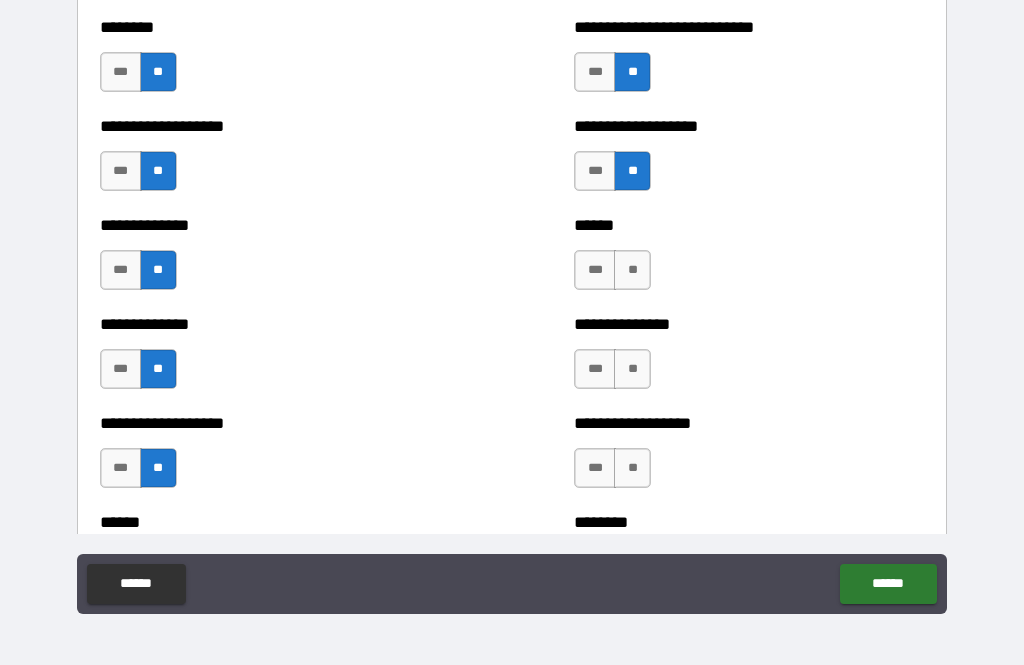click on "***" at bounding box center [595, 171] 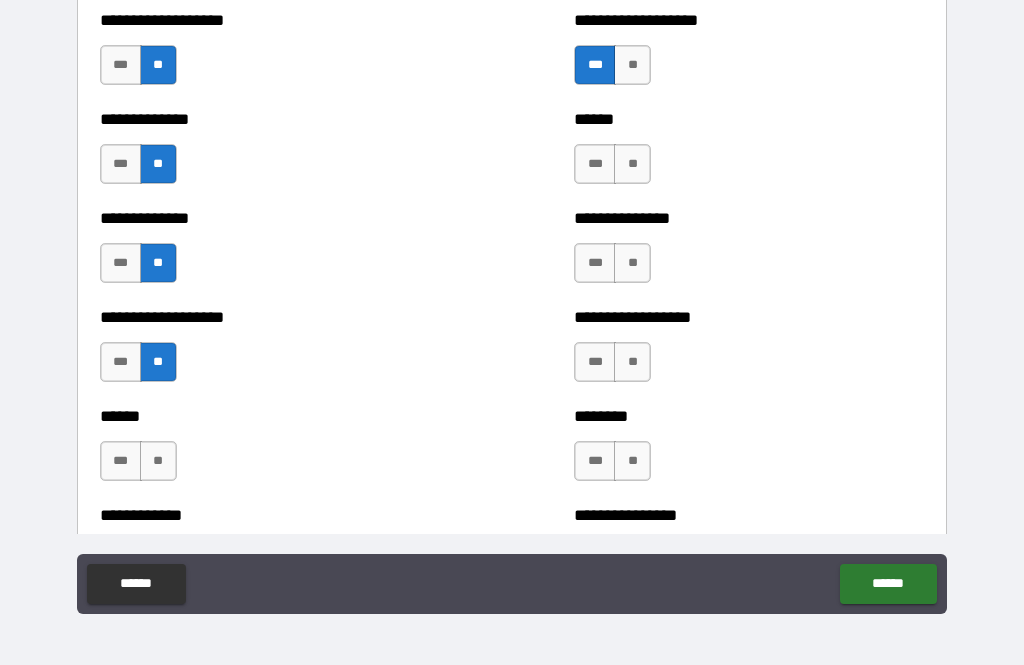 scroll, scrollTop: 4696, scrollLeft: 0, axis: vertical 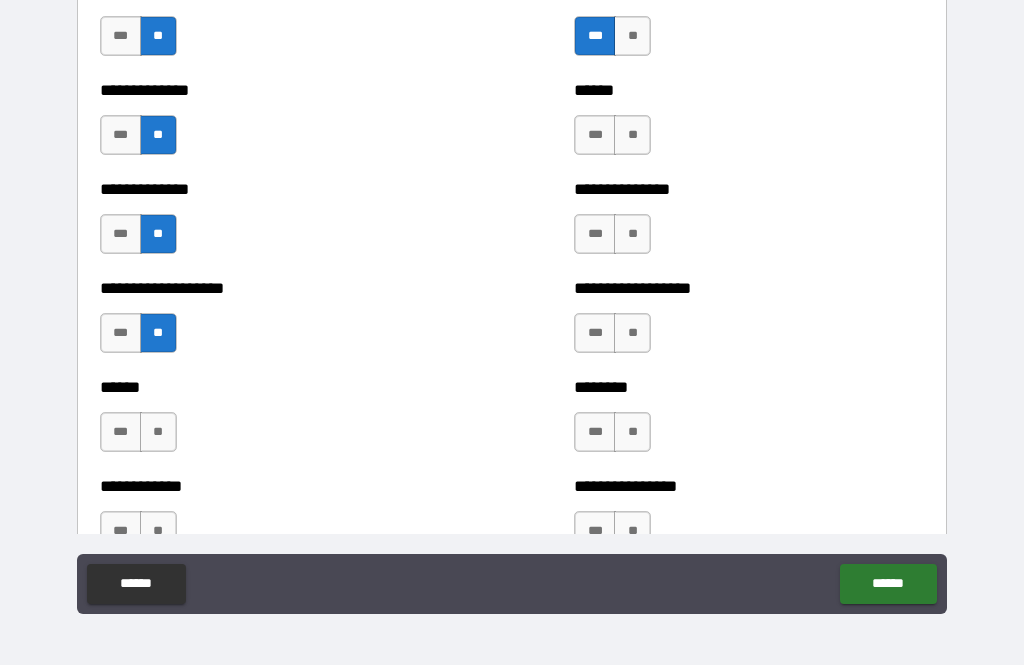 click on "**" at bounding box center [632, 135] 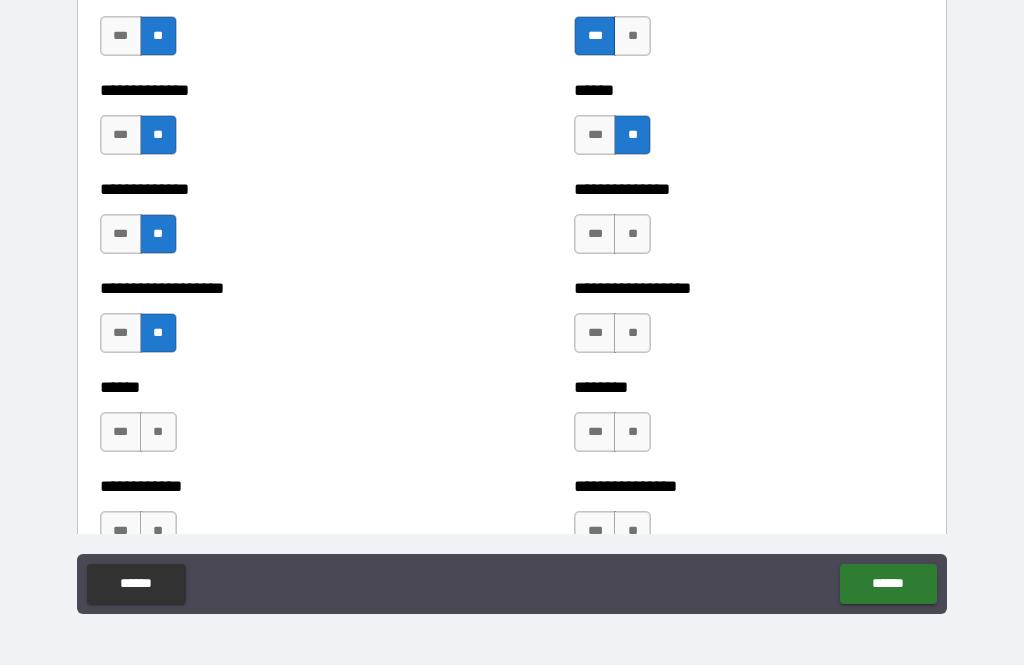 click on "**" at bounding box center [632, 234] 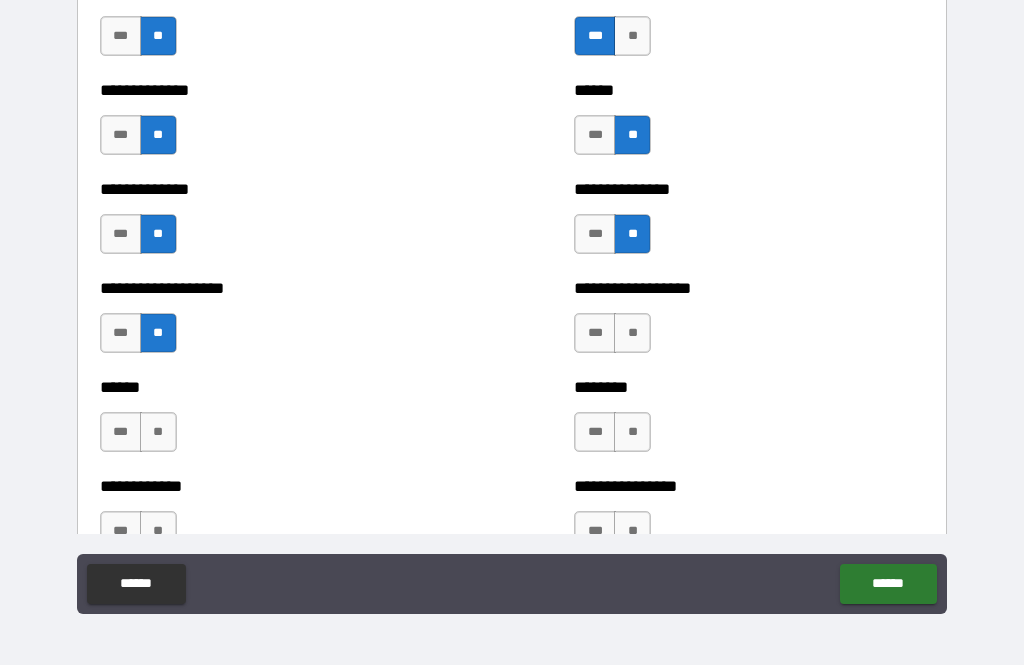 click on "**" at bounding box center [632, 333] 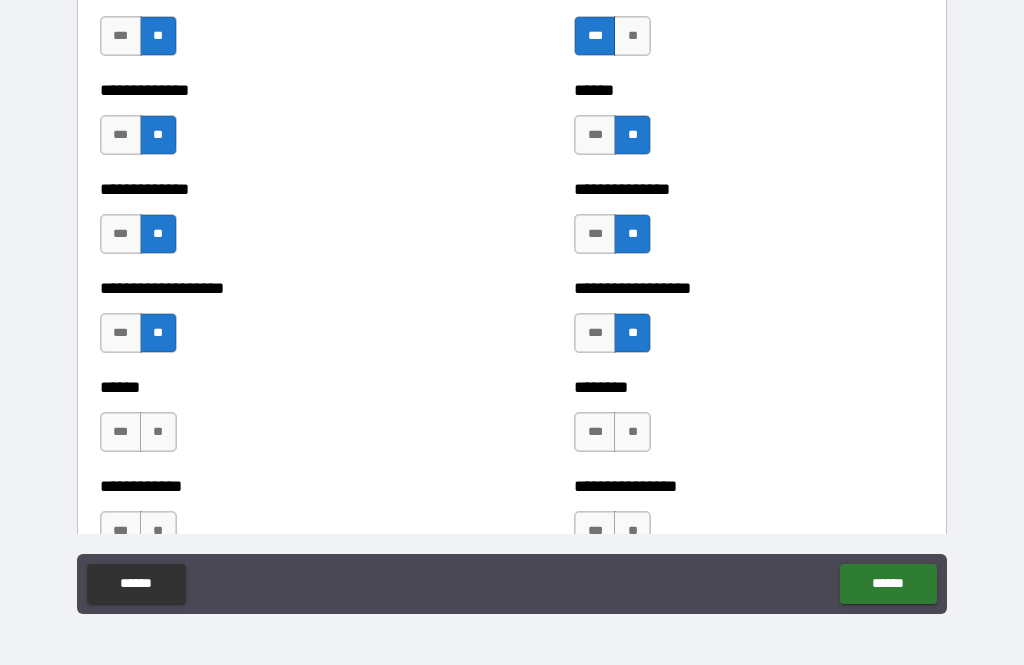 click on "**" at bounding box center [632, 432] 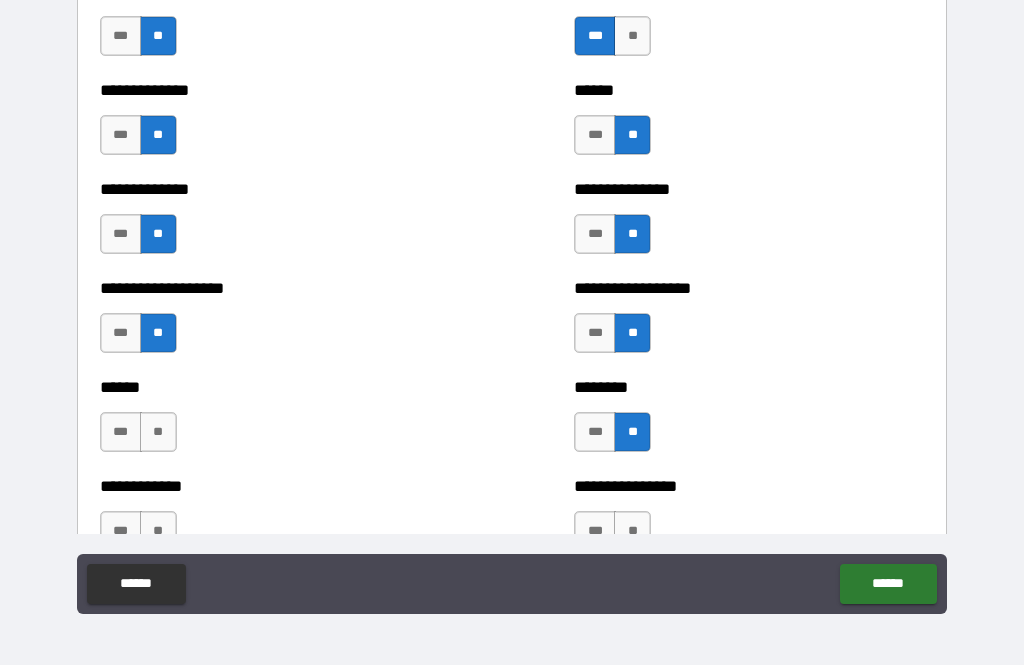 click on "**" at bounding box center (158, 432) 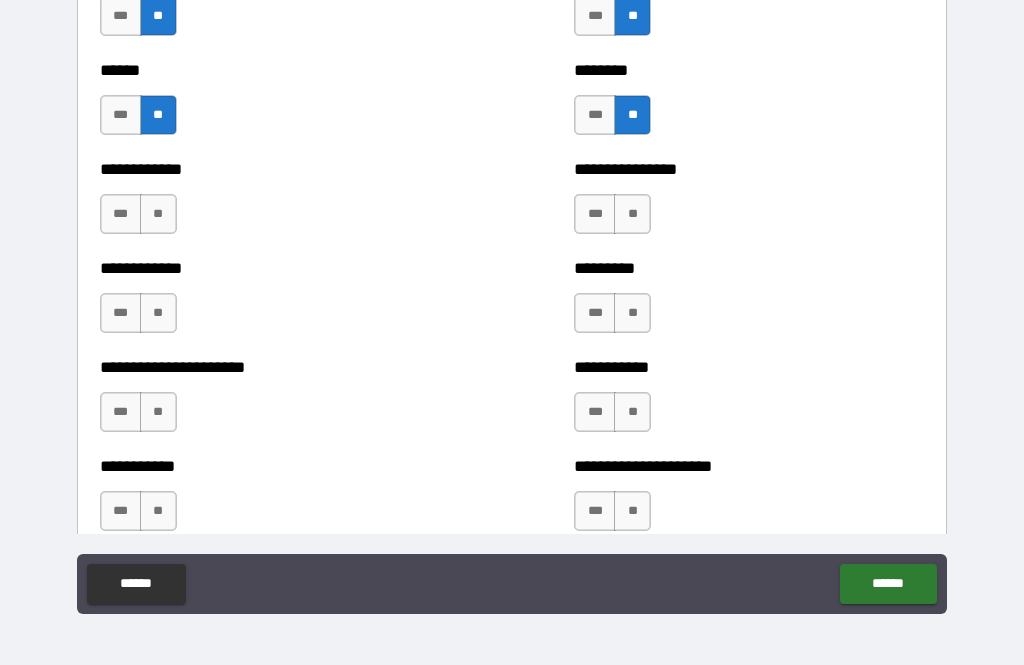 scroll, scrollTop: 5021, scrollLeft: 0, axis: vertical 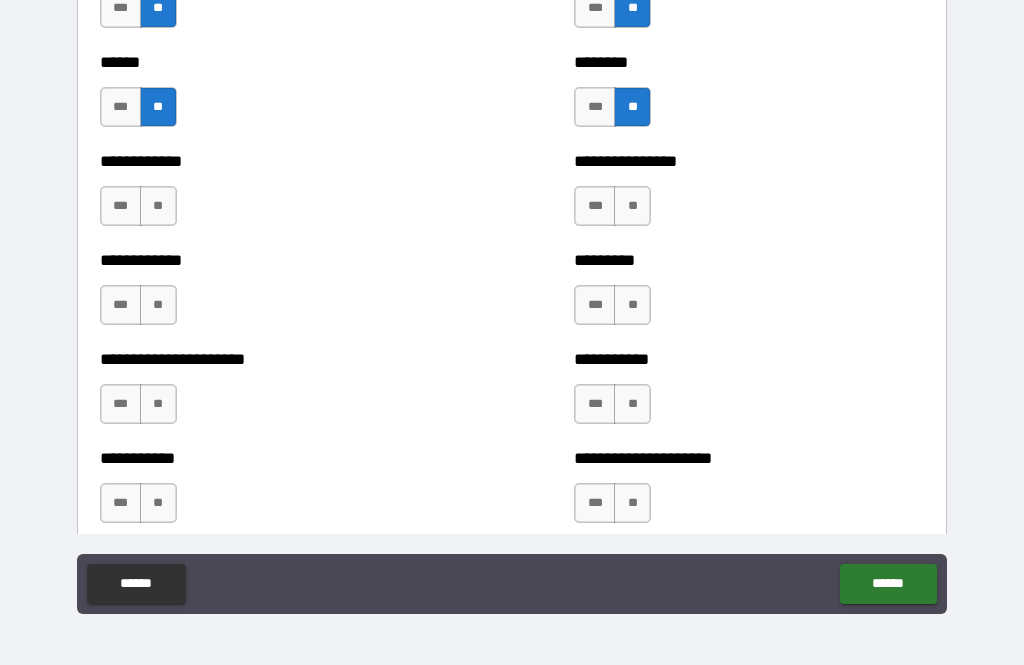 click on "**" at bounding box center [158, 206] 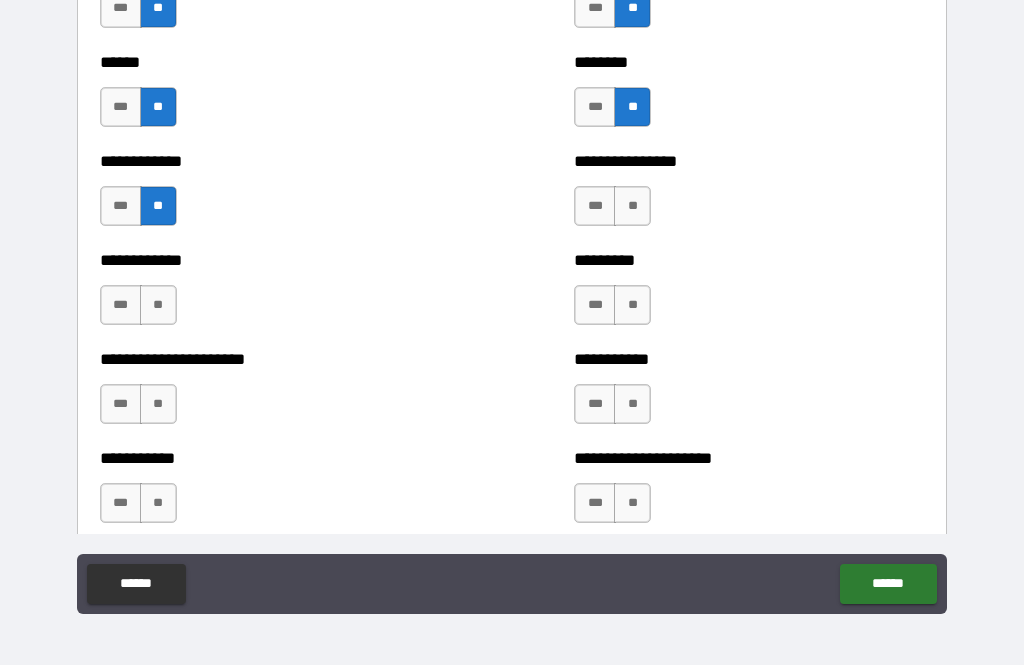 click on "**" at bounding box center (158, 305) 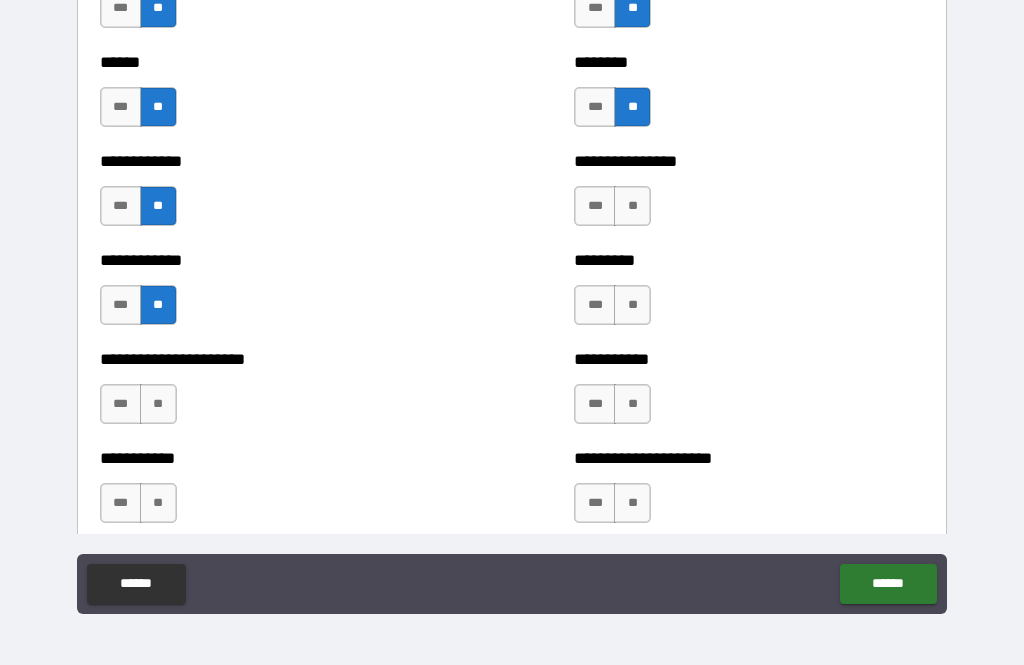 click on "**" at bounding box center [158, 404] 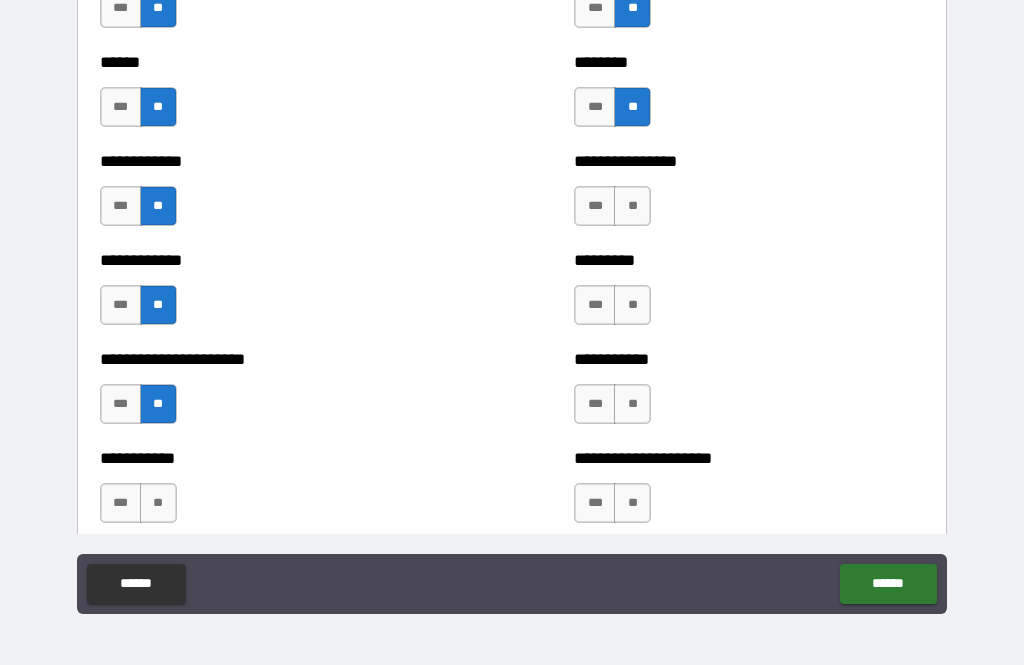 click on "**" at bounding box center (158, 503) 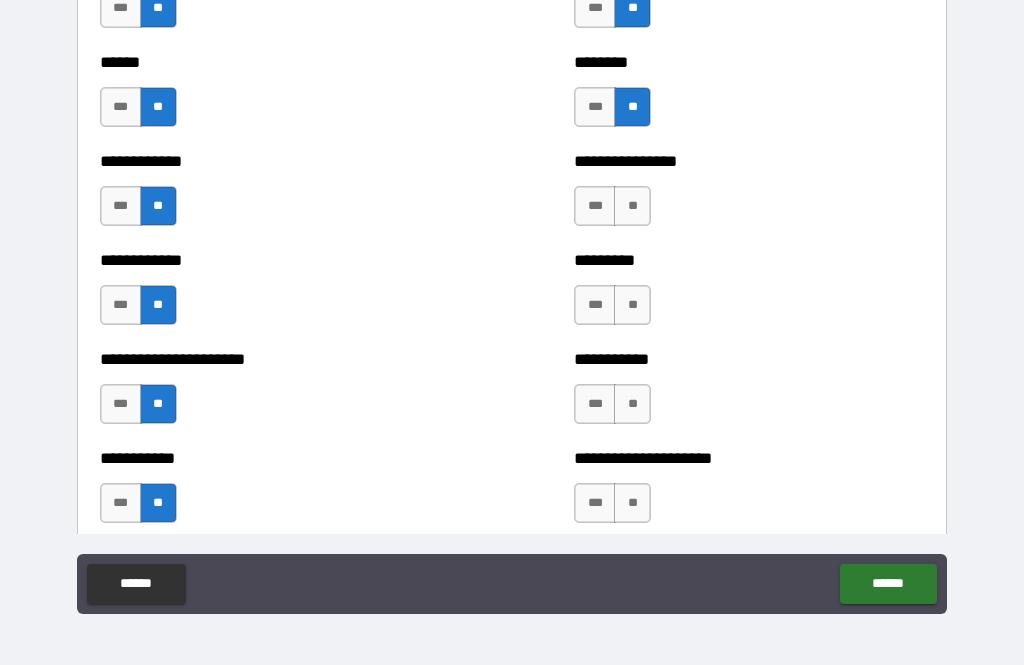 click on "**" at bounding box center [632, 206] 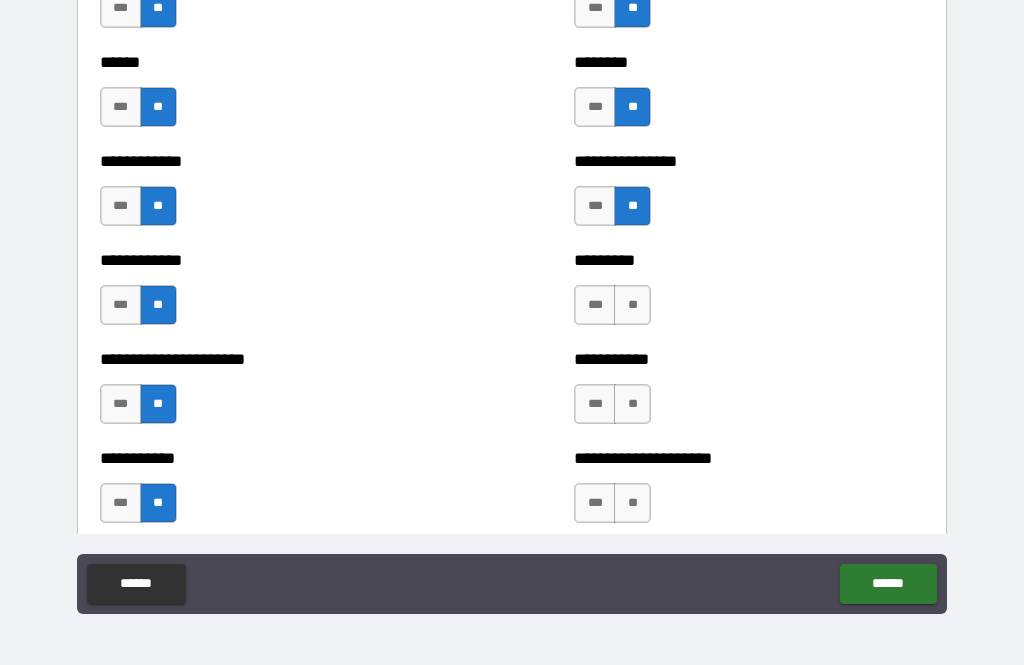 click on "**" at bounding box center (632, 305) 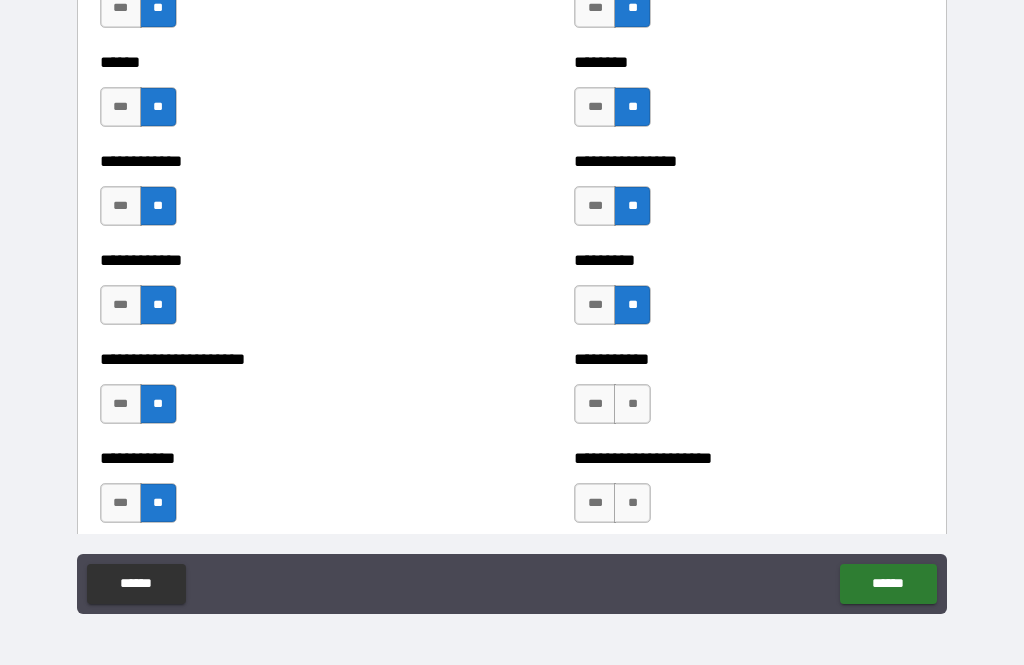 click on "**" at bounding box center (632, 404) 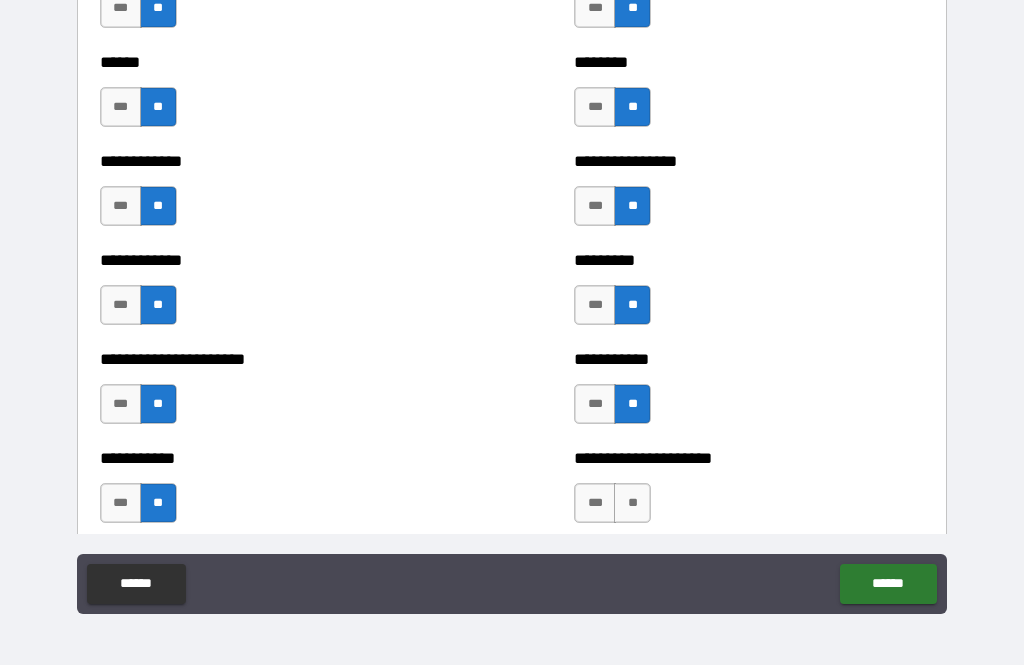click on "**" at bounding box center [632, 503] 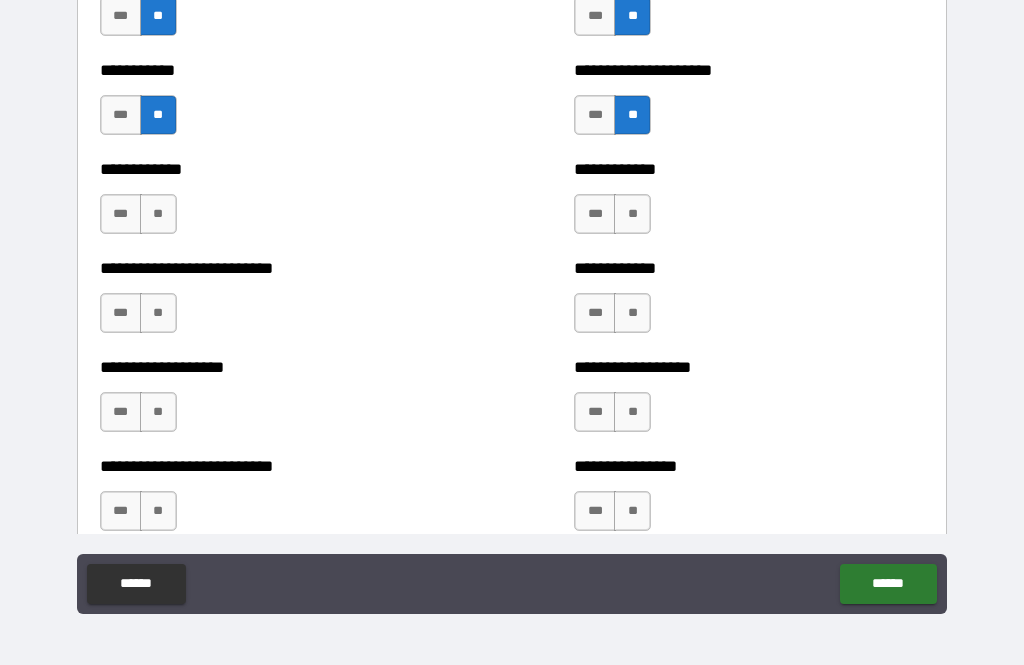 scroll, scrollTop: 5406, scrollLeft: 0, axis: vertical 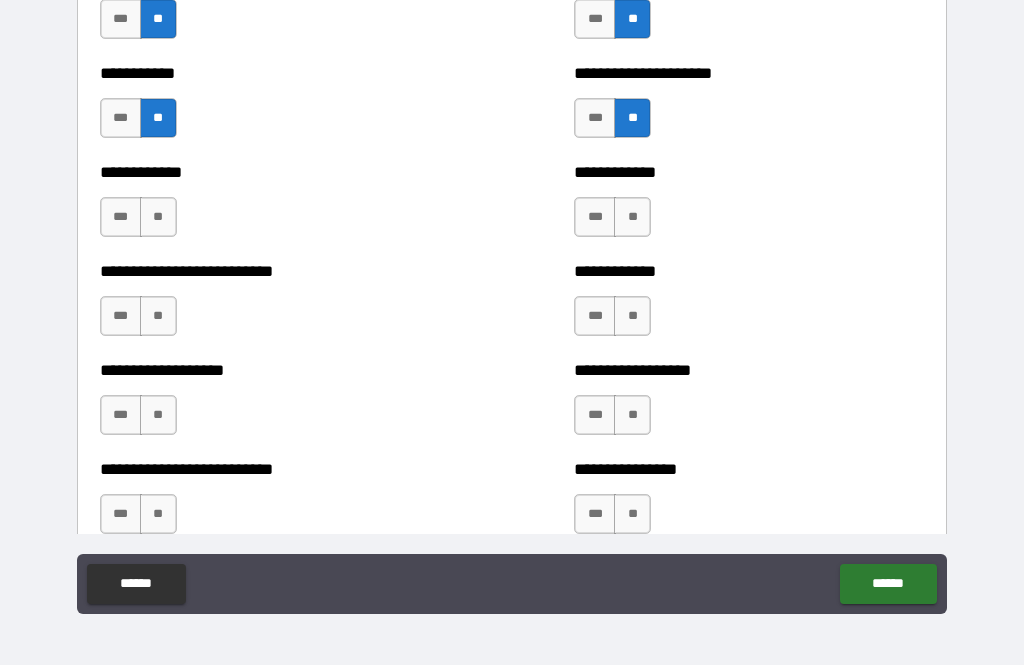 click on "**" at bounding box center (158, 217) 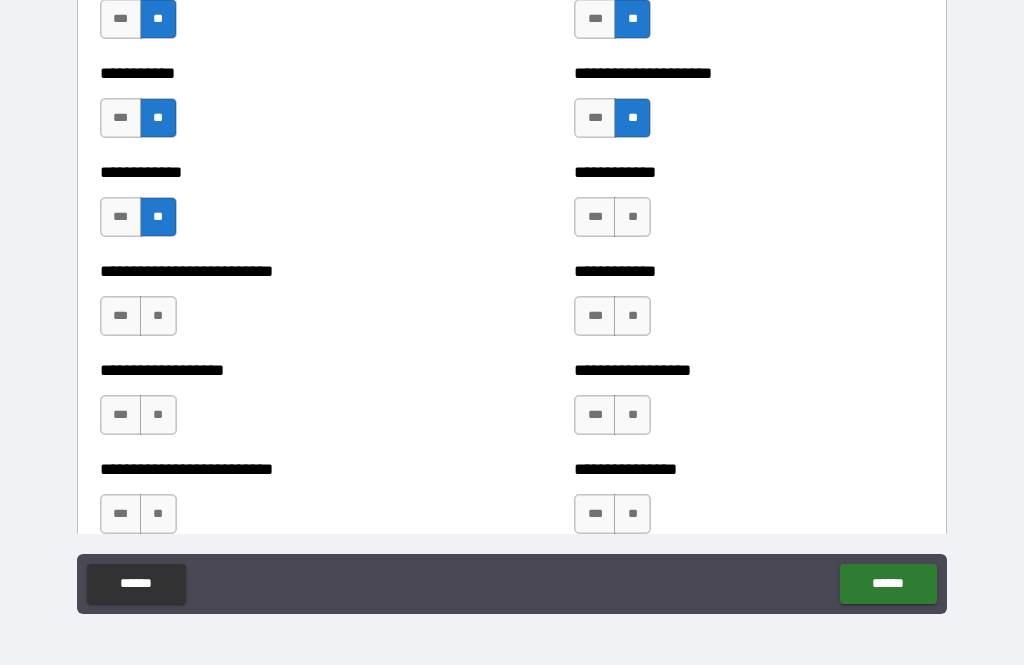 click on "**" at bounding box center [158, 316] 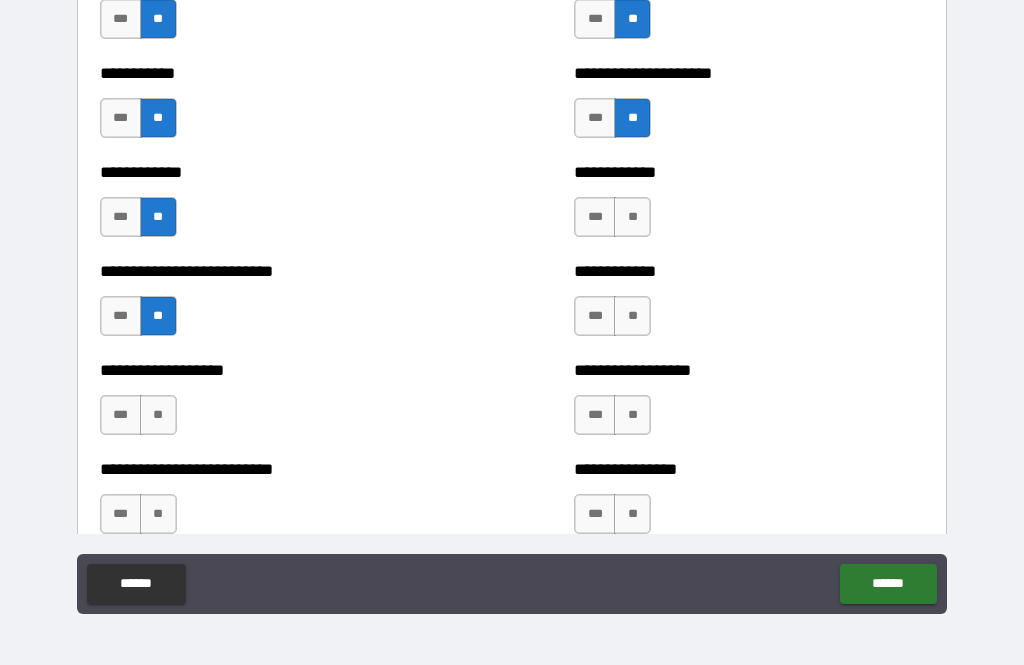 click on "**" at bounding box center (158, 415) 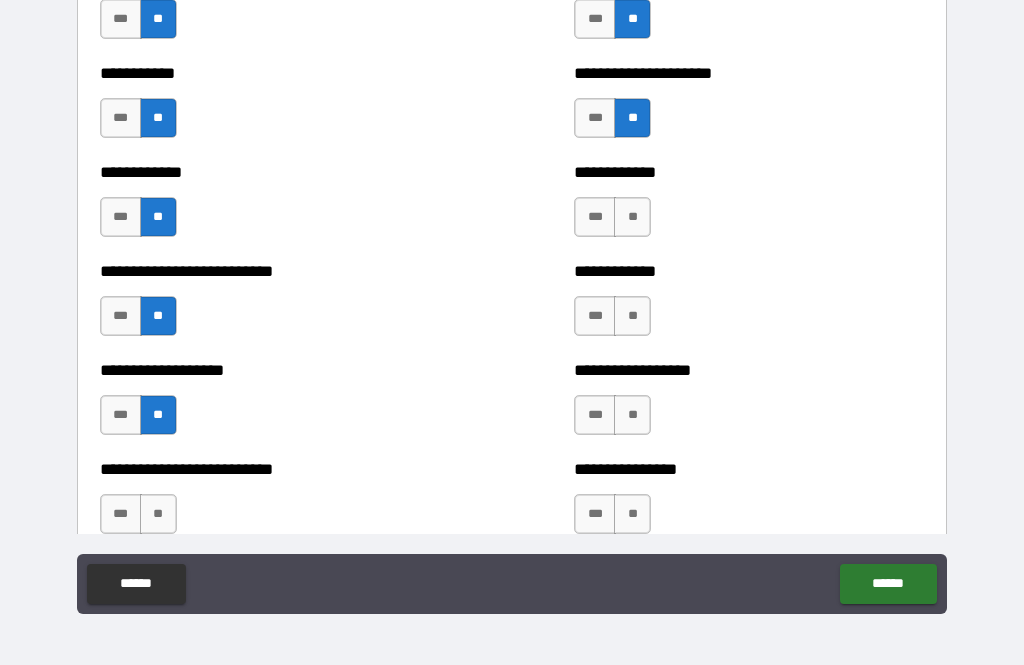 click on "**" at bounding box center [158, 514] 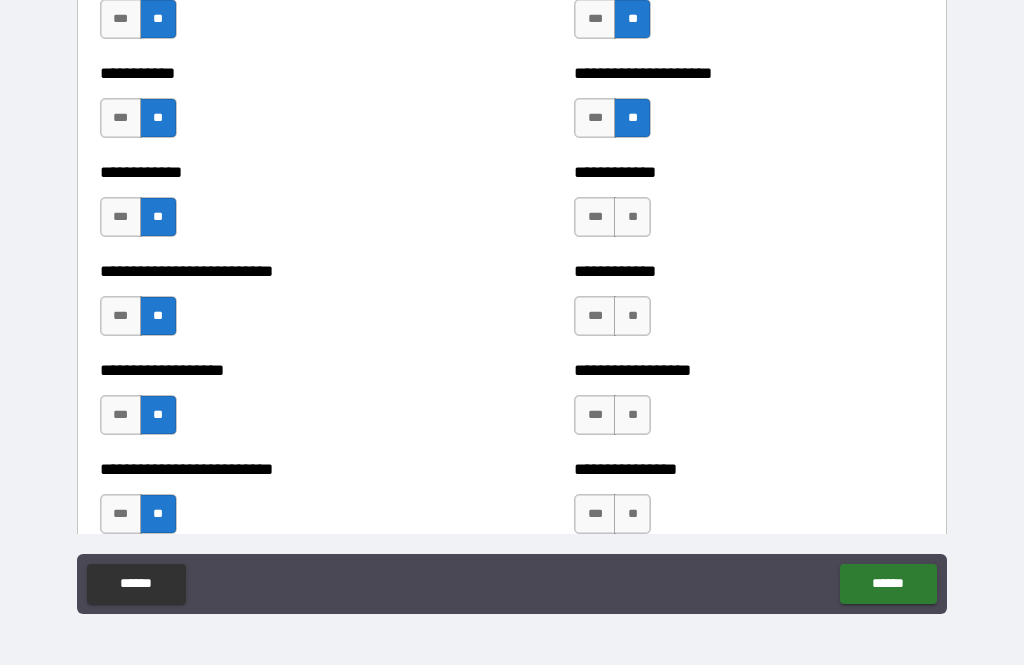 click on "**" at bounding box center (632, 217) 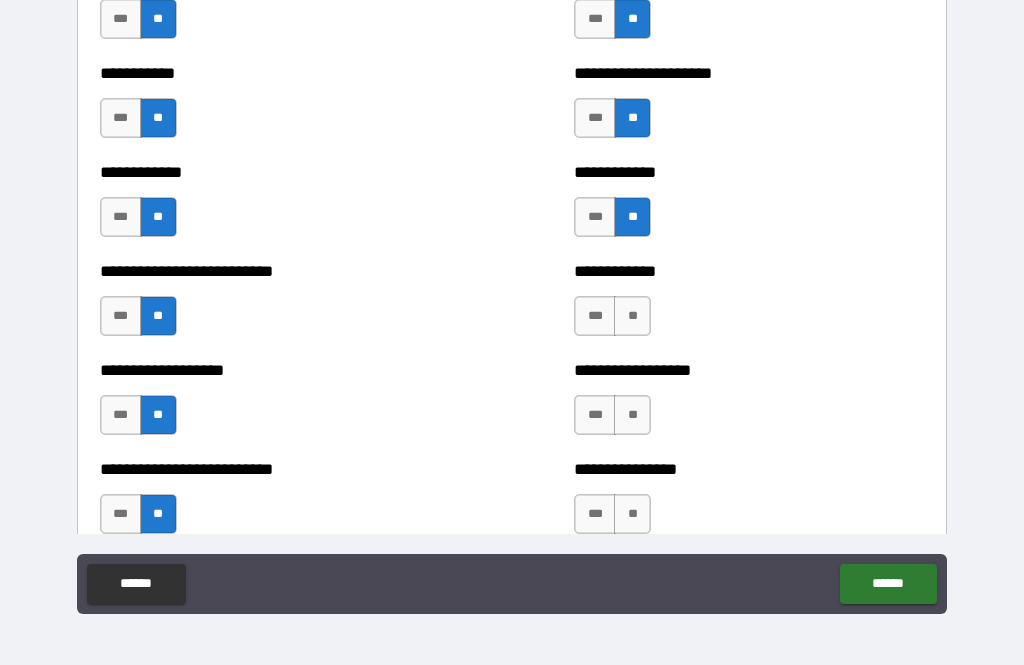 click on "**" at bounding box center [632, 316] 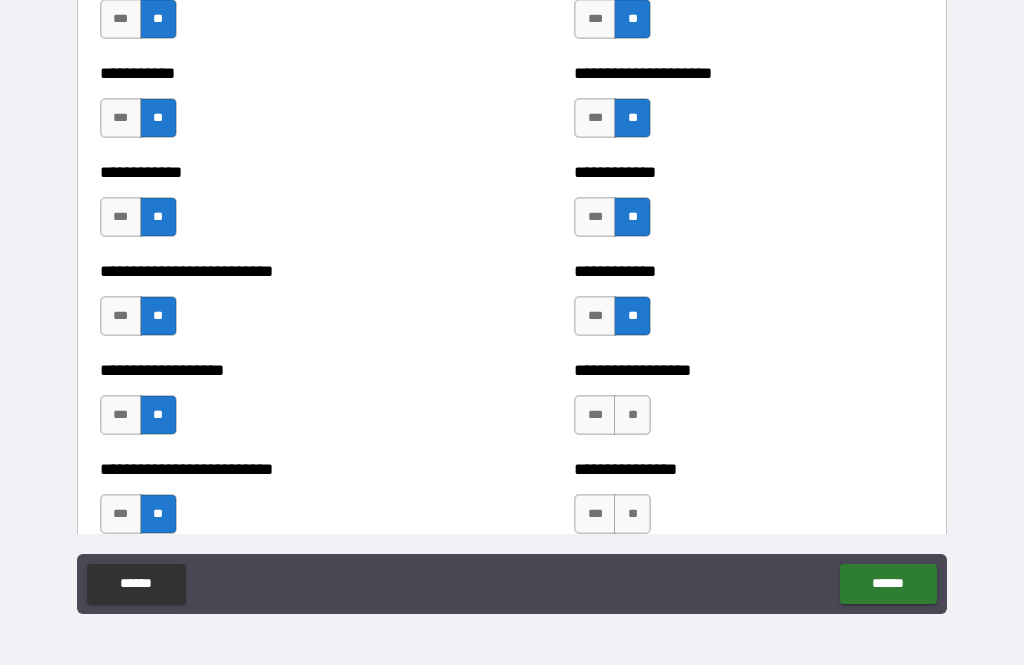 click on "**" at bounding box center [632, 415] 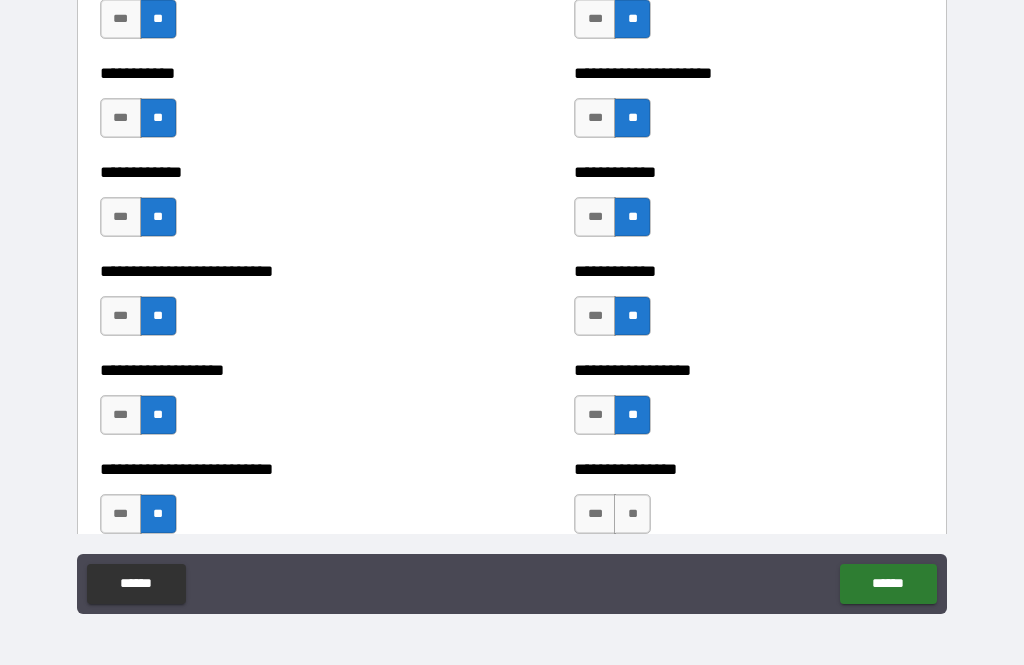 click on "**" at bounding box center (632, 514) 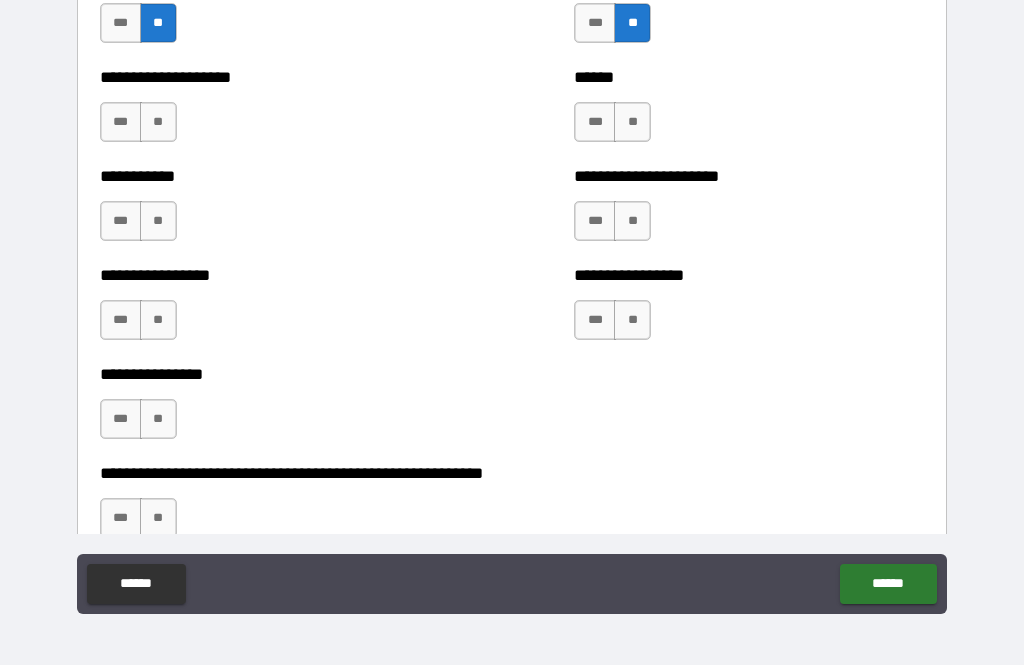 scroll, scrollTop: 5891, scrollLeft: 0, axis: vertical 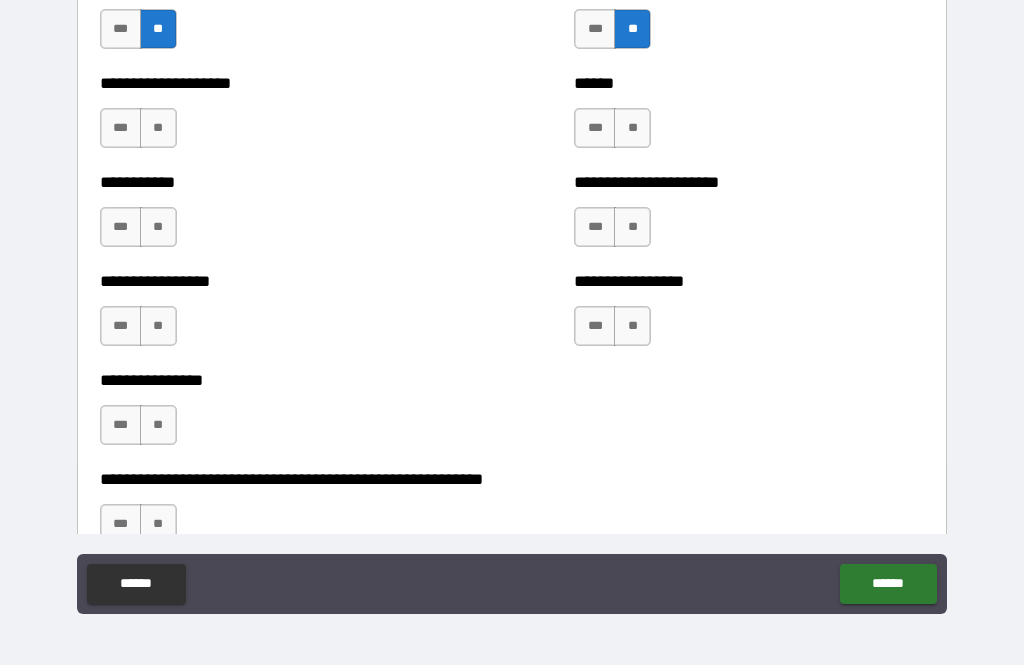 click on "**" at bounding box center [632, 128] 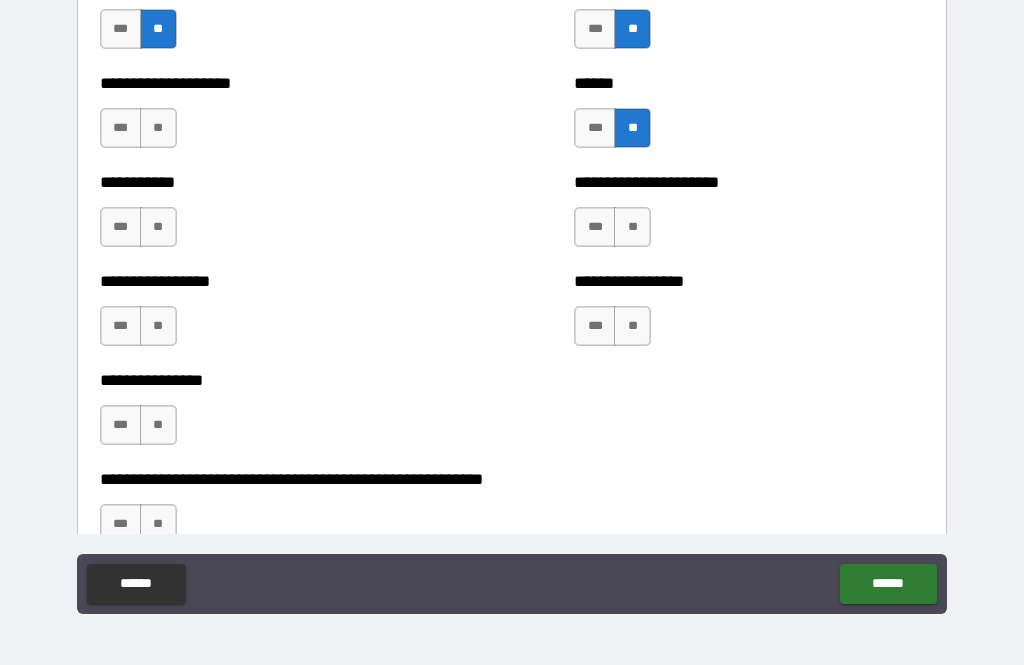 click on "**" at bounding box center (632, 227) 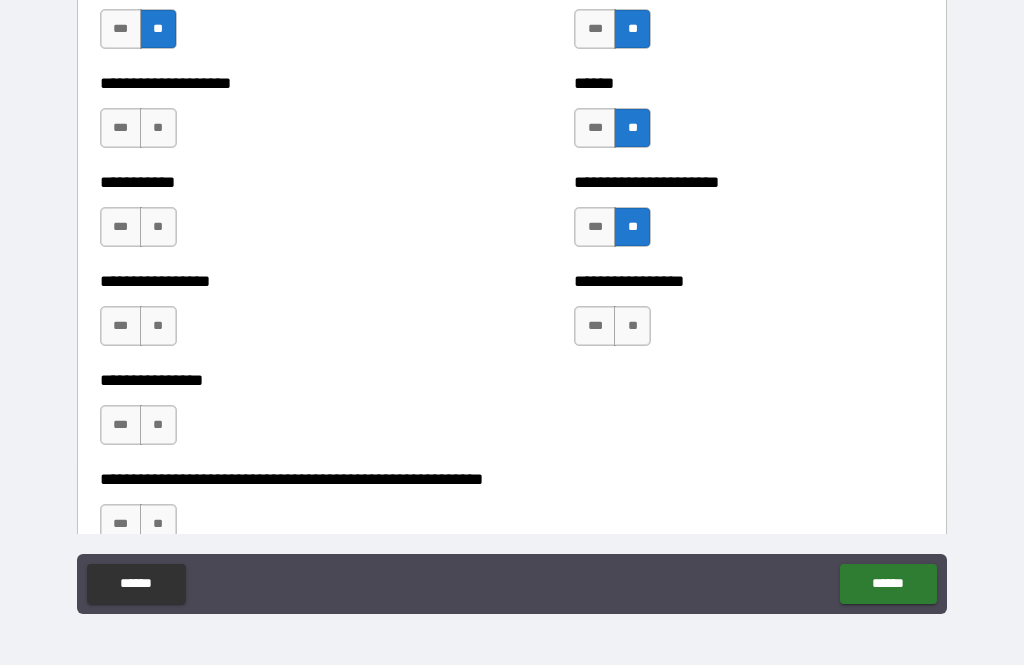click on "**" at bounding box center (632, 326) 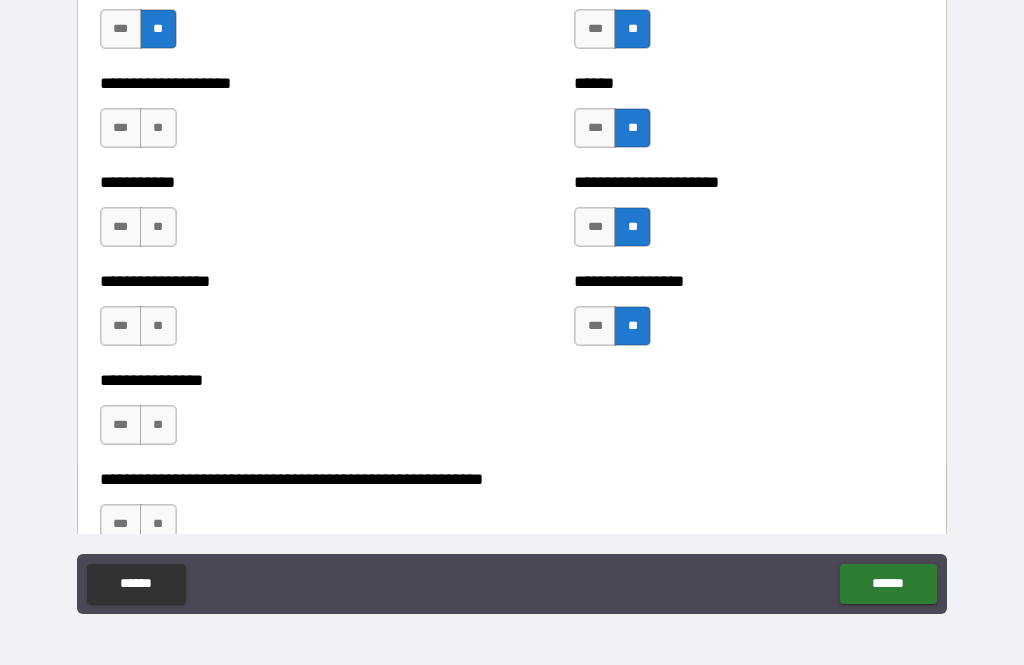 click on "**" at bounding box center (158, 128) 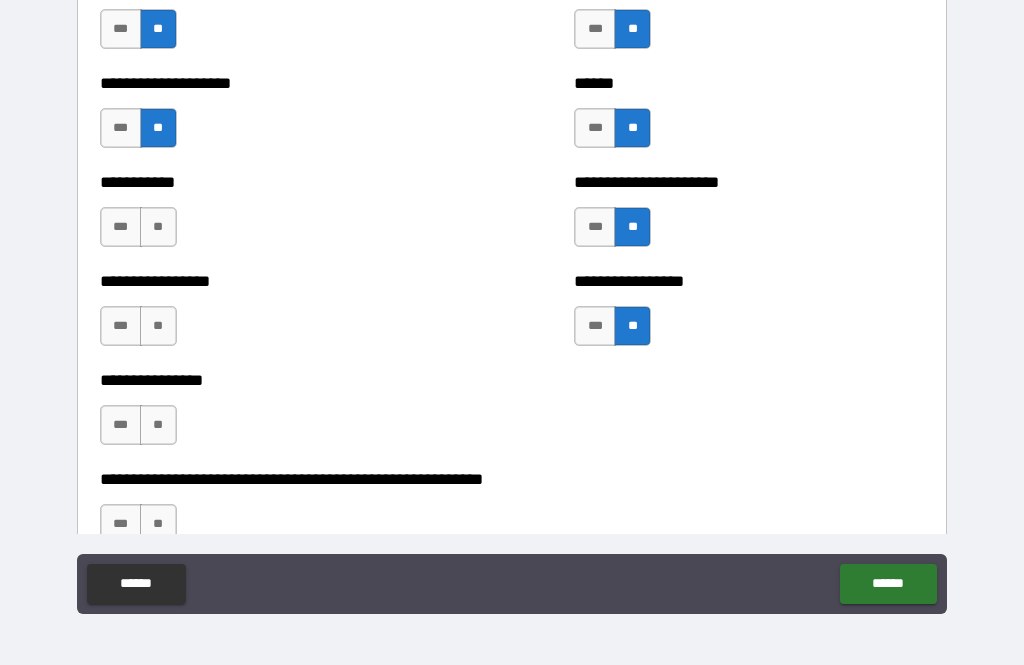 click on "**" at bounding box center [158, 227] 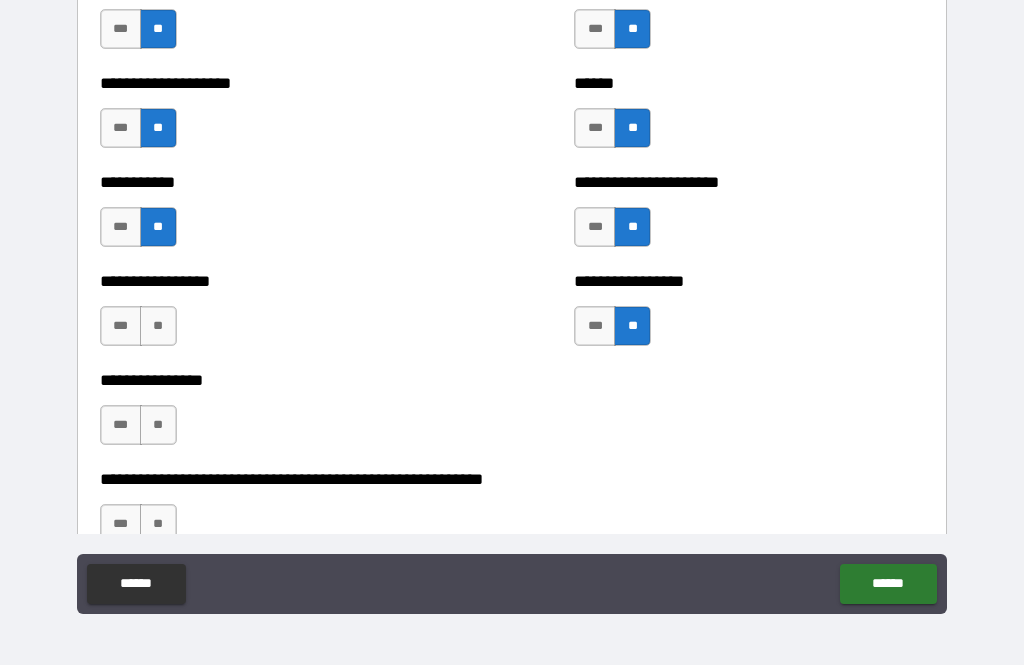 click on "**" at bounding box center (158, 326) 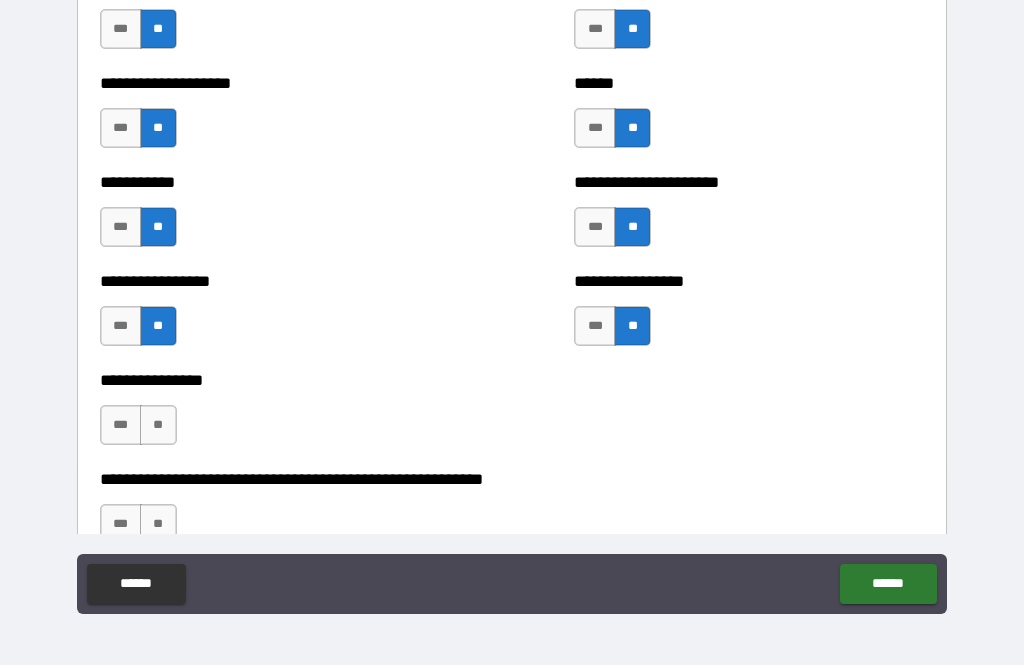 click on "**" at bounding box center [158, 425] 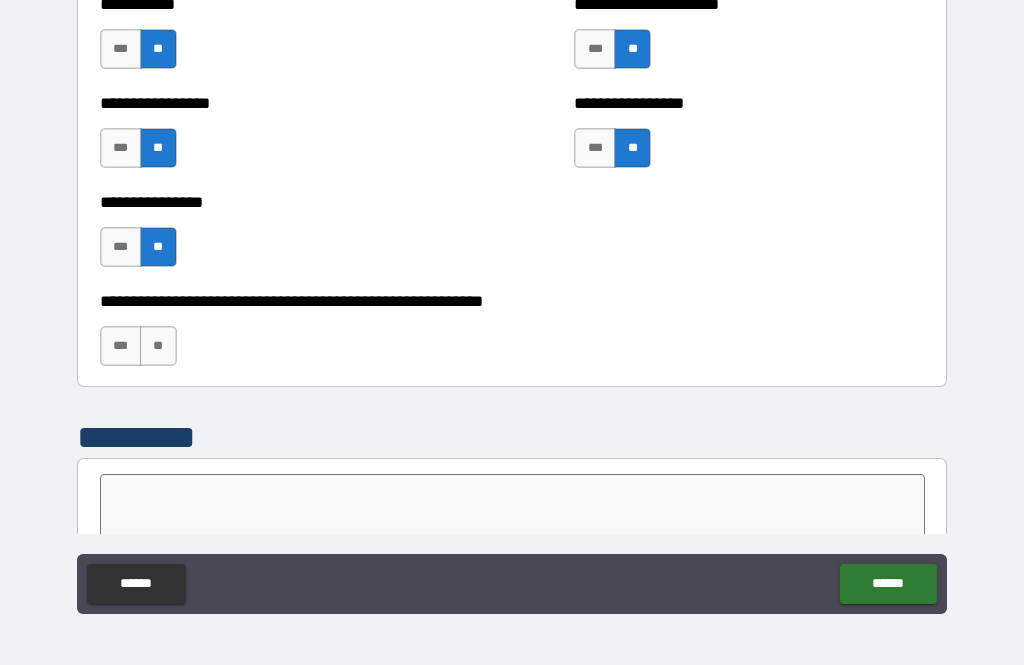 scroll, scrollTop: 6070, scrollLeft: 0, axis: vertical 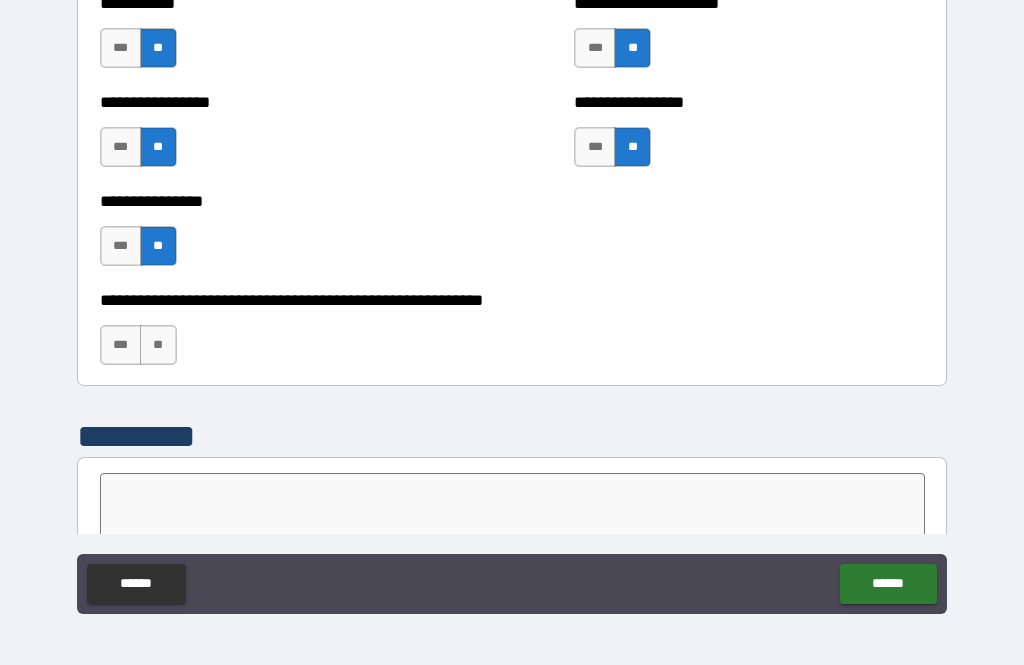 click on "**" at bounding box center [158, 345] 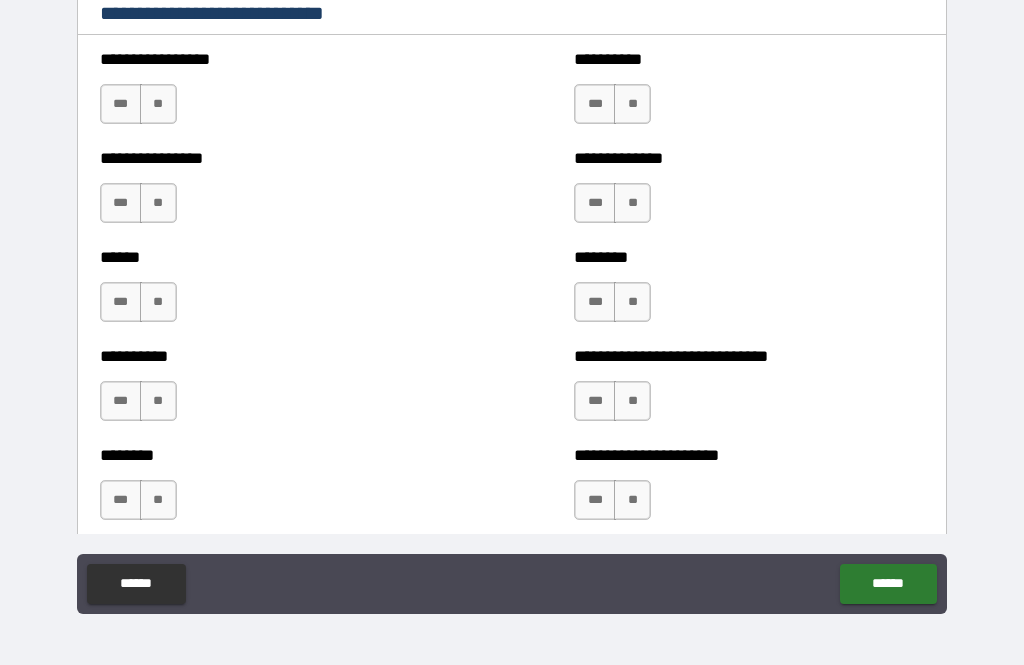 scroll, scrollTop: 6729, scrollLeft: 0, axis: vertical 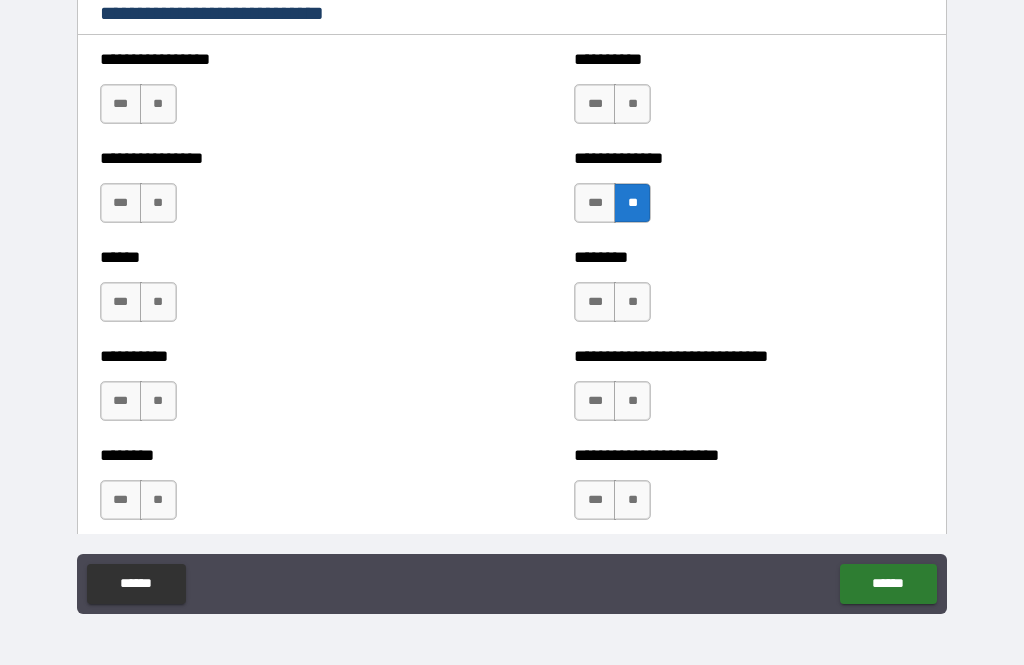 click on "***" at bounding box center (595, 104) 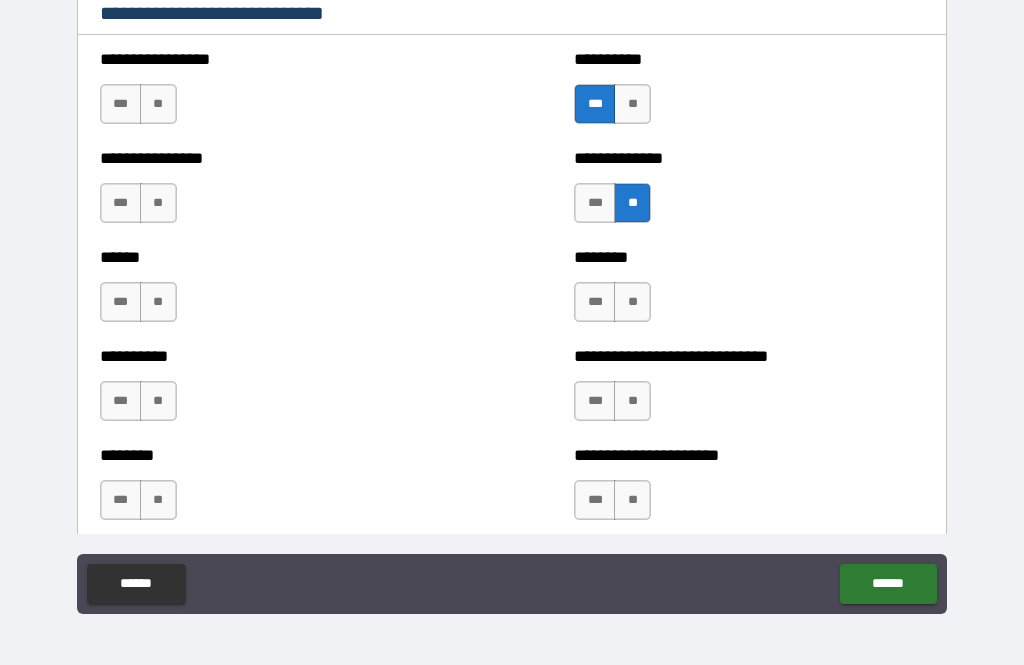 click on "**" at bounding box center (158, 104) 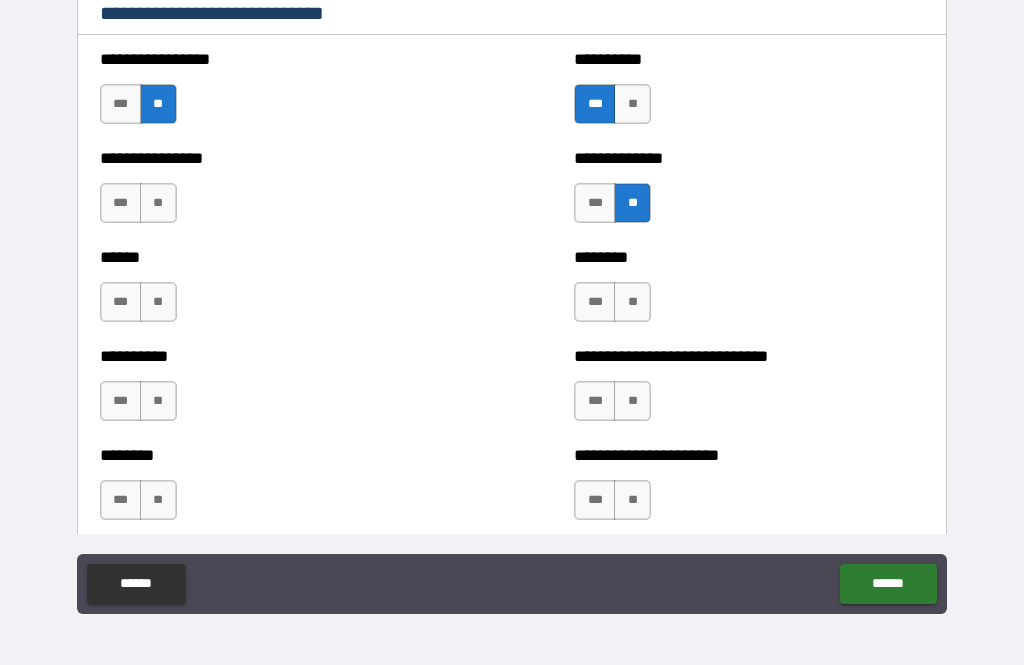 click on "**" at bounding box center (158, 302) 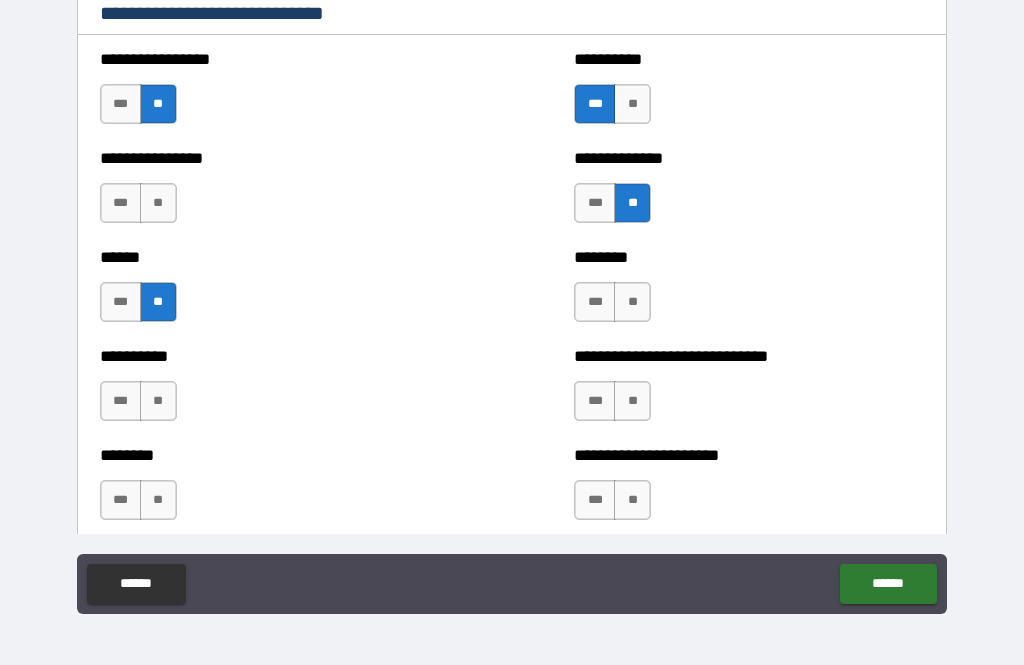 click on "**" at bounding box center (158, 500) 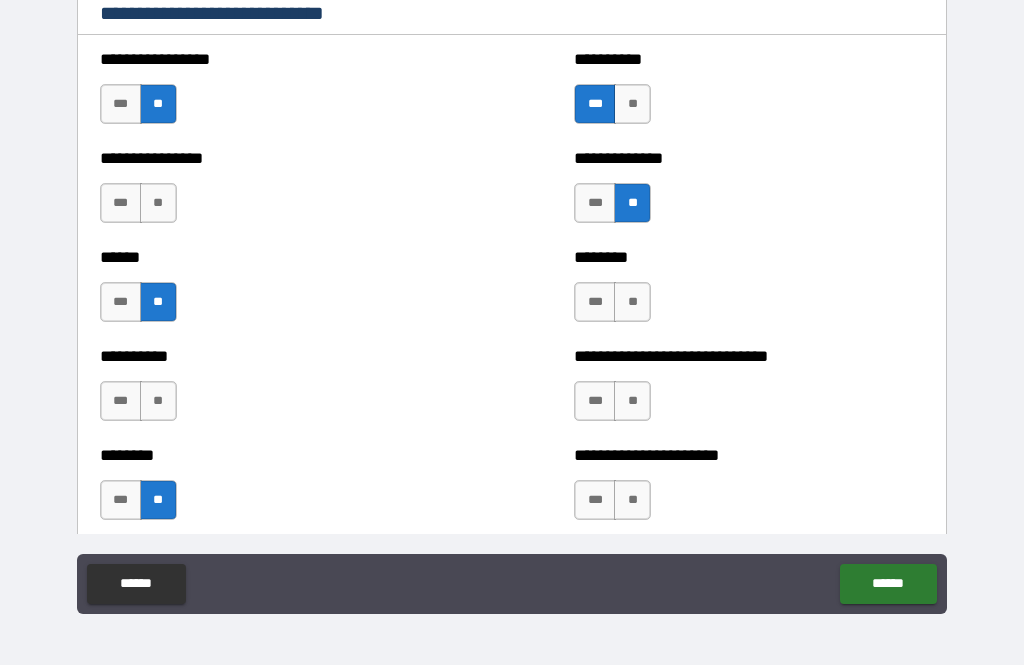 click on "***" at bounding box center [595, 500] 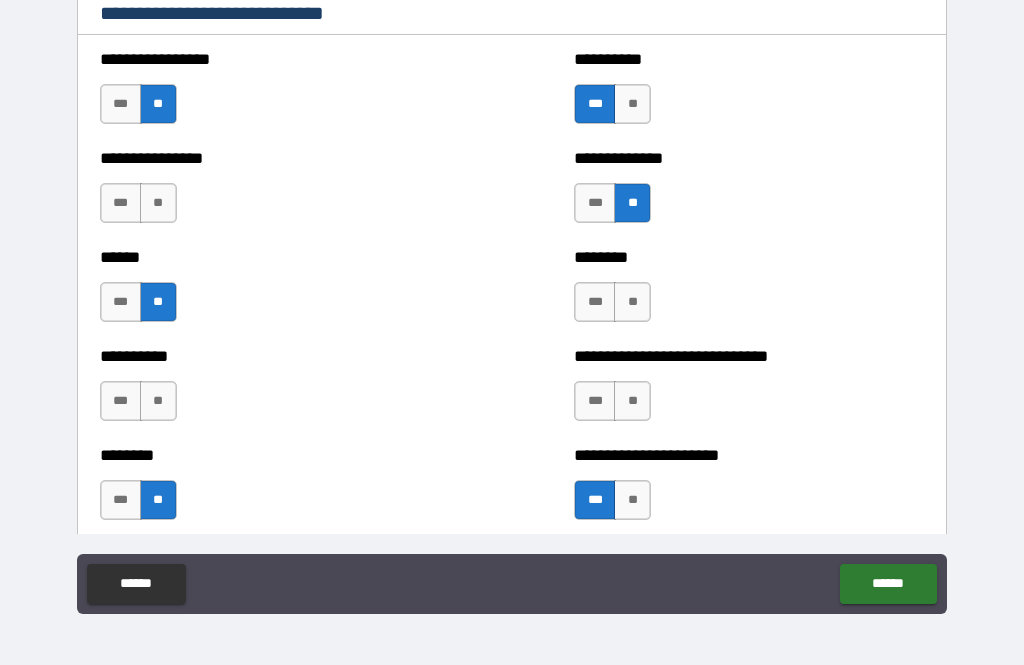 click on "***" at bounding box center (595, 401) 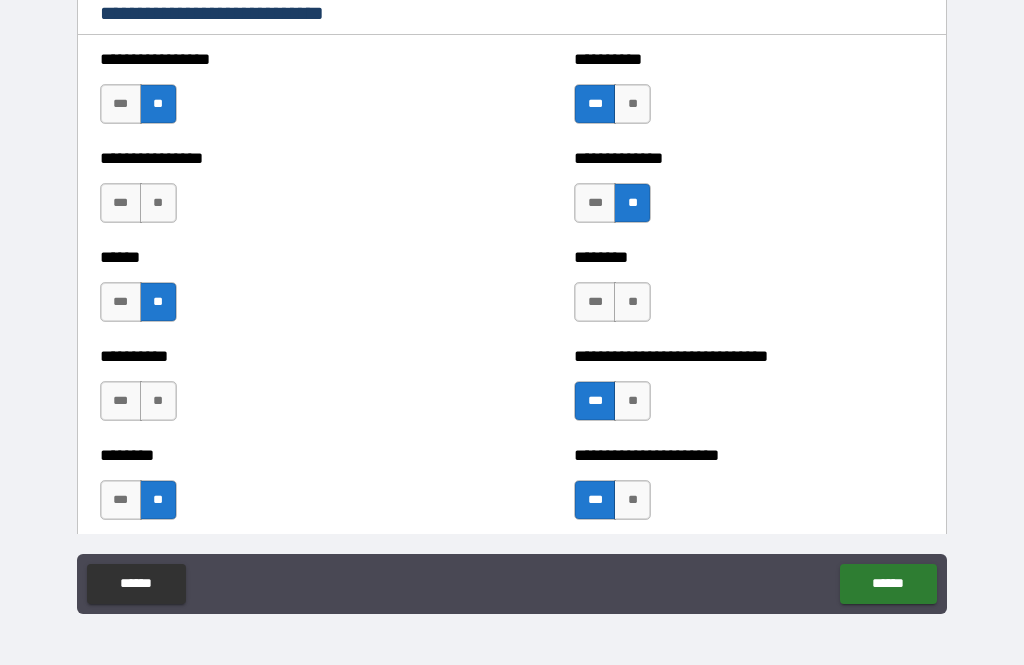 click on "**" at bounding box center (632, 302) 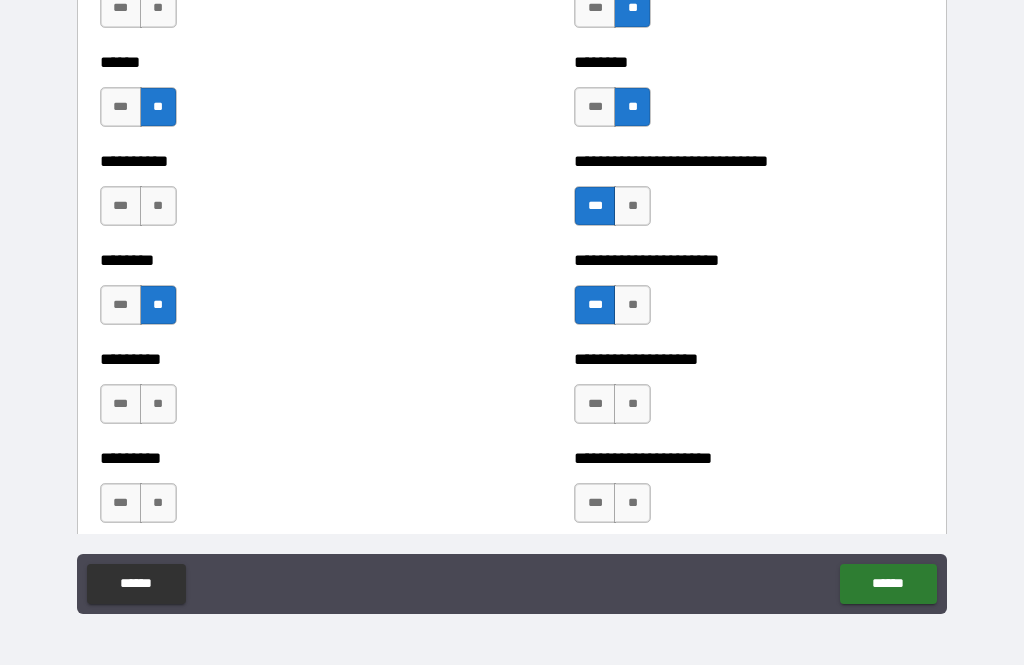 scroll, scrollTop: 6925, scrollLeft: 0, axis: vertical 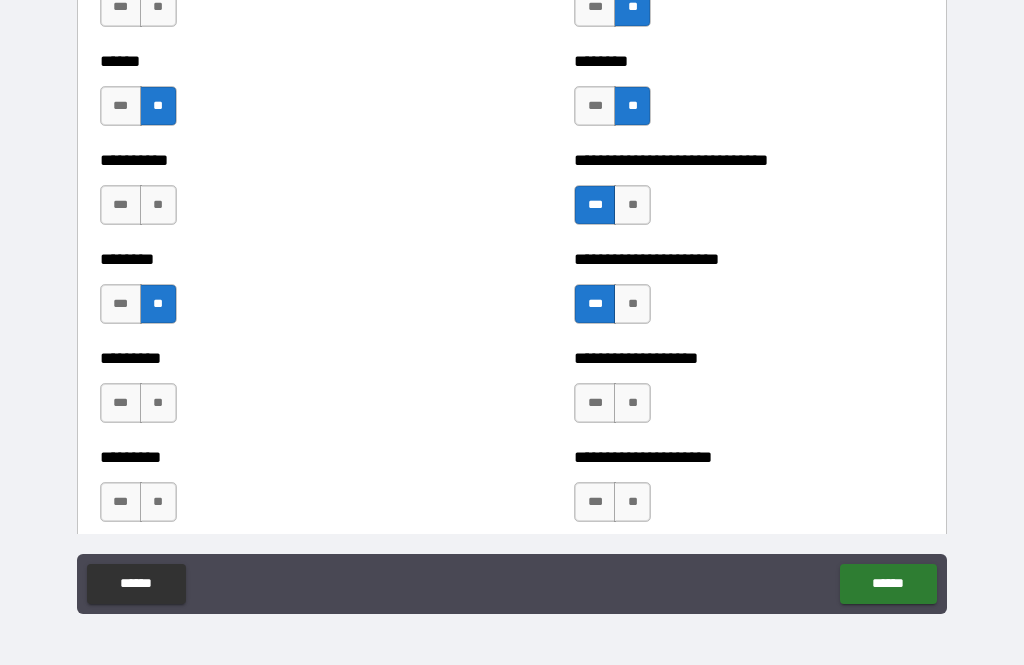 click on "**" at bounding box center [158, 205] 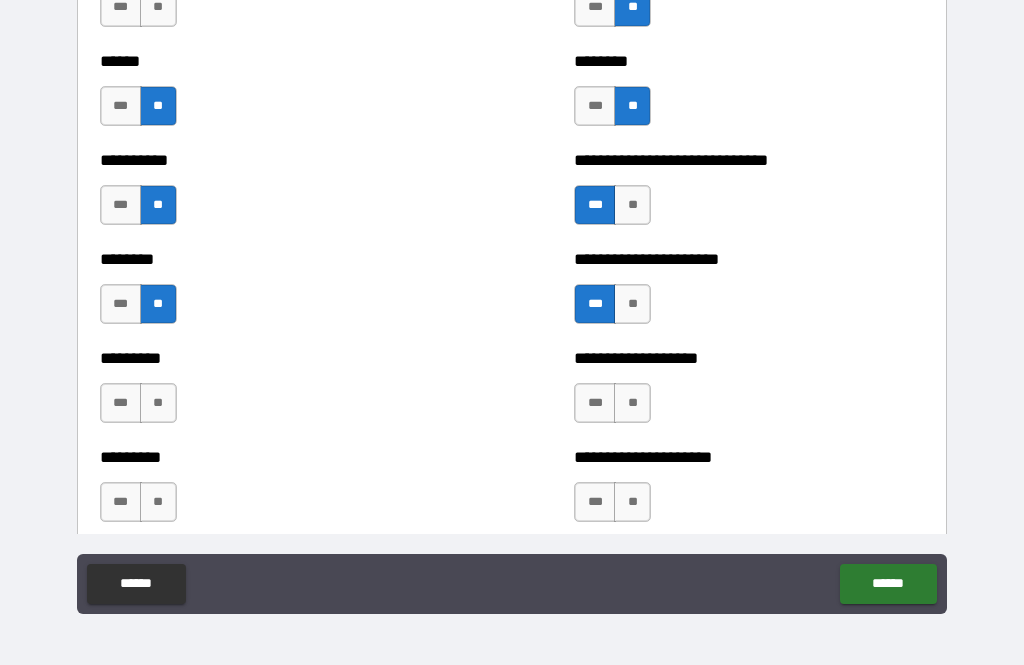 click on "**" at bounding box center [158, 403] 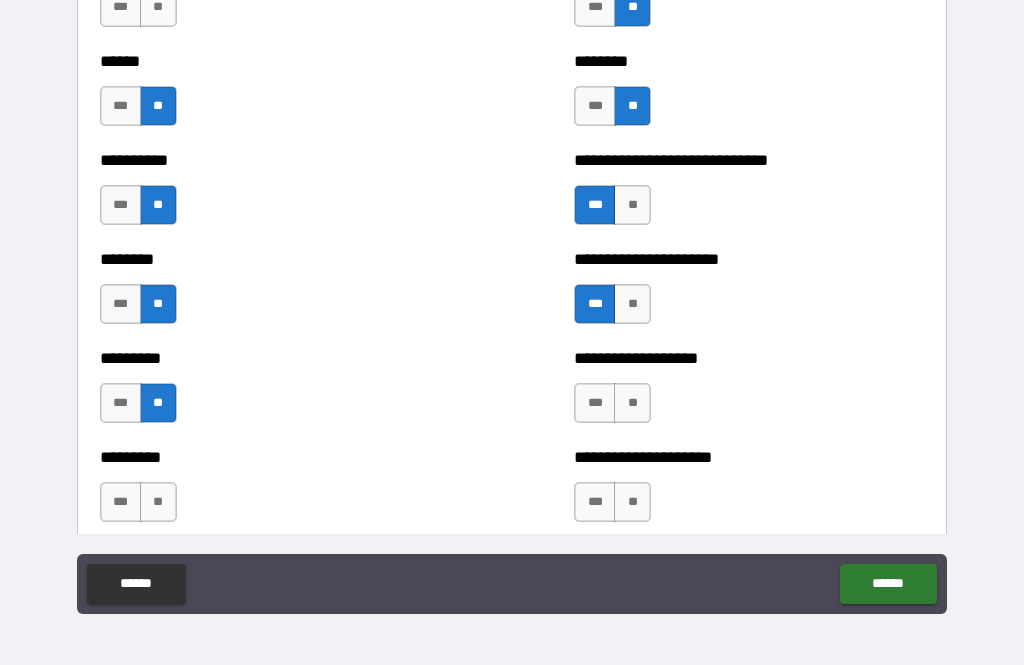 click on "***" at bounding box center (595, 403) 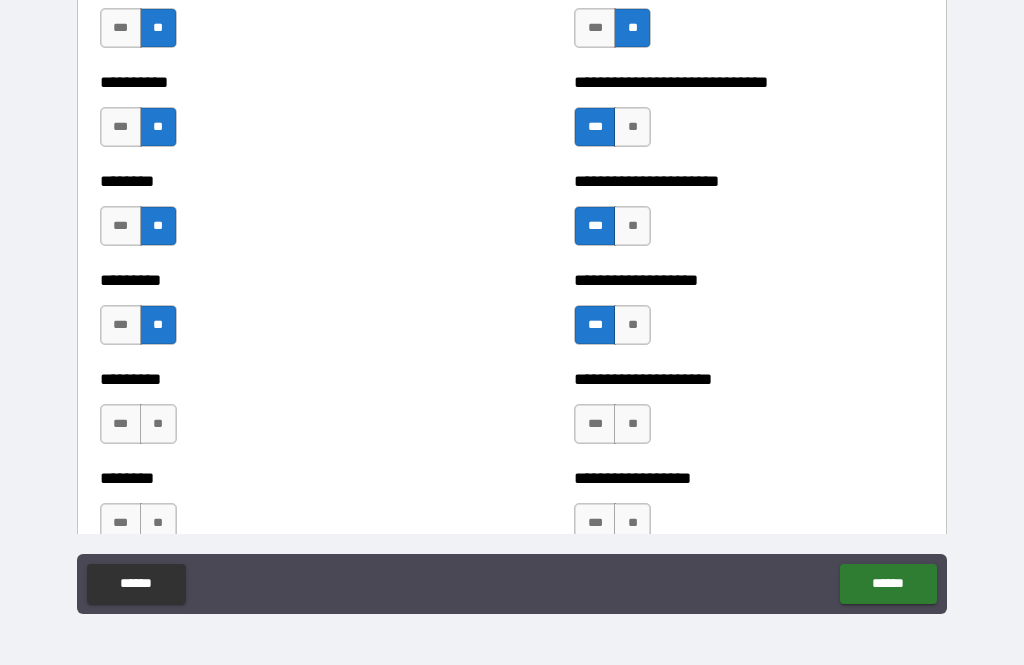 scroll, scrollTop: 7005, scrollLeft: 0, axis: vertical 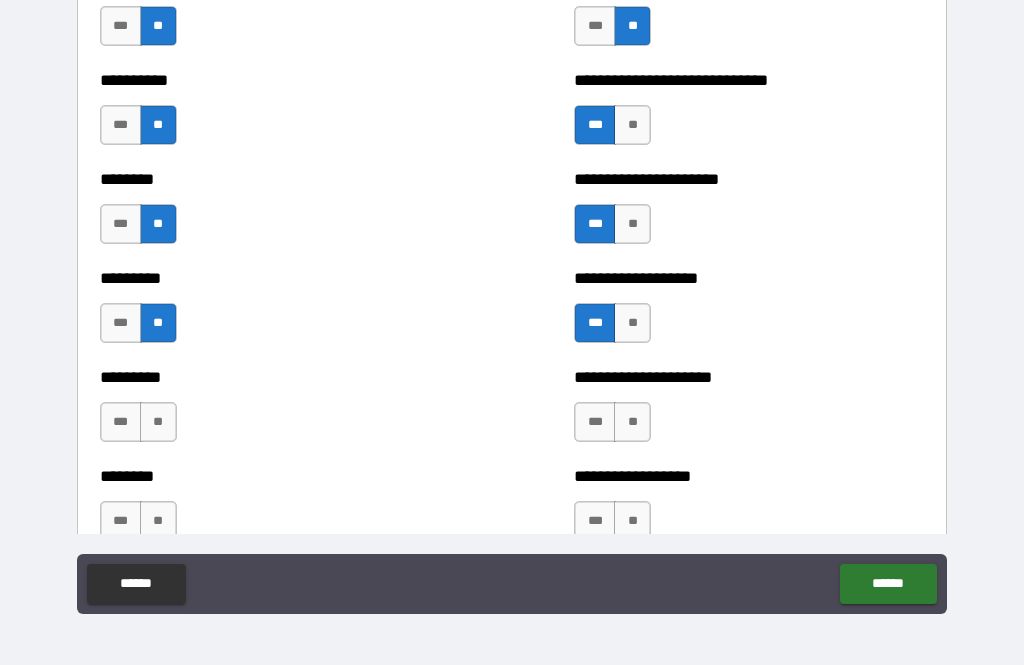 click on "**" at bounding box center [632, 422] 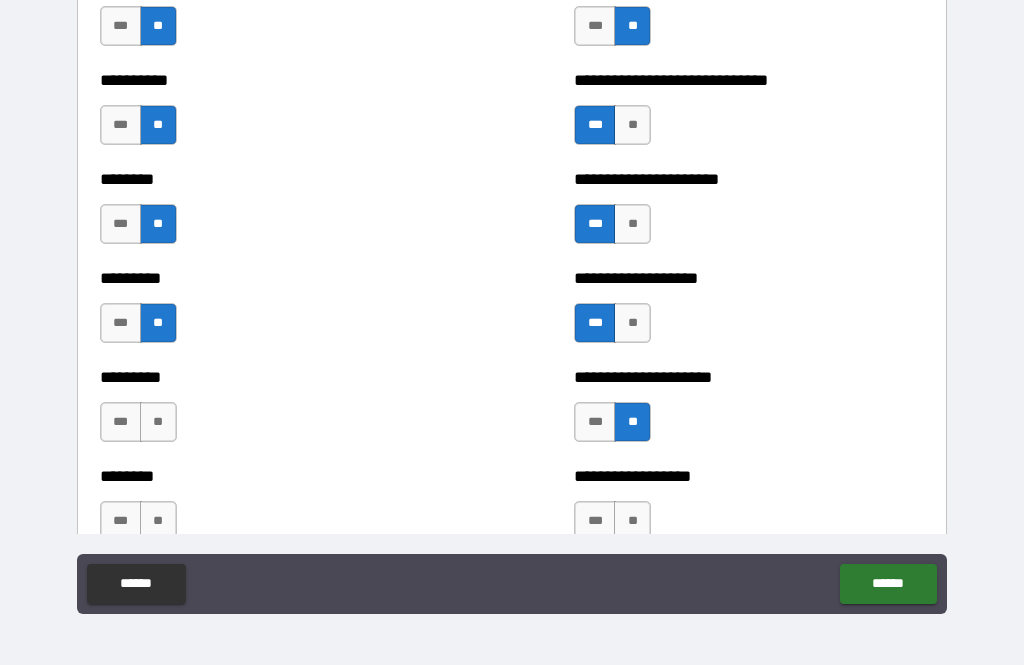 click on "***" at bounding box center [121, 422] 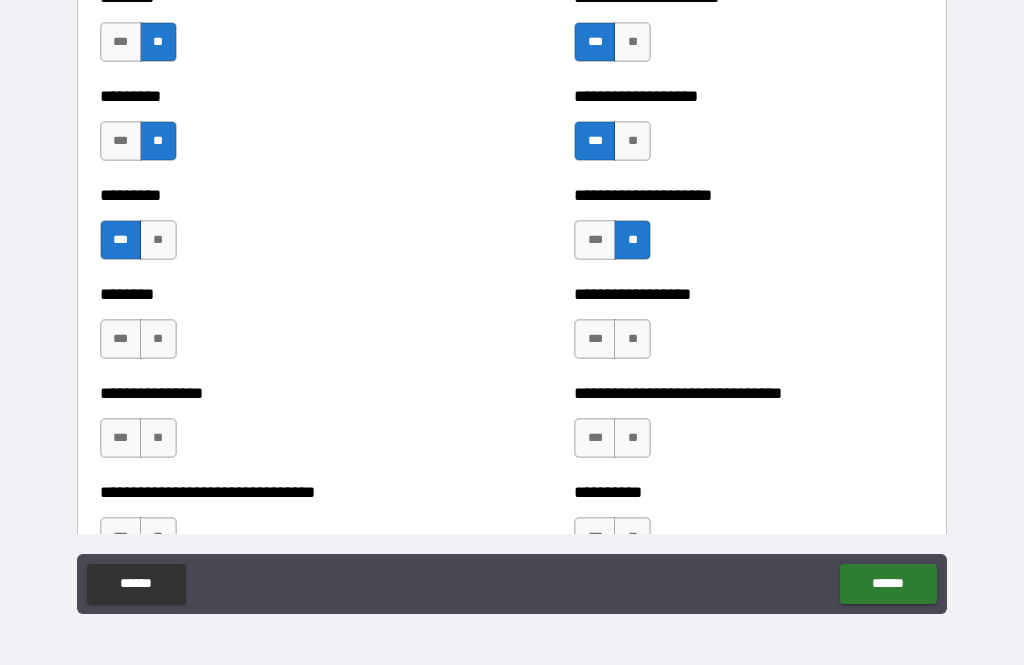 scroll, scrollTop: 7188, scrollLeft: 0, axis: vertical 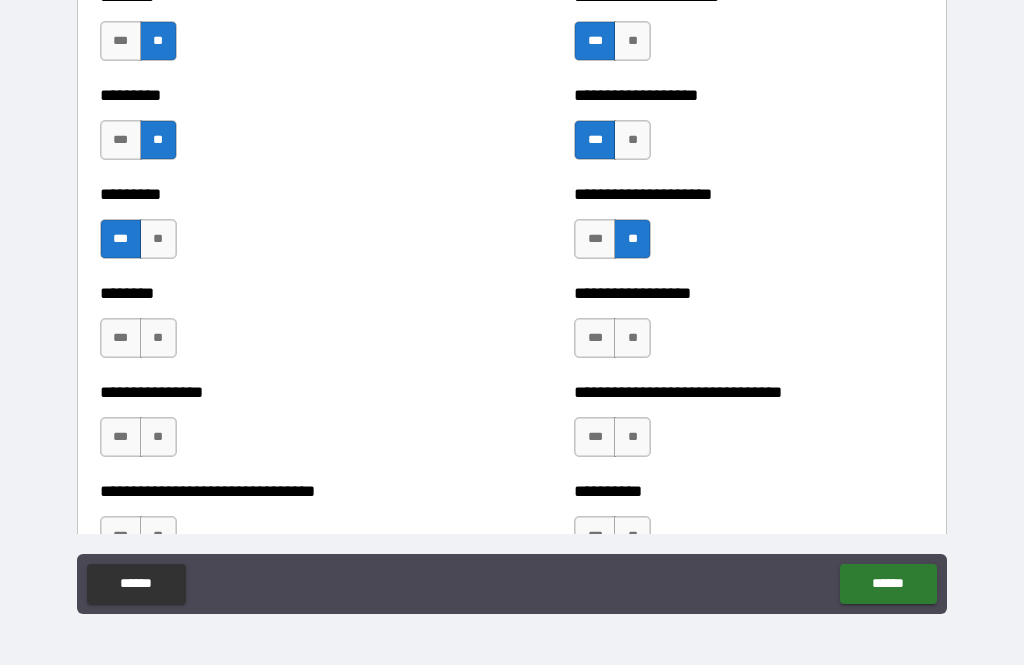 click on "**" at bounding box center (158, 338) 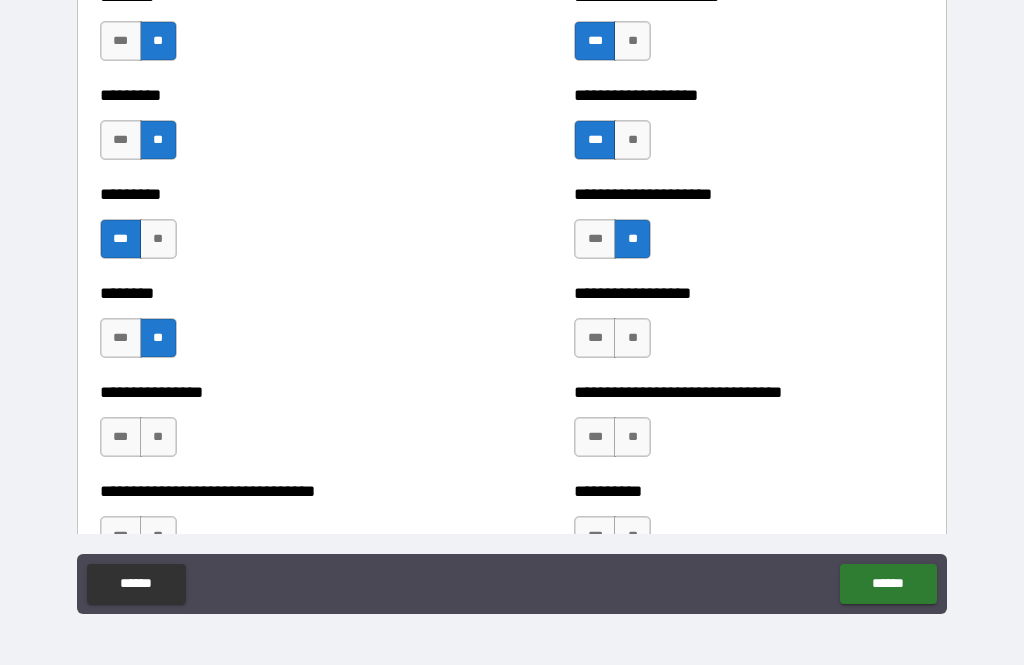 click on "**" at bounding box center (632, 338) 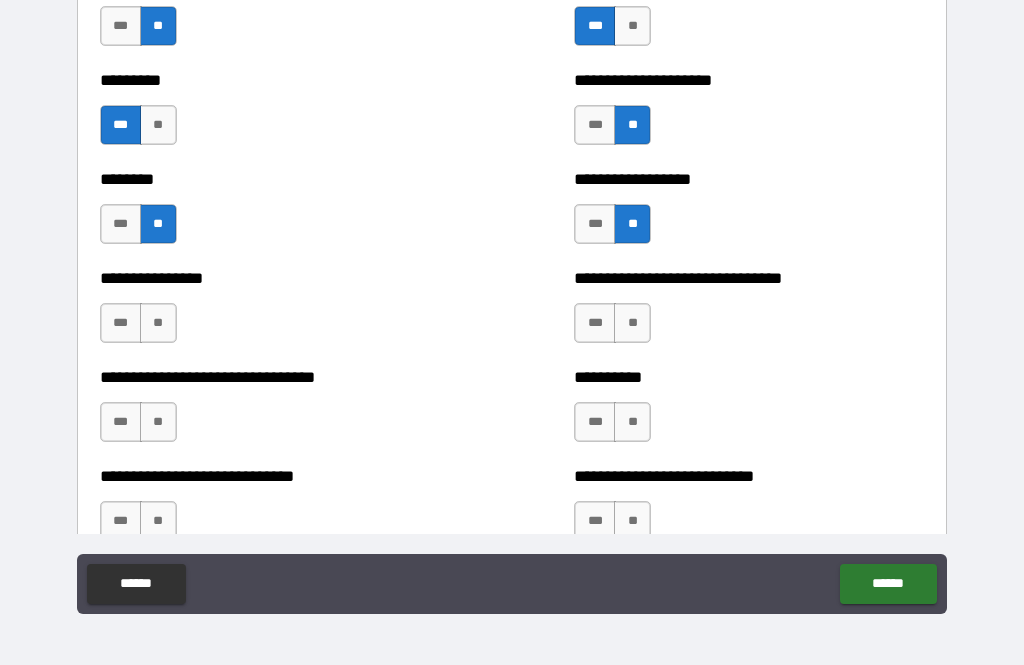 scroll, scrollTop: 7311, scrollLeft: 0, axis: vertical 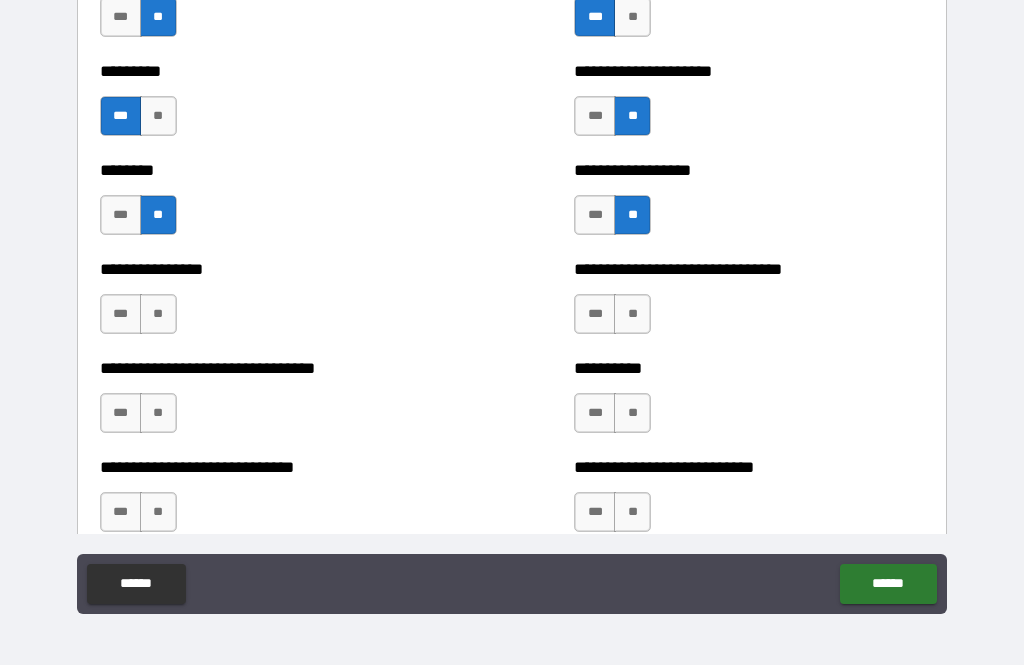 click on "**" at bounding box center [158, 314] 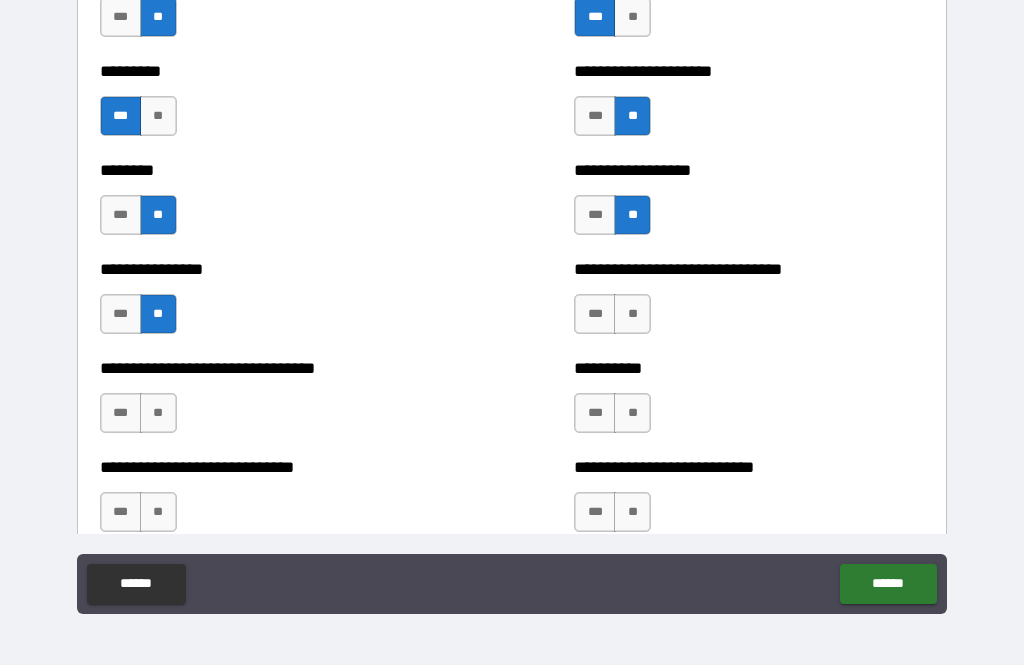 click on "***" at bounding box center (595, 314) 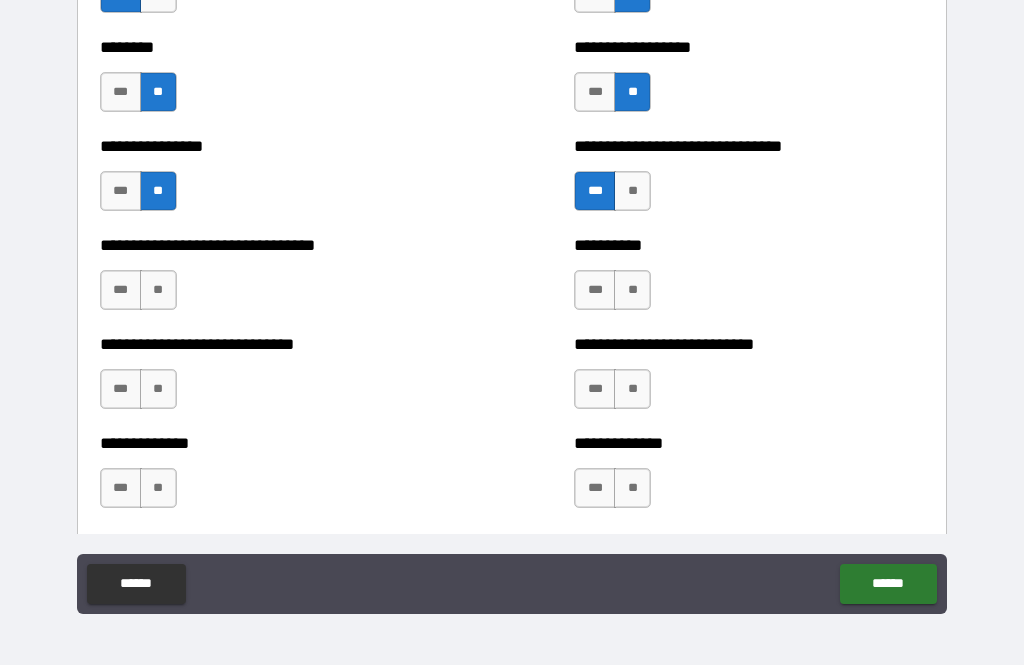 scroll, scrollTop: 7437, scrollLeft: 0, axis: vertical 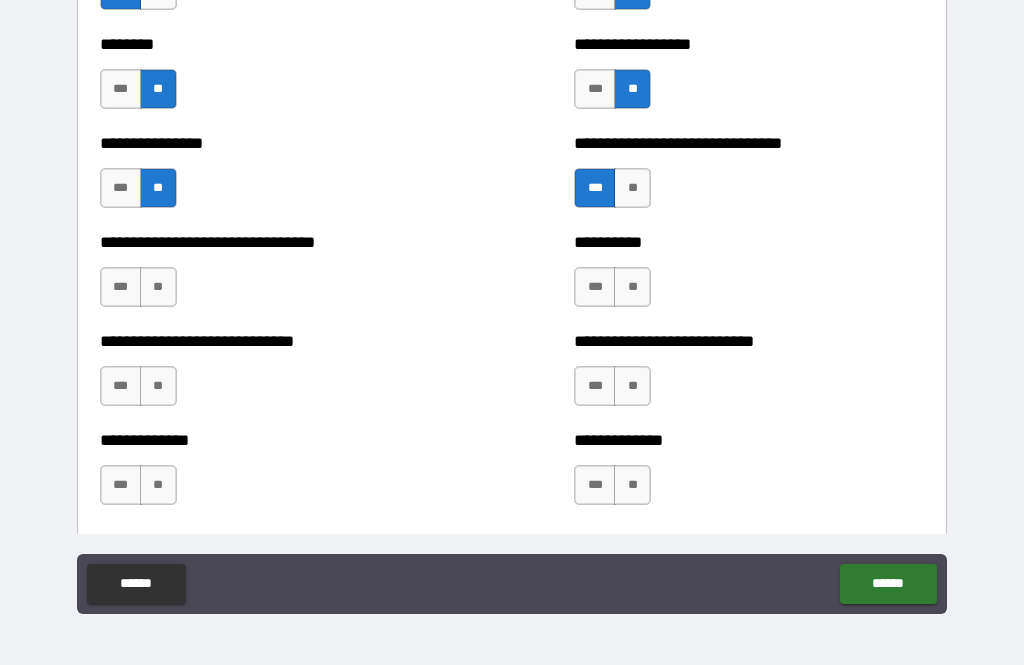 click on "**" at bounding box center [158, 485] 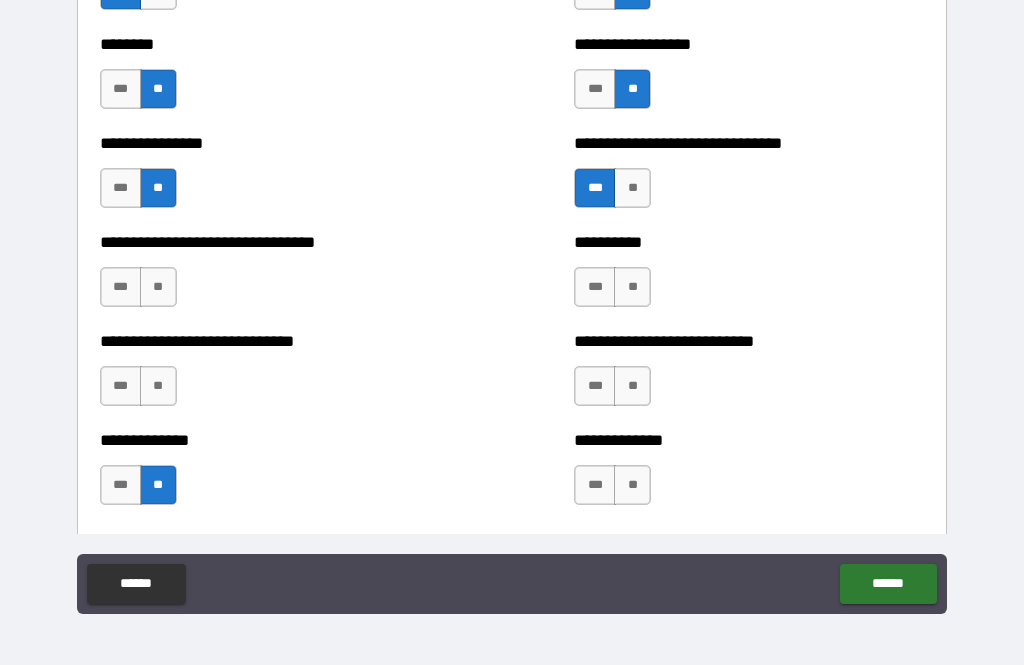 click on "**" at bounding box center (158, 287) 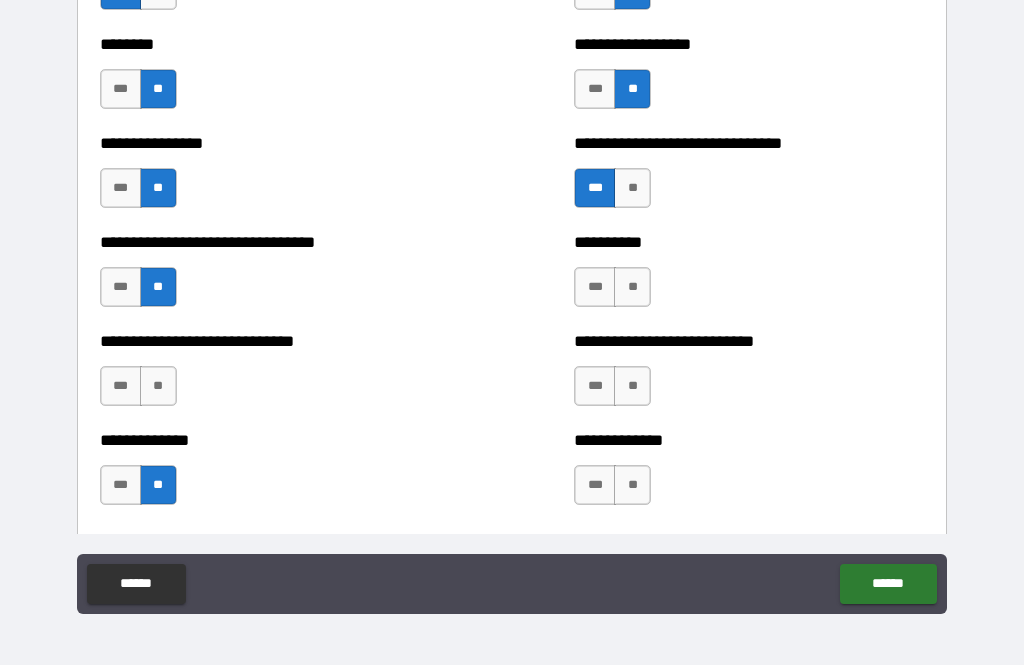 click on "**" at bounding box center (158, 386) 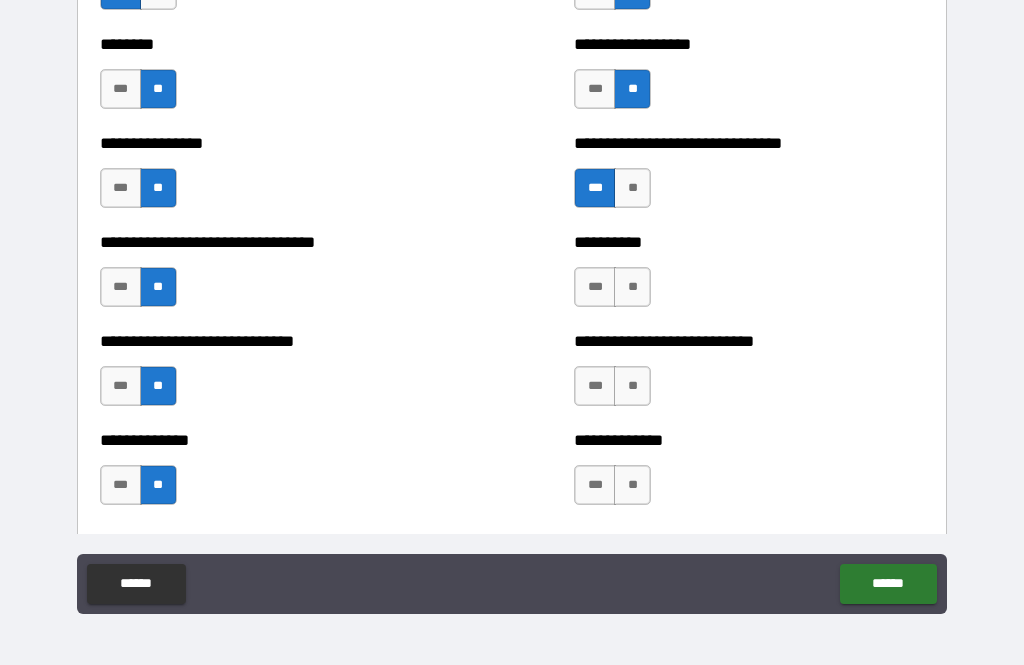 click on "**" at bounding box center [632, 386] 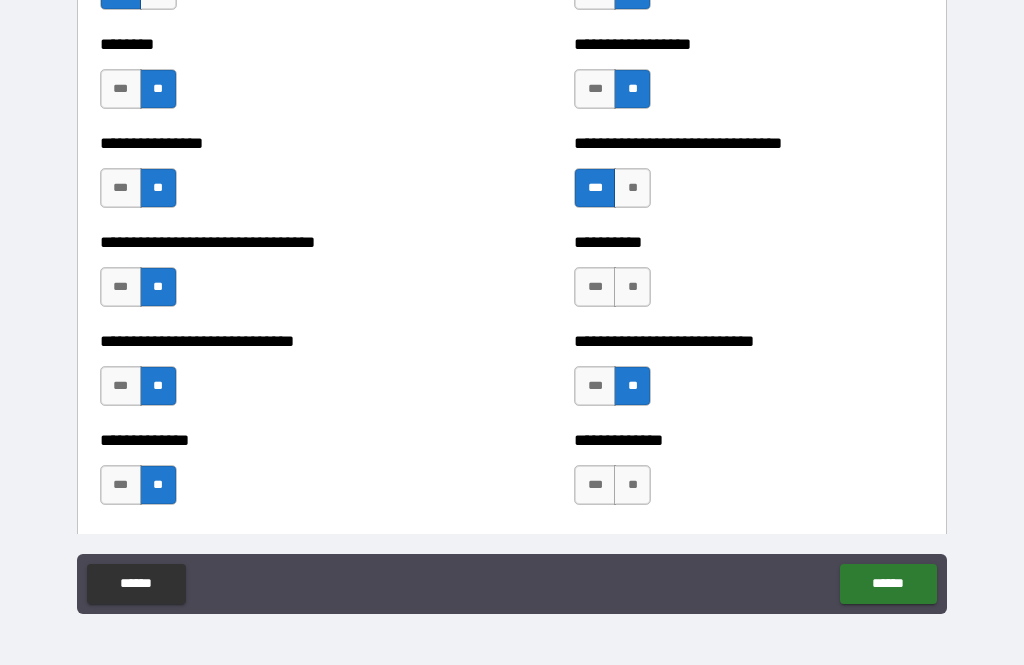 click on "**" at bounding box center [632, 287] 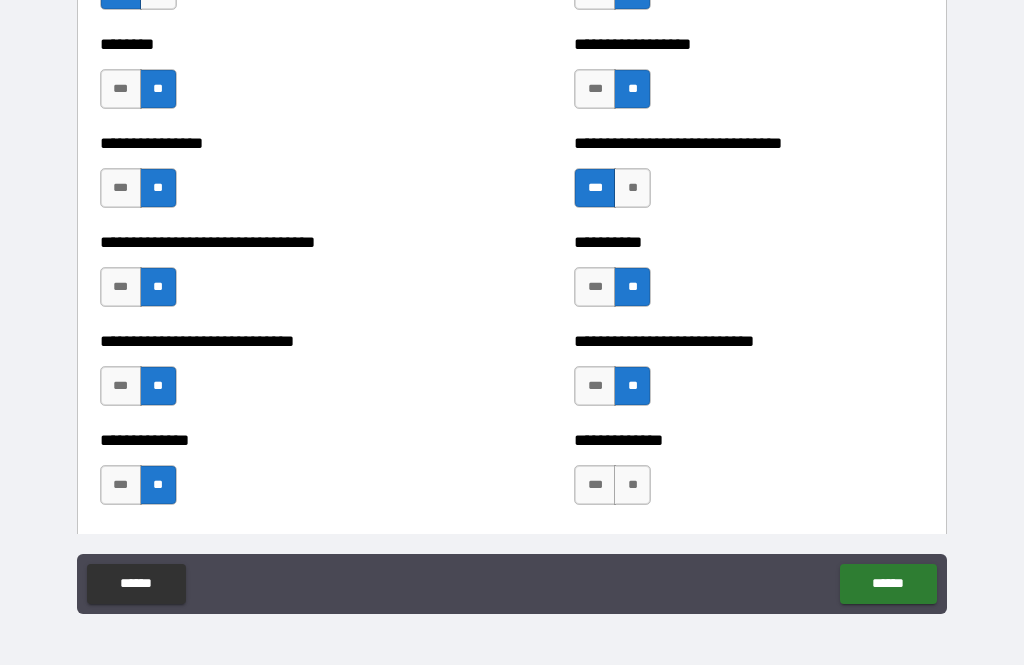 click on "***" at bounding box center [595, 485] 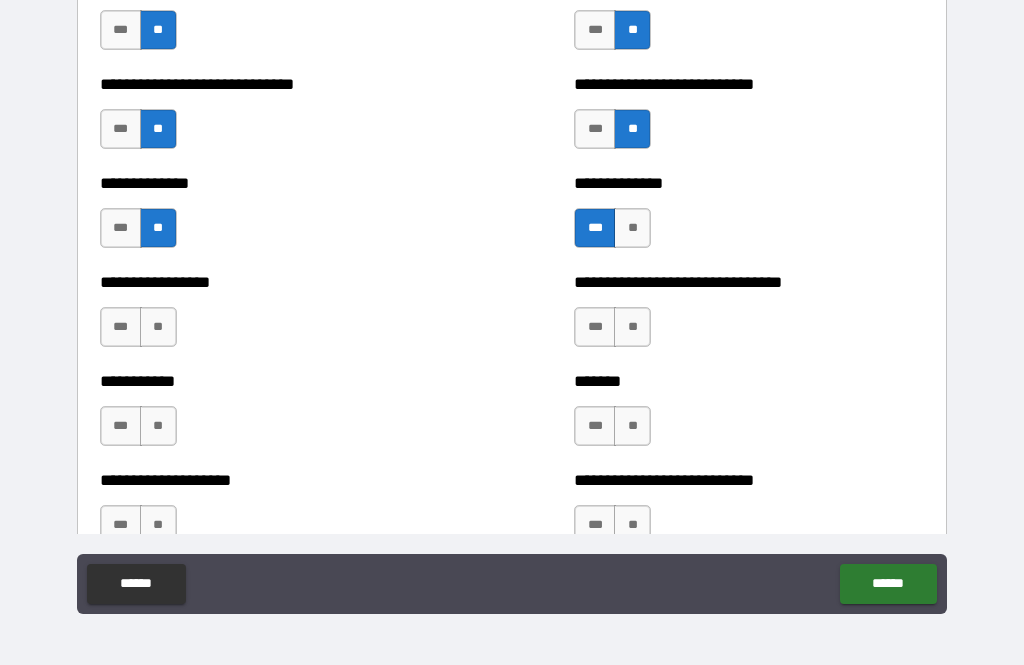 scroll, scrollTop: 7689, scrollLeft: 0, axis: vertical 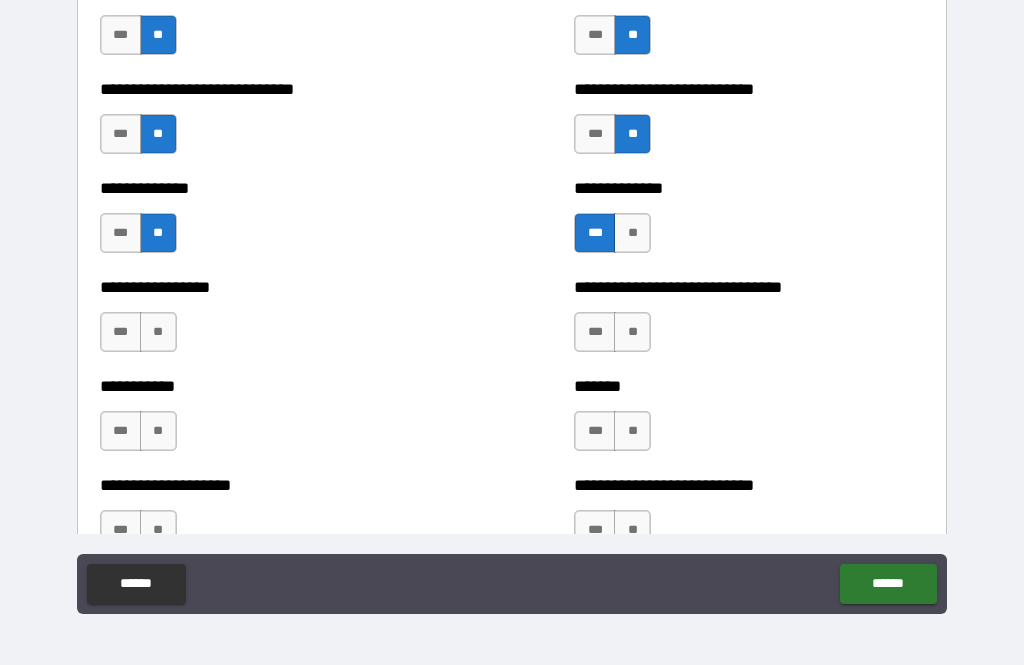 click on "***" at bounding box center [121, 332] 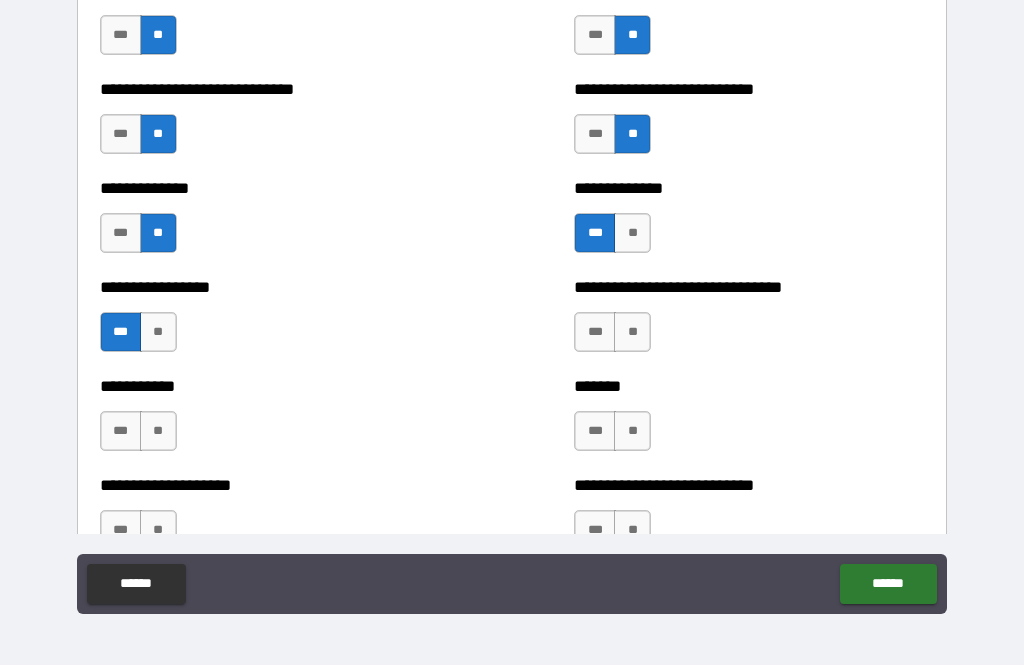 click on "**" at bounding box center [158, 431] 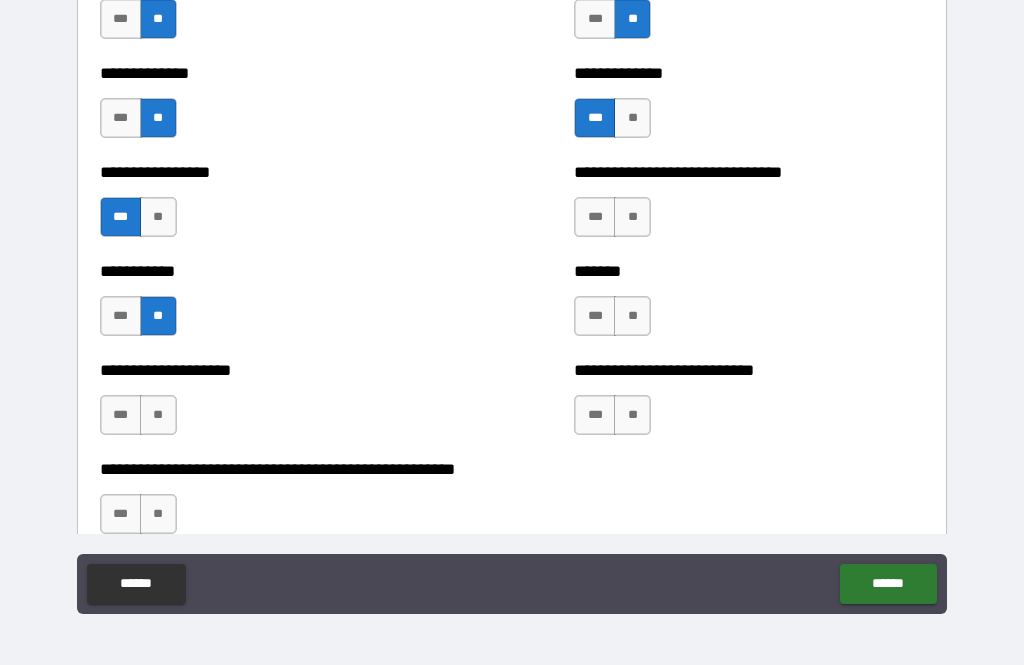 scroll, scrollTop: 7810, scrollLeft: 0, axis: vertical 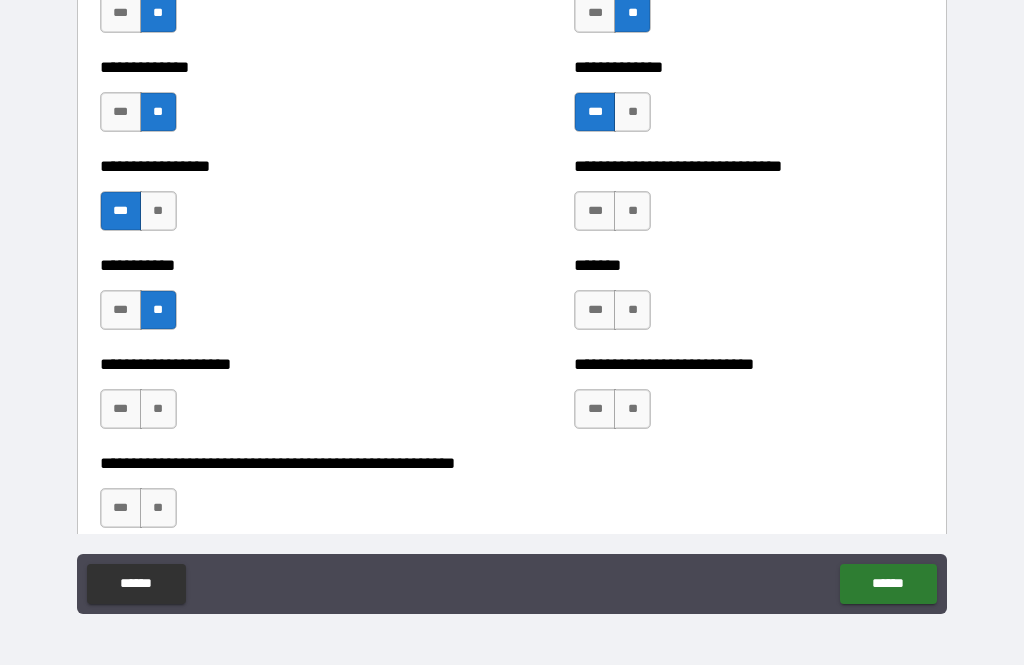 click on "**" at bounding box center [158, 508] 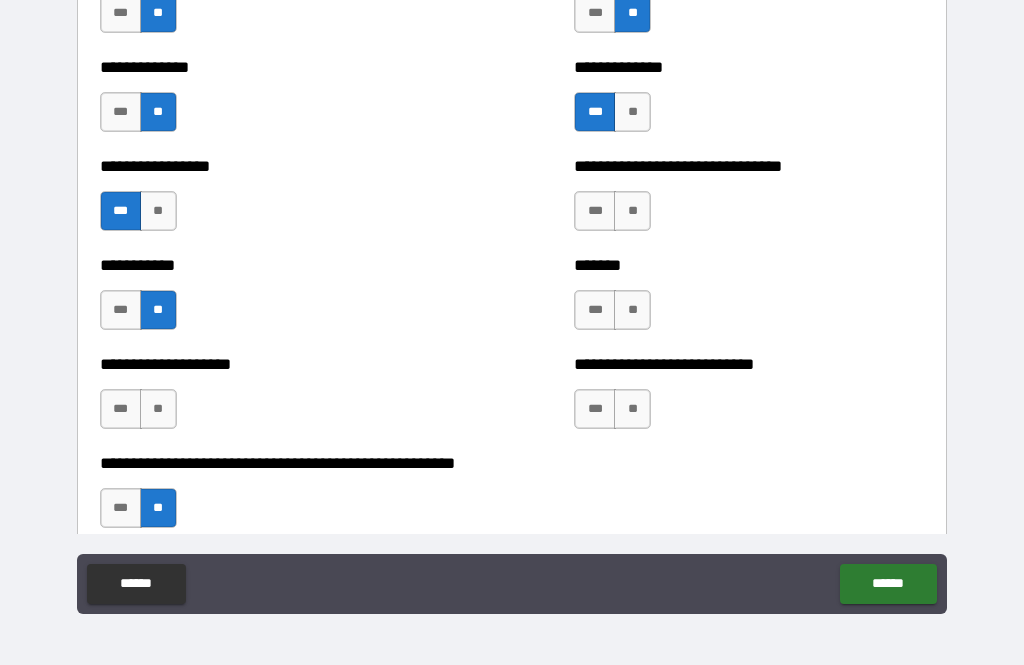 click on "**" at bounding box center (632, 409) 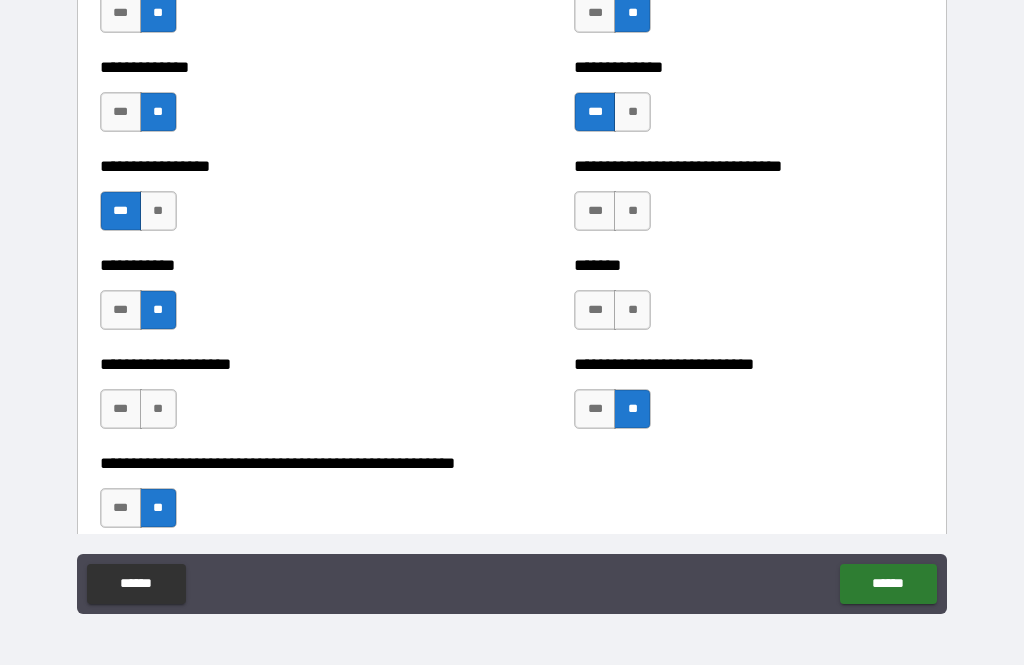 click on "***" at bounding box center [595, 211] 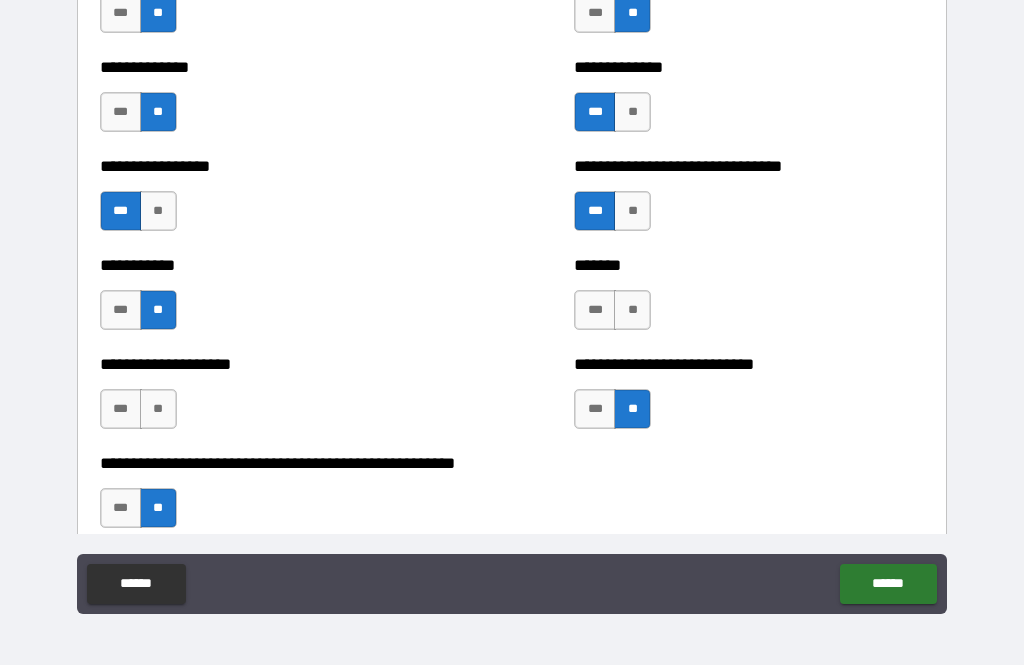 click on "***" at bounding box center [595, 310] 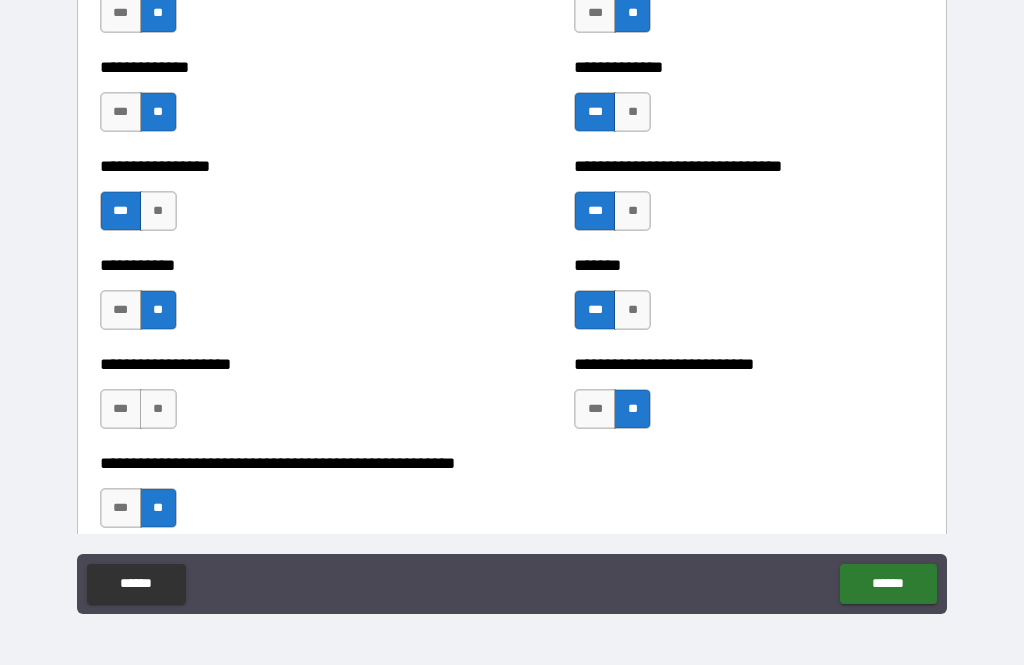 click on "***" at bounding box center (121, 409) 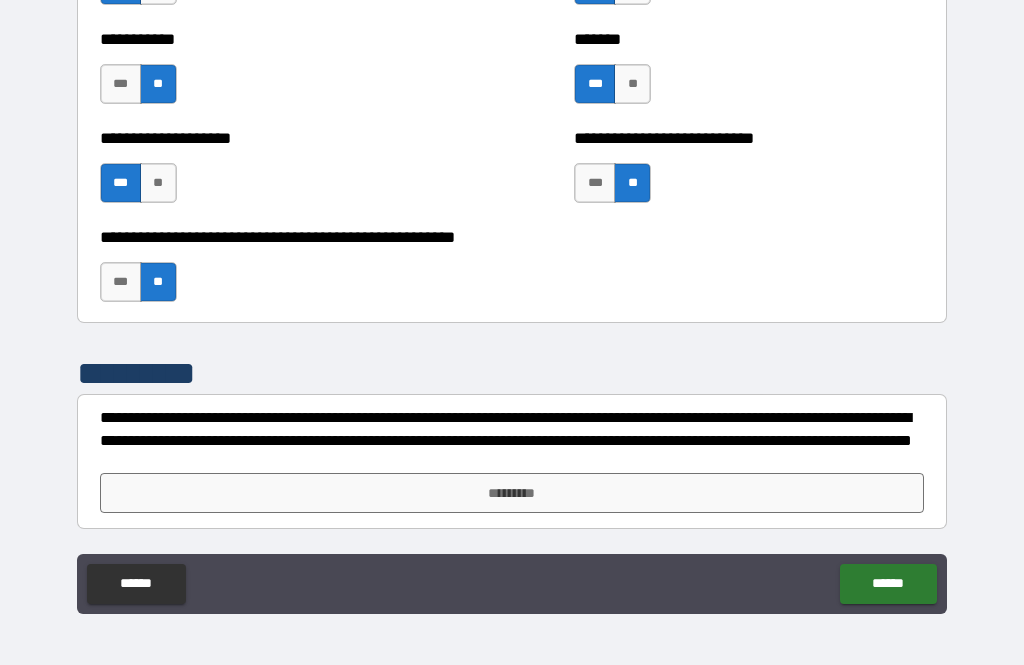 scroll, scrollTop: 8036, scrollLeft: 0, axis: vertical 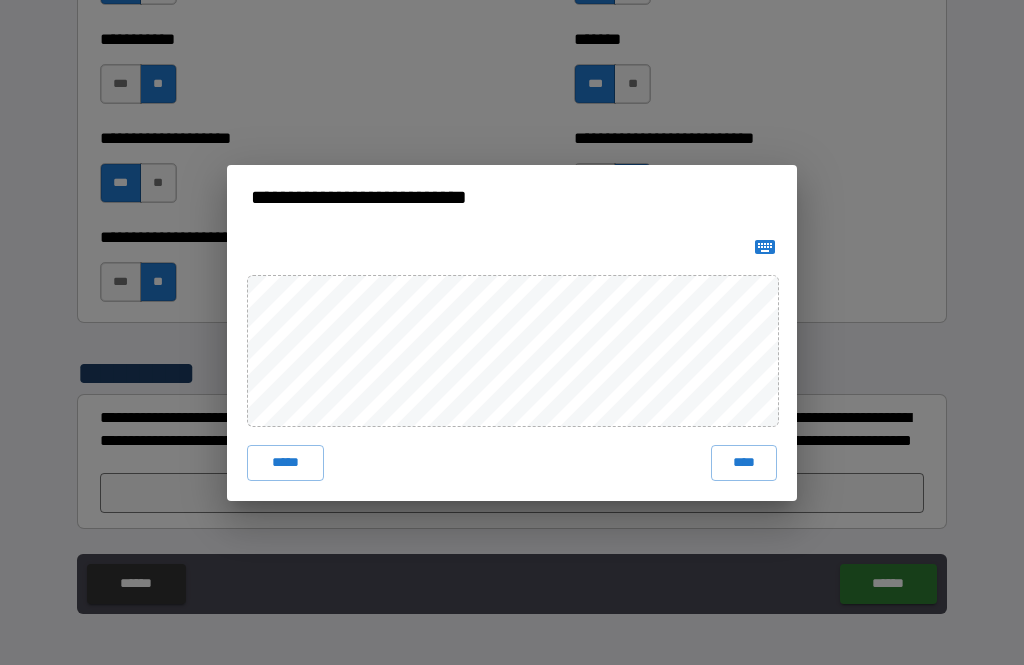 click on "****" at bounding box center [744, 463] 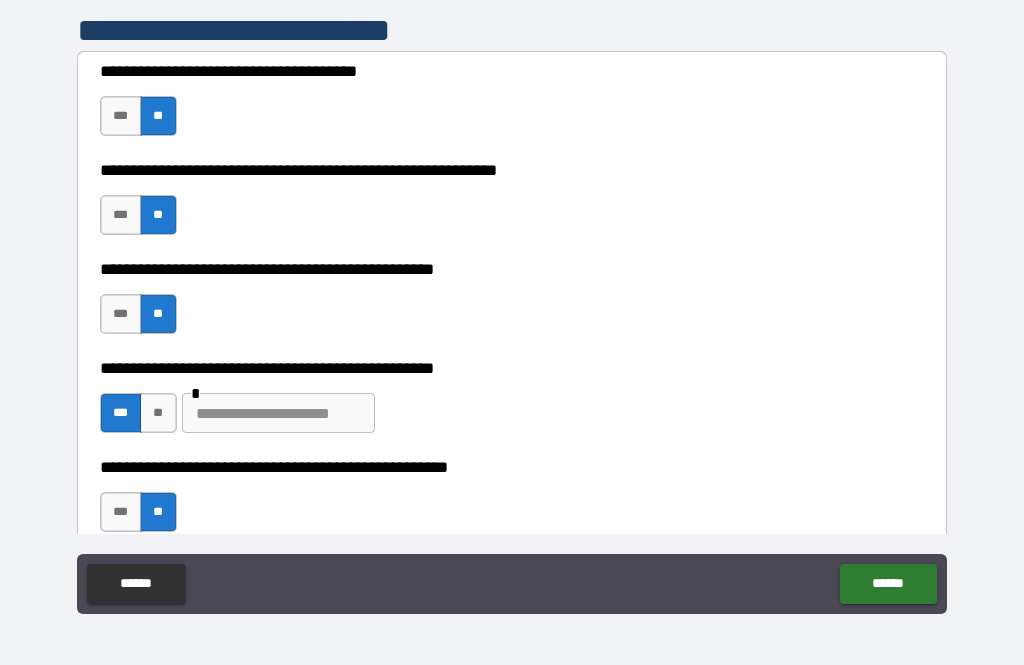 scroll, scrollTop: 501, scrollLeft: 0, axis: vertical 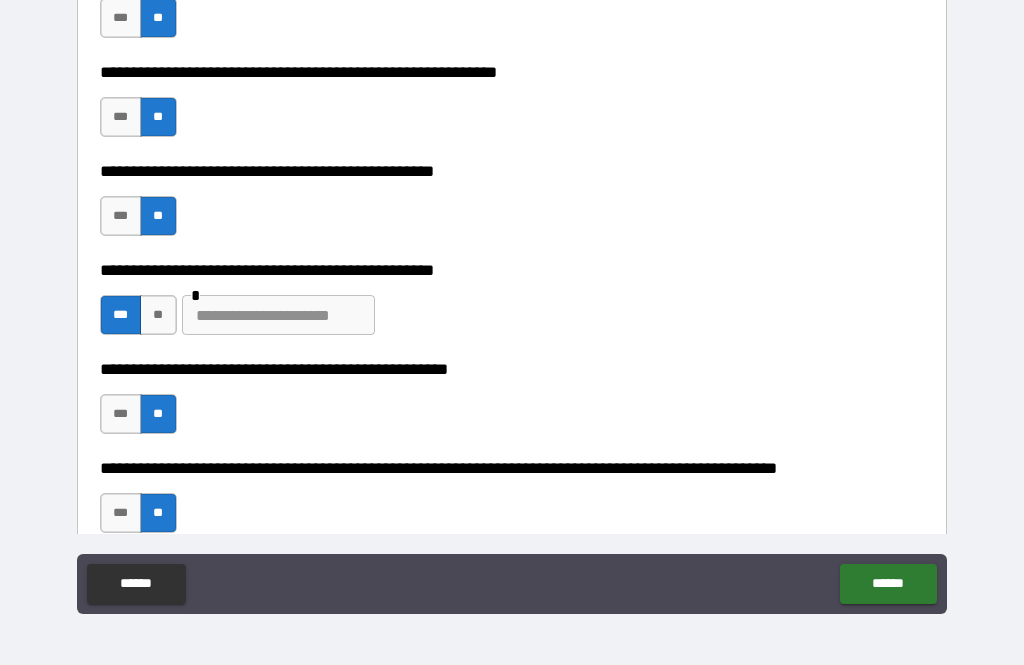 click at bounding box center [278, 315] 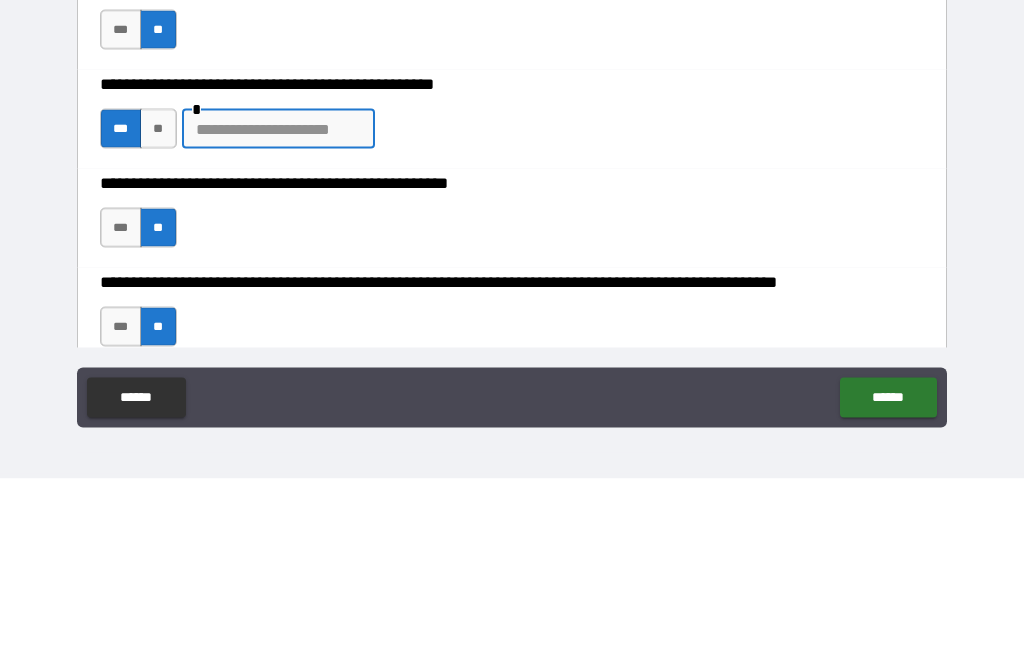 click on "**" at bounding box center [158, 315] 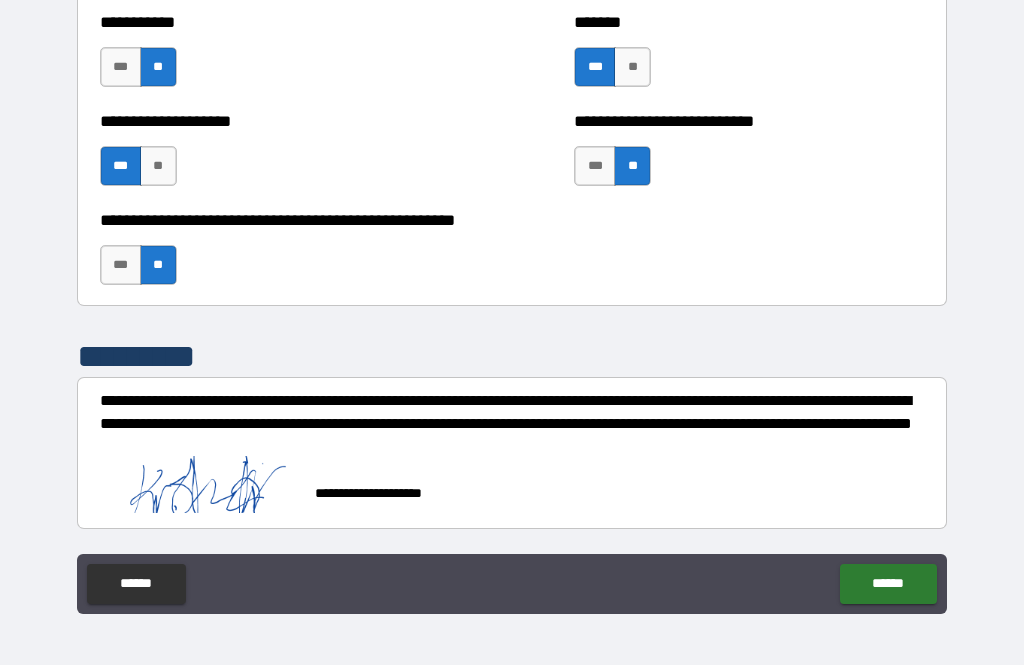scroll, scrollTop: 8053, scrollLeft: 0, axis: vertical 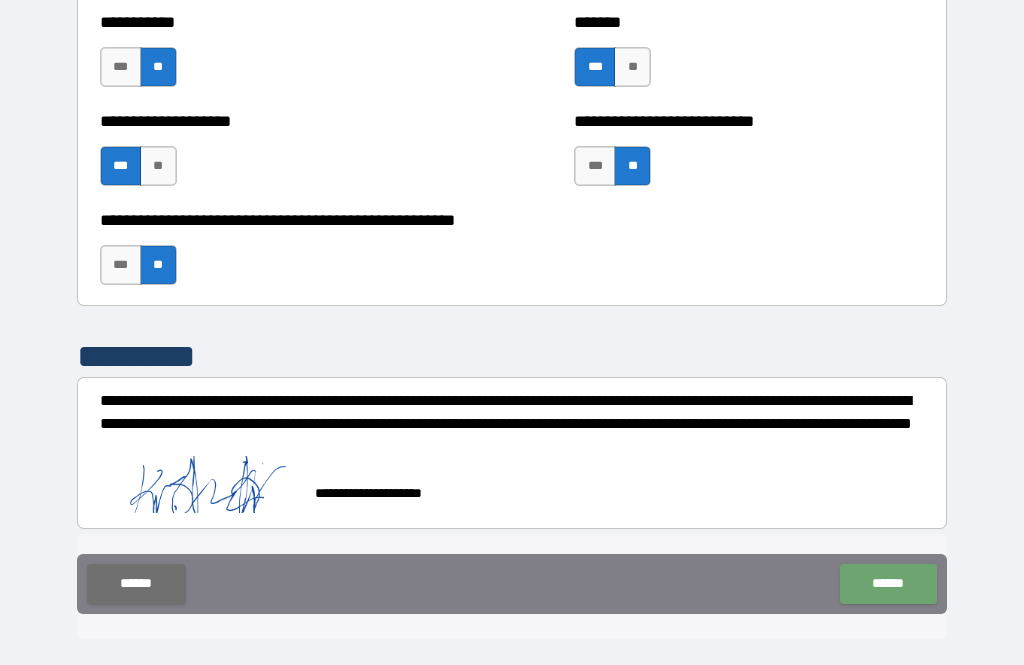 click on "******" at bounding box center [888, 584] 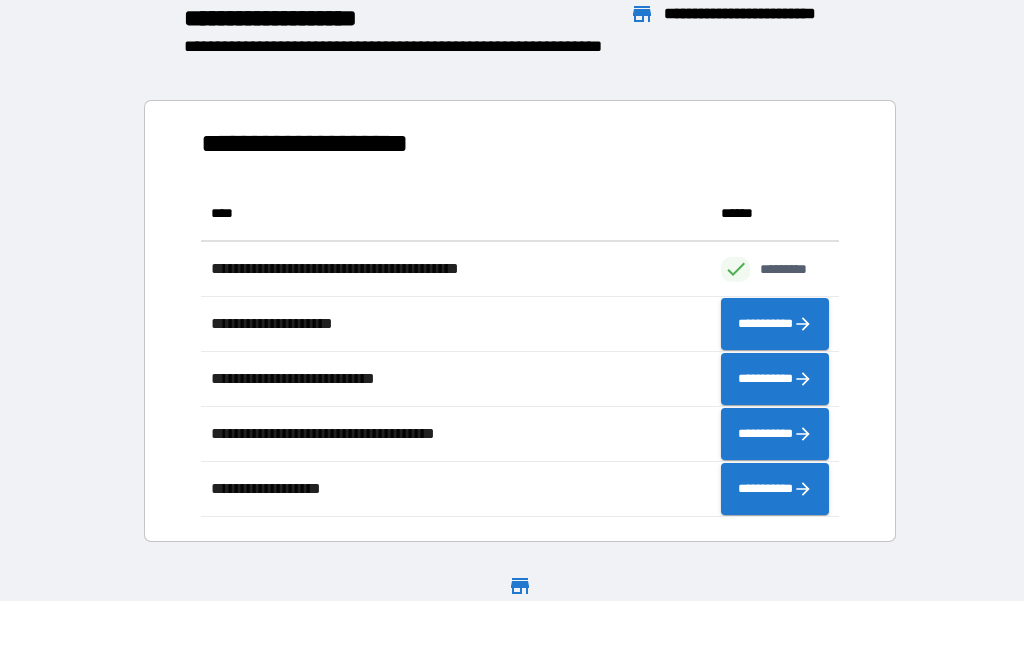 scroll, scrollTop: 331, scrollLeft: 638, axis: both 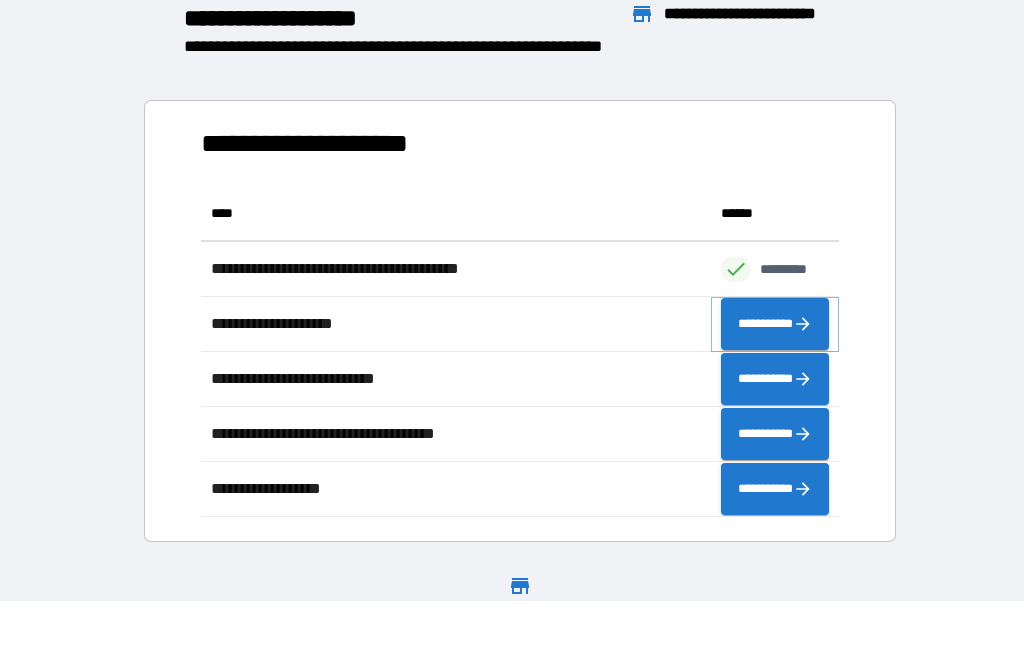 click on "**********" at bounding box center (775, 324) 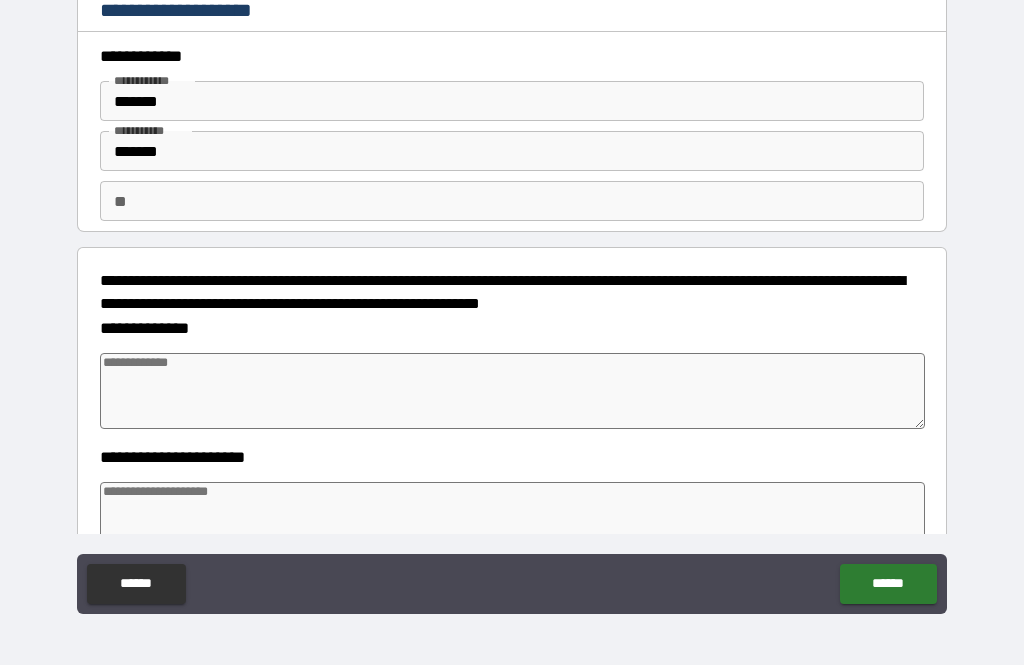 type on "*" 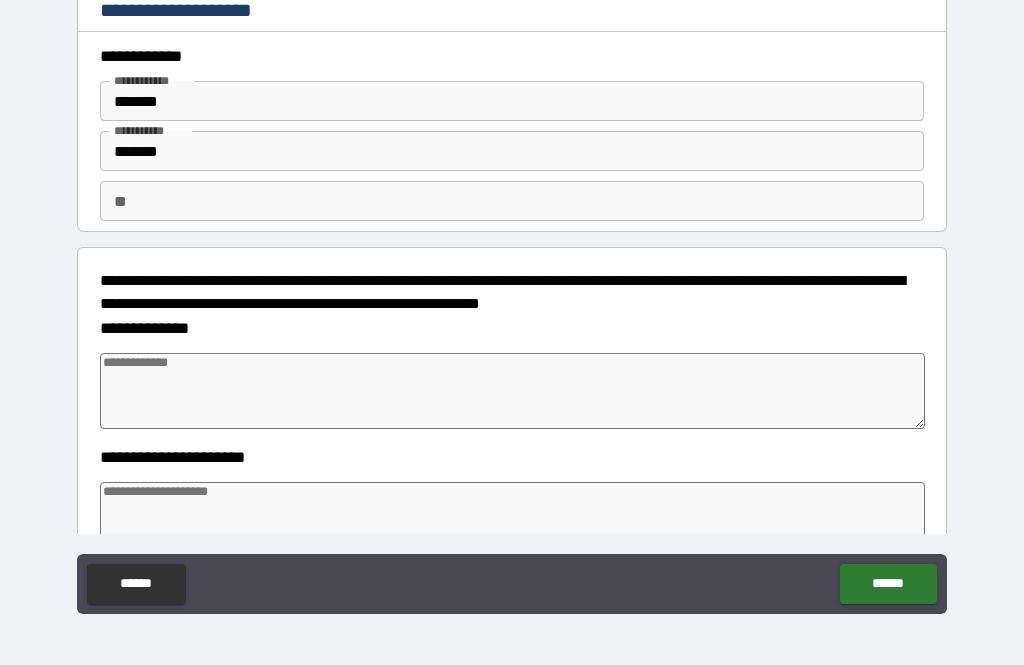 type on "*" 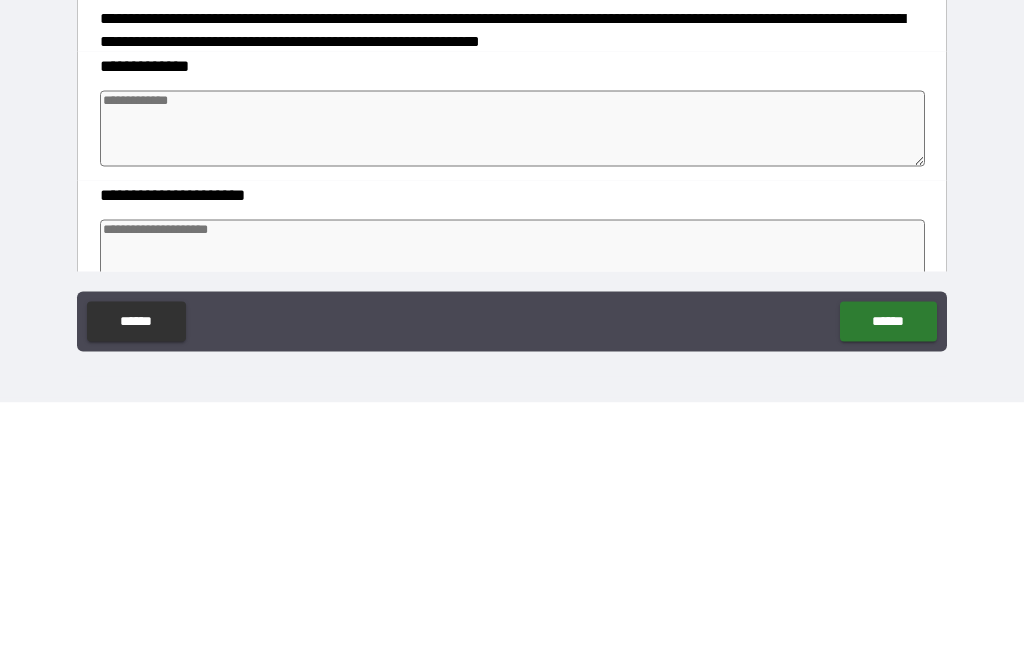 type on "*" 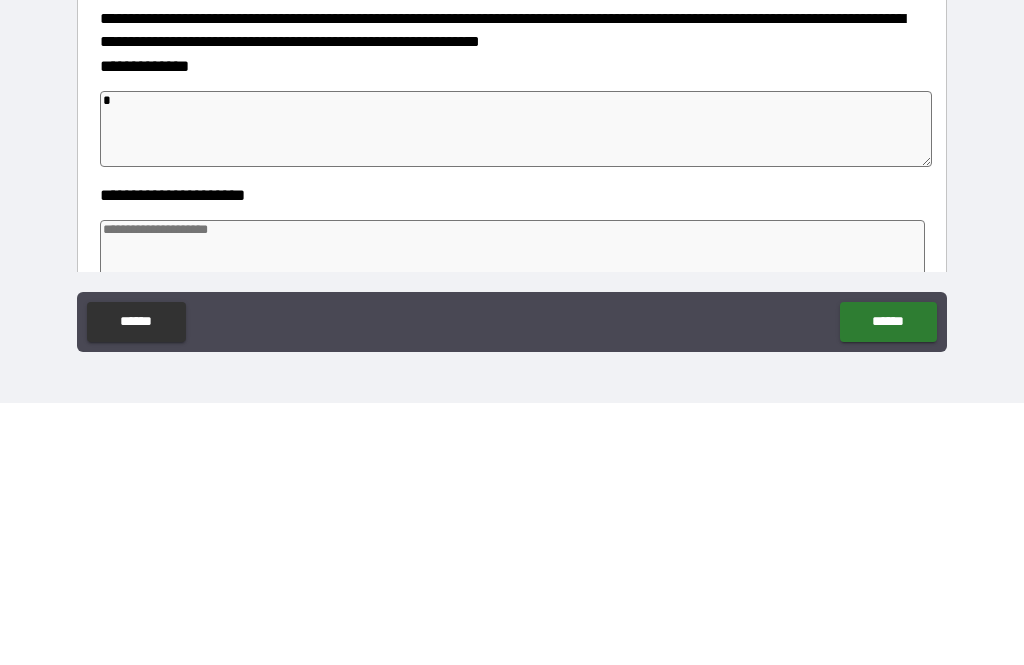 type on "*" 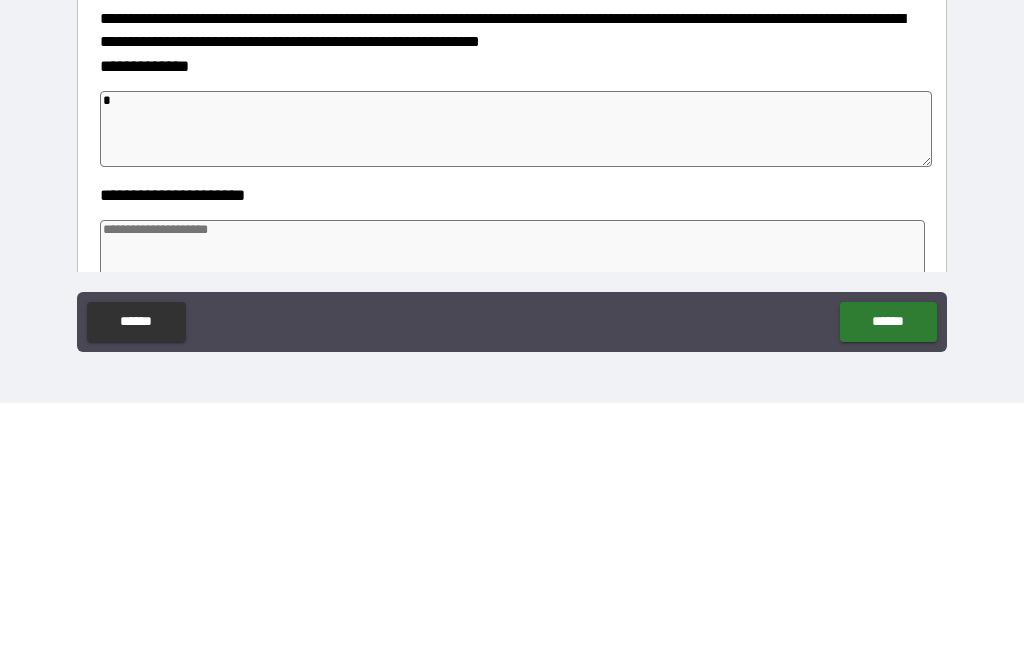 type on "*" 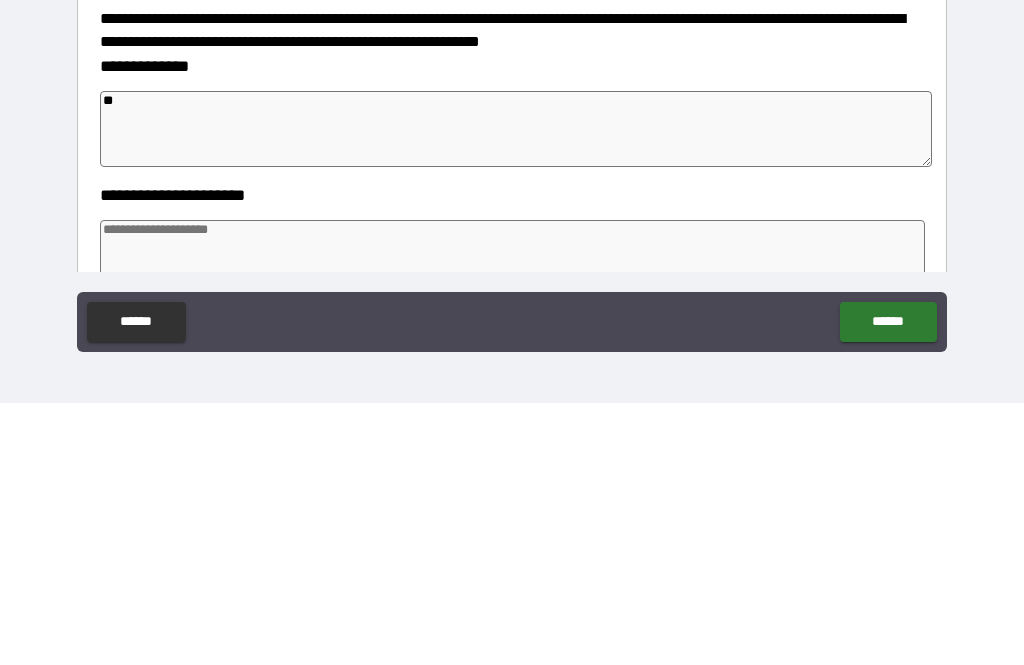 type on "*" 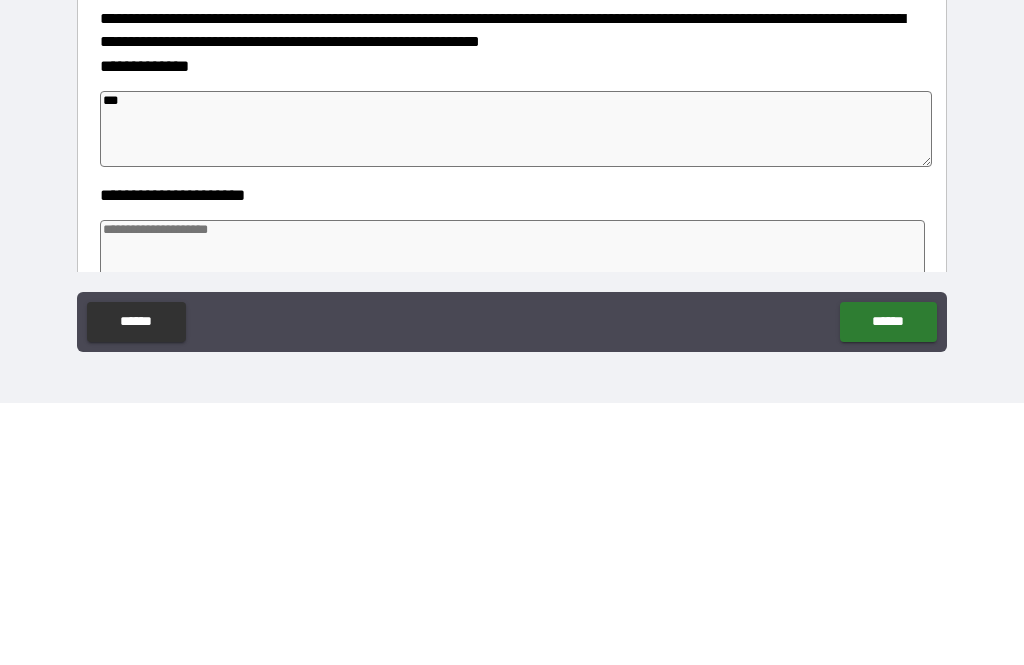 type on "*" 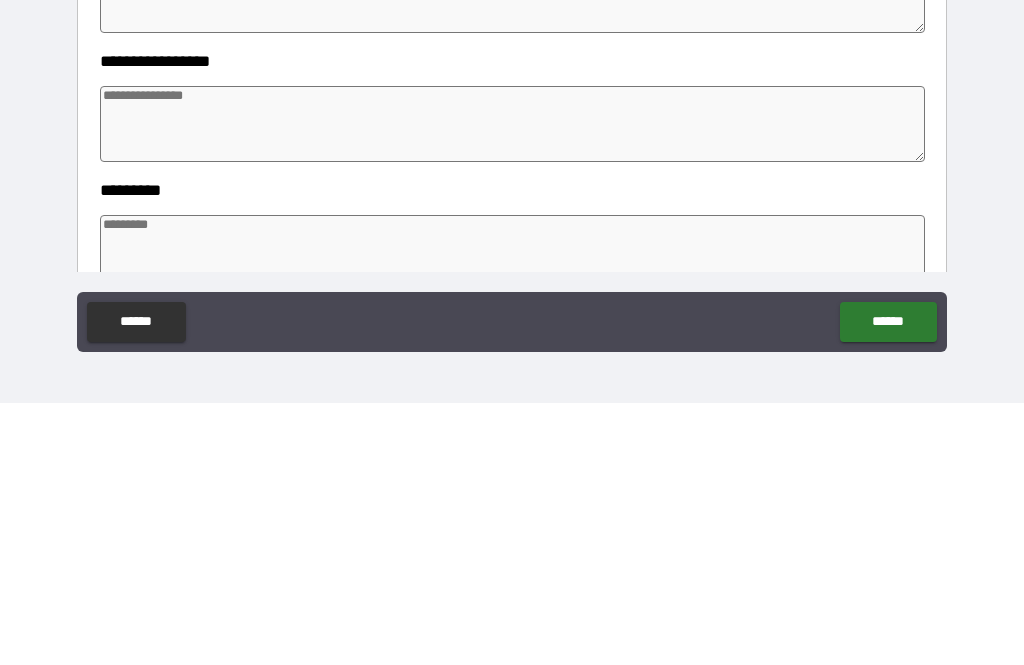 scroll, scrollTop: 264, scrollLeft: 0, axis: vertical 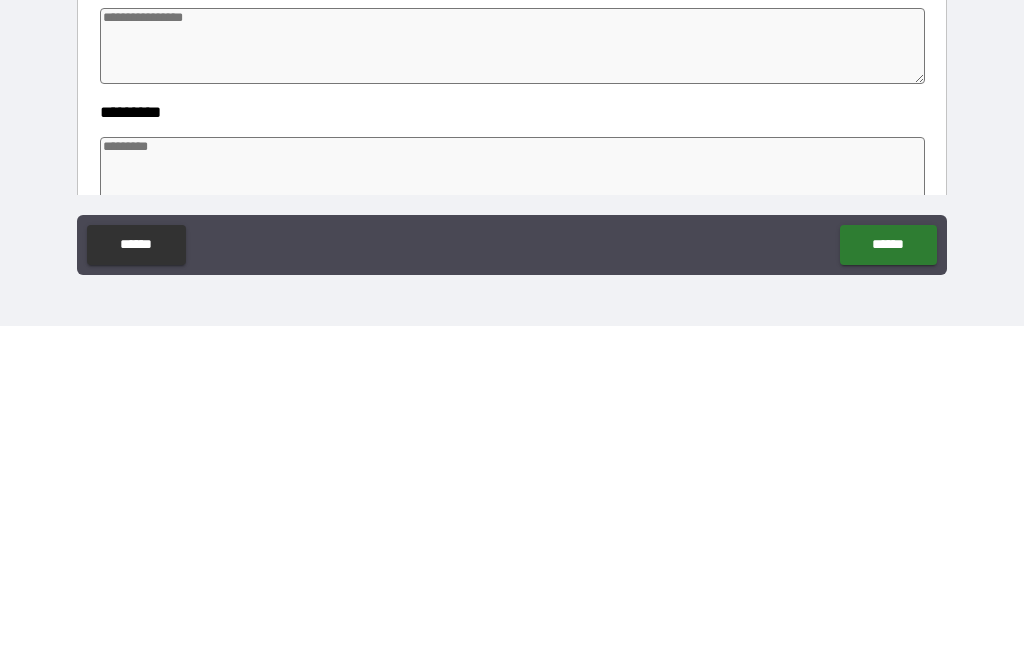 type on "***" 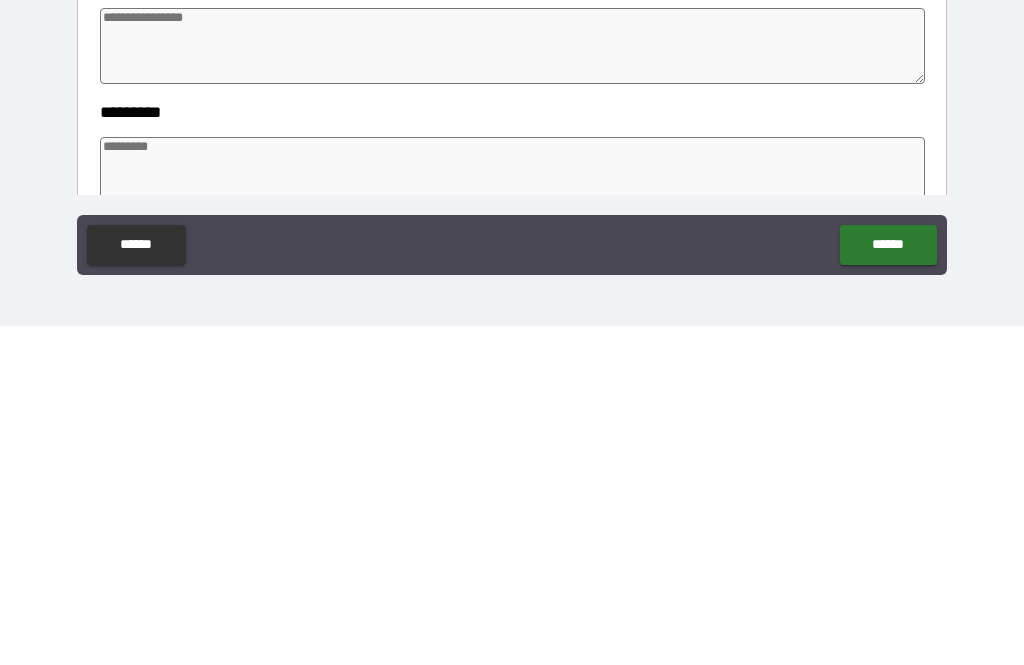 type on "*" 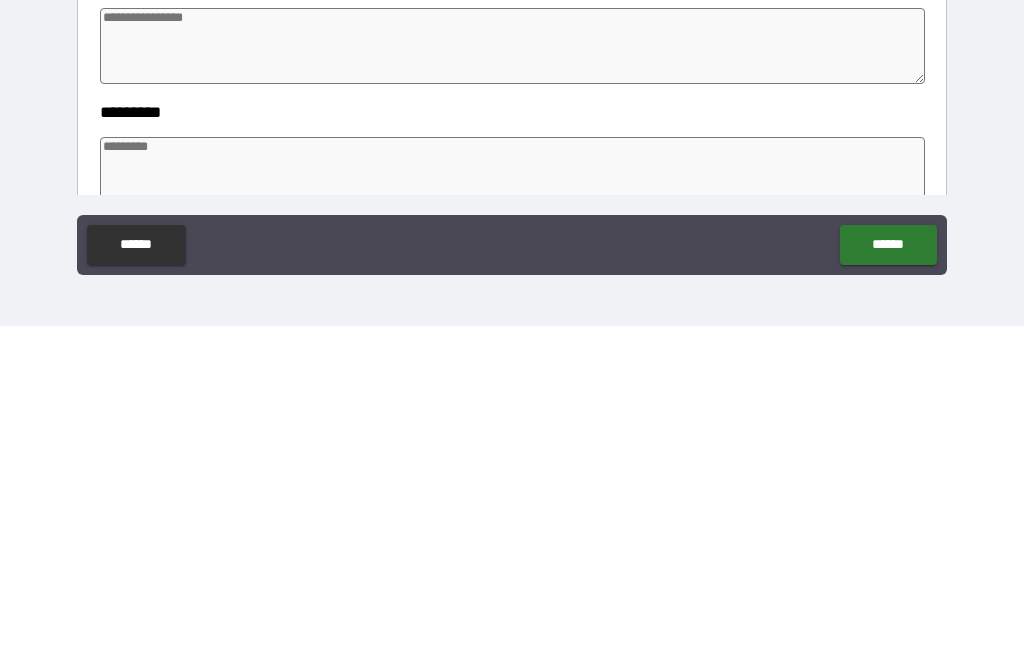 type on "*" 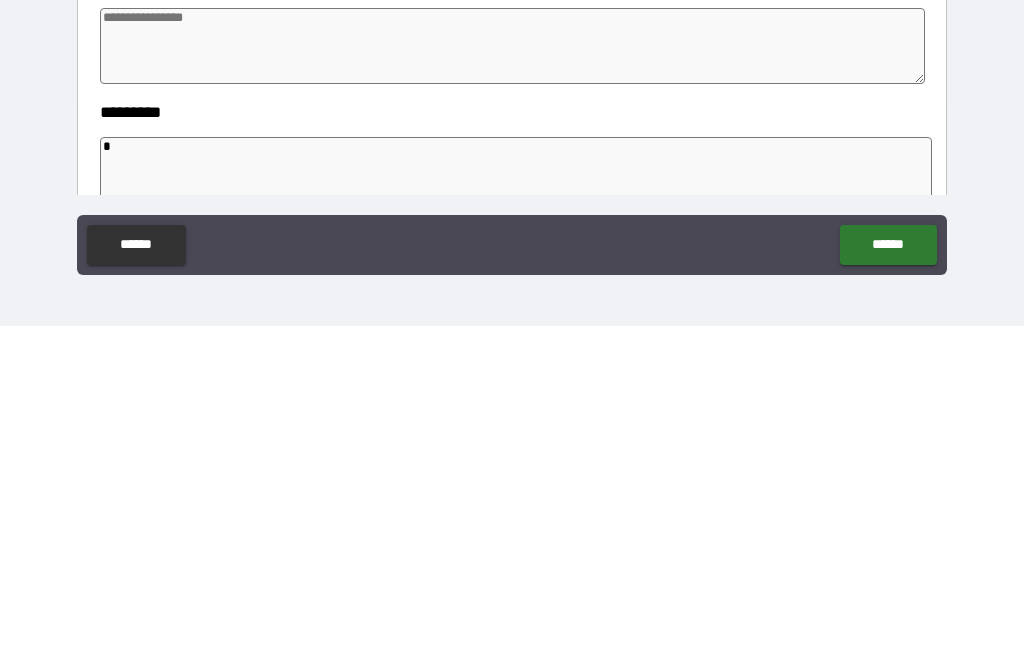 type on "*" 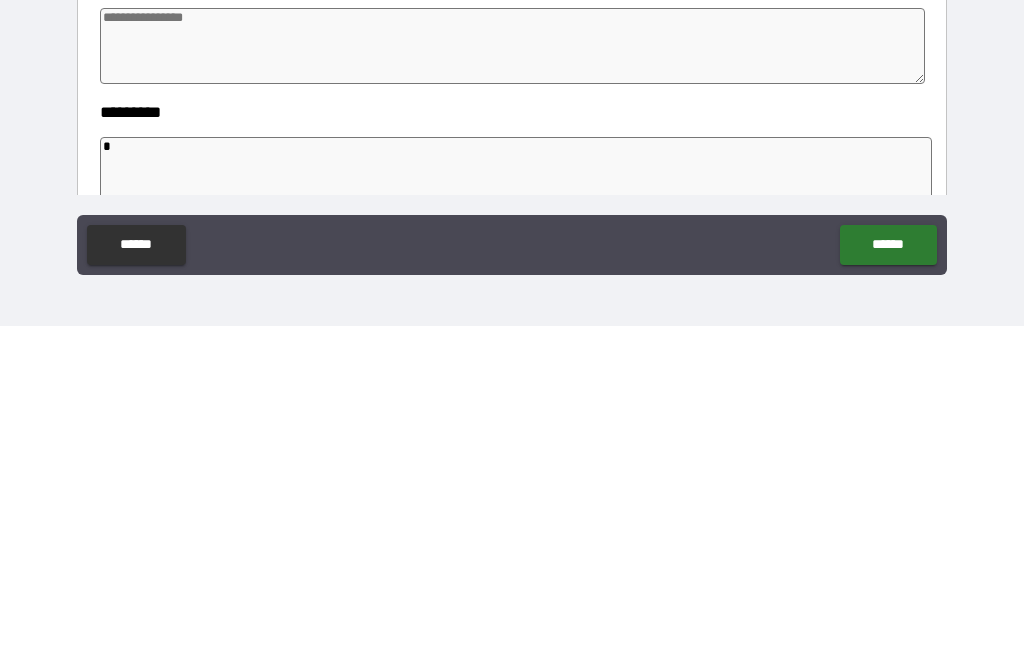 type on "*" 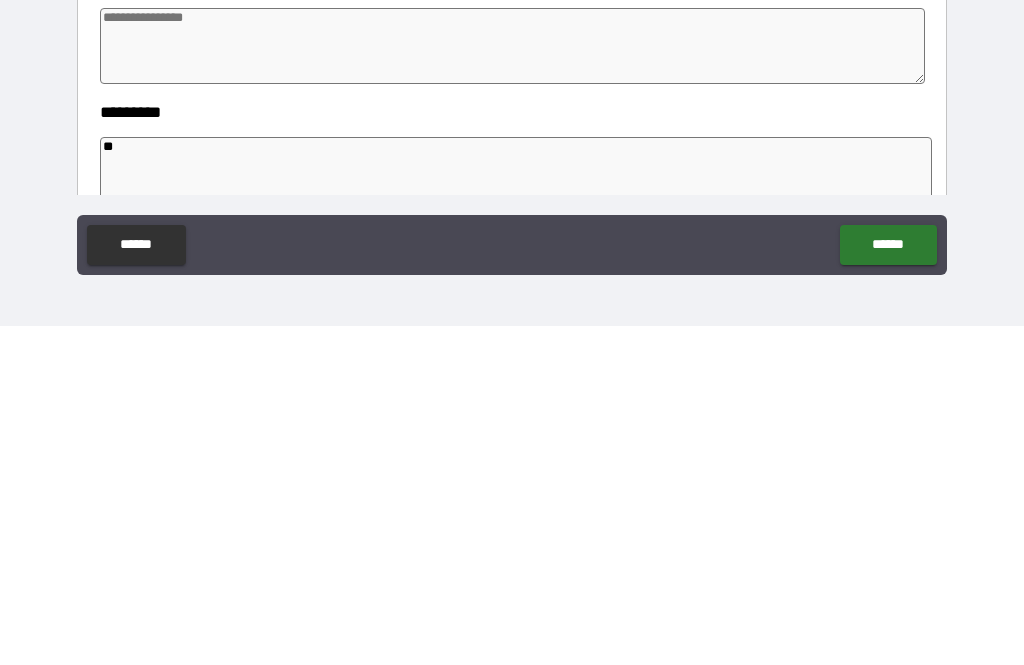 type on "*" 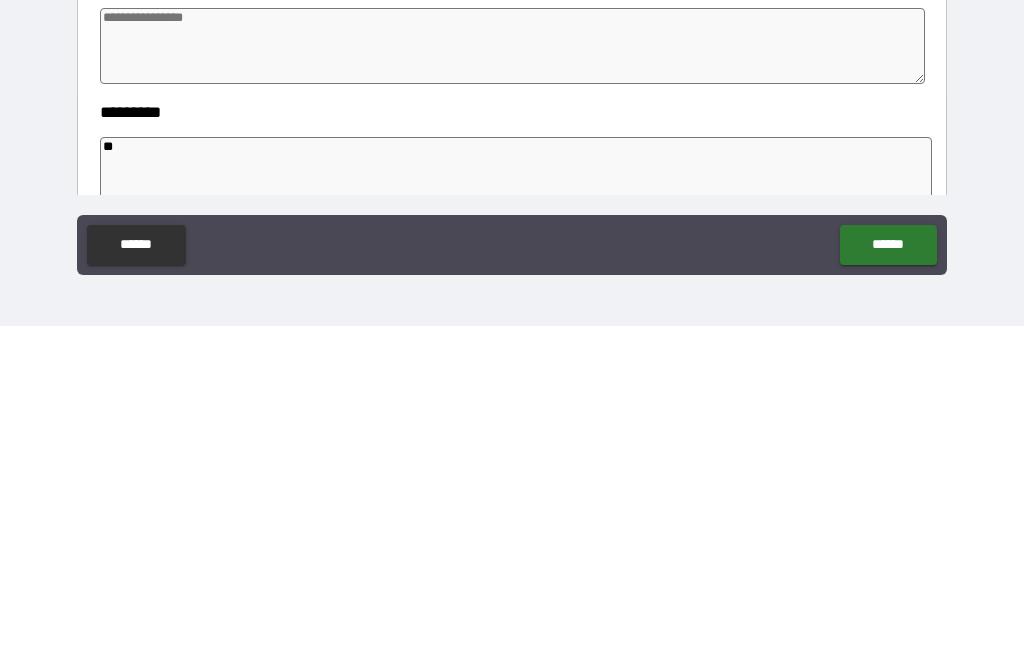 type on "***" 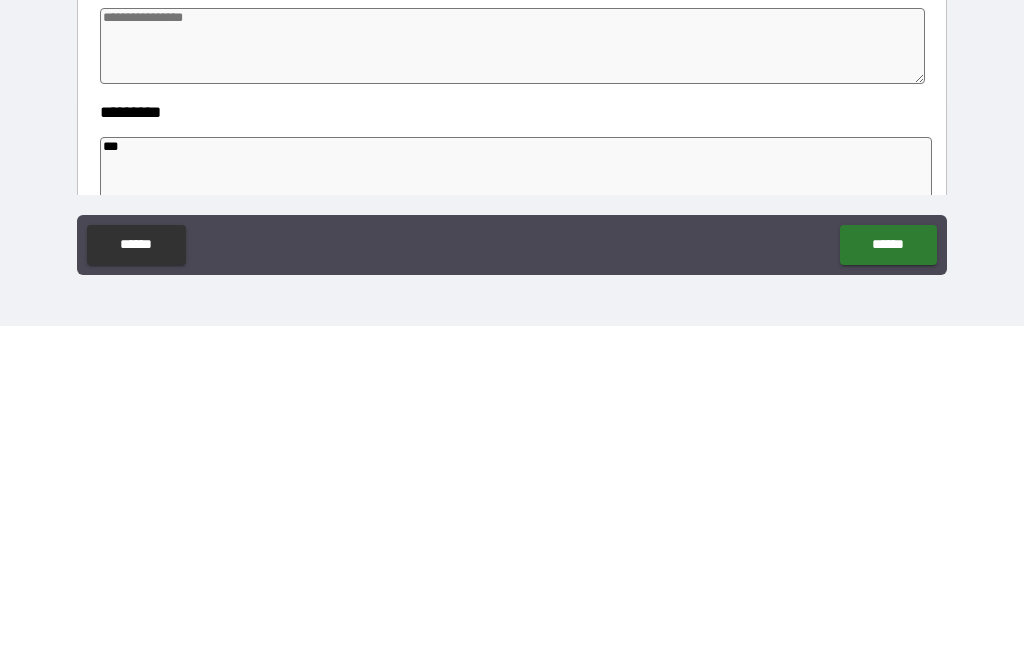 type on "*" 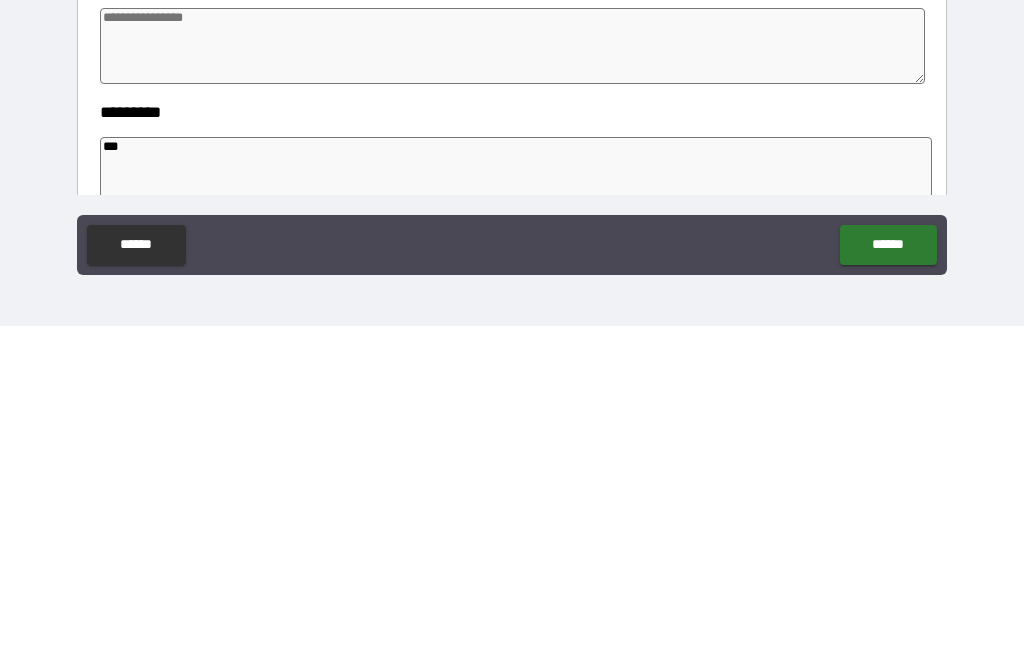 type on "****" 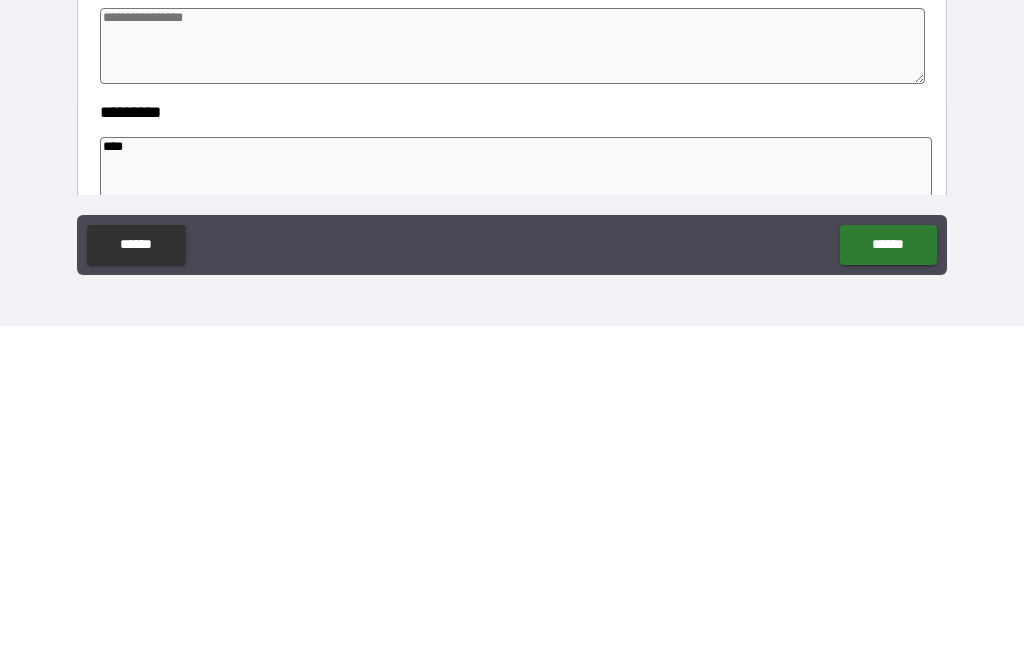 type on "*" 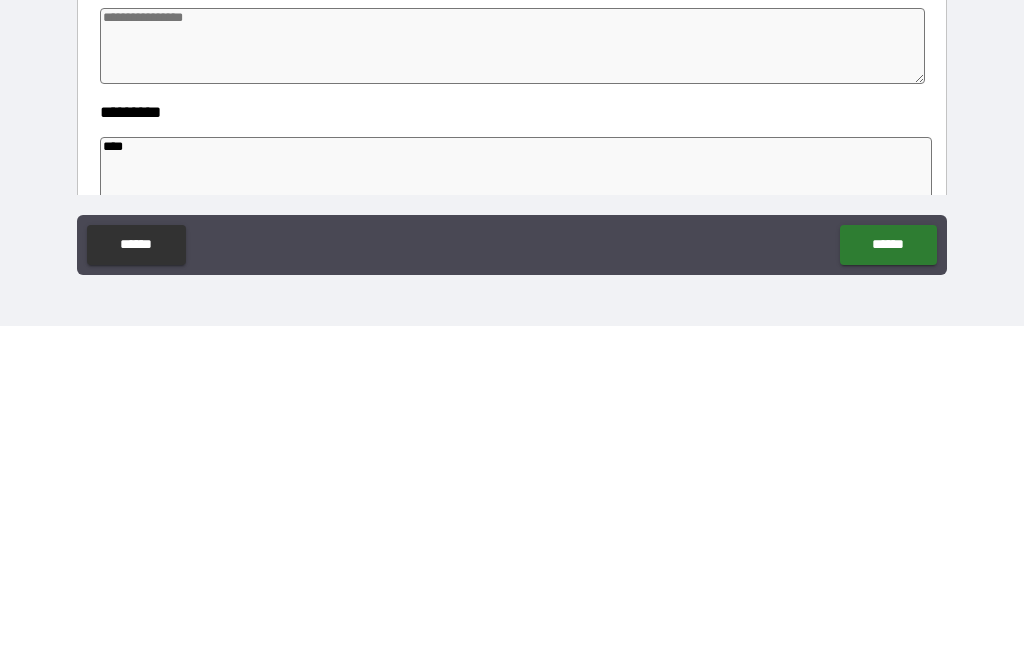 type on "*" 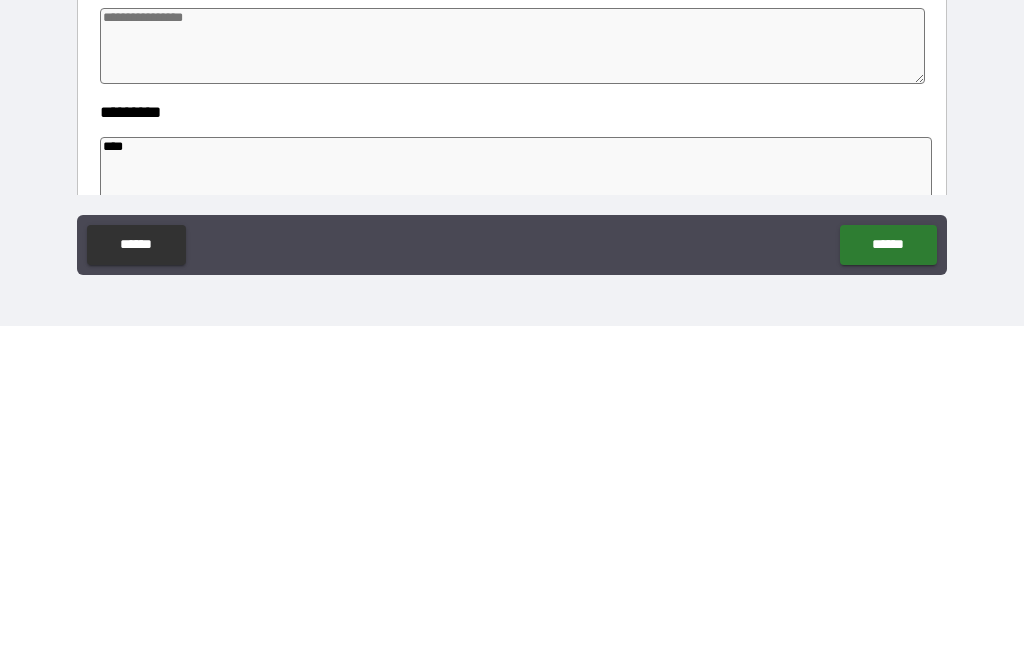 type on "*" 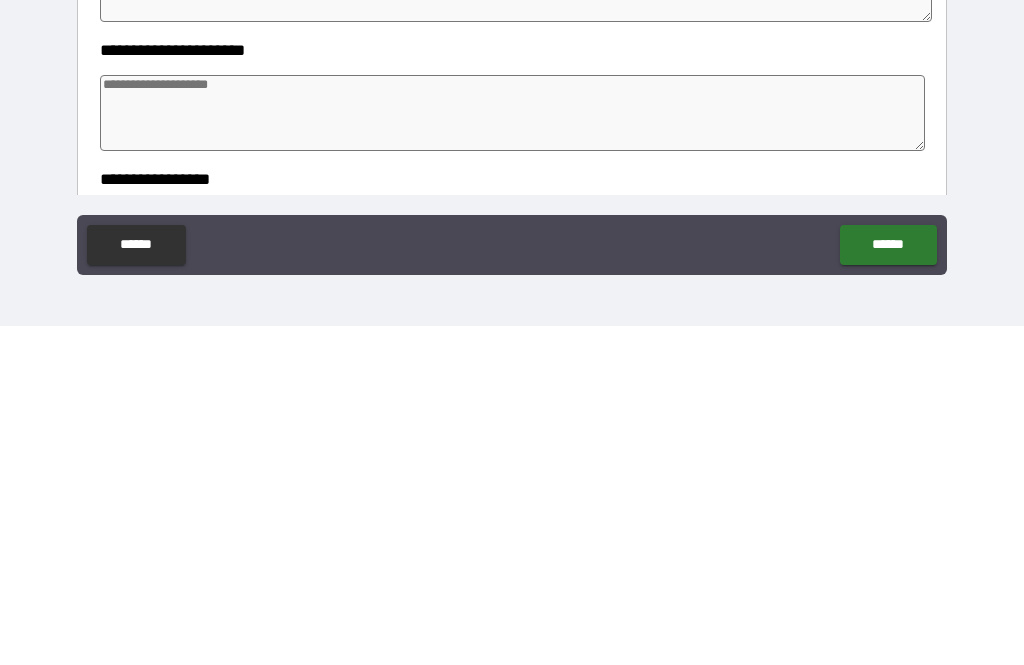 scroll, scrollTop: 67, scrollLeft: 0, axis: vertical 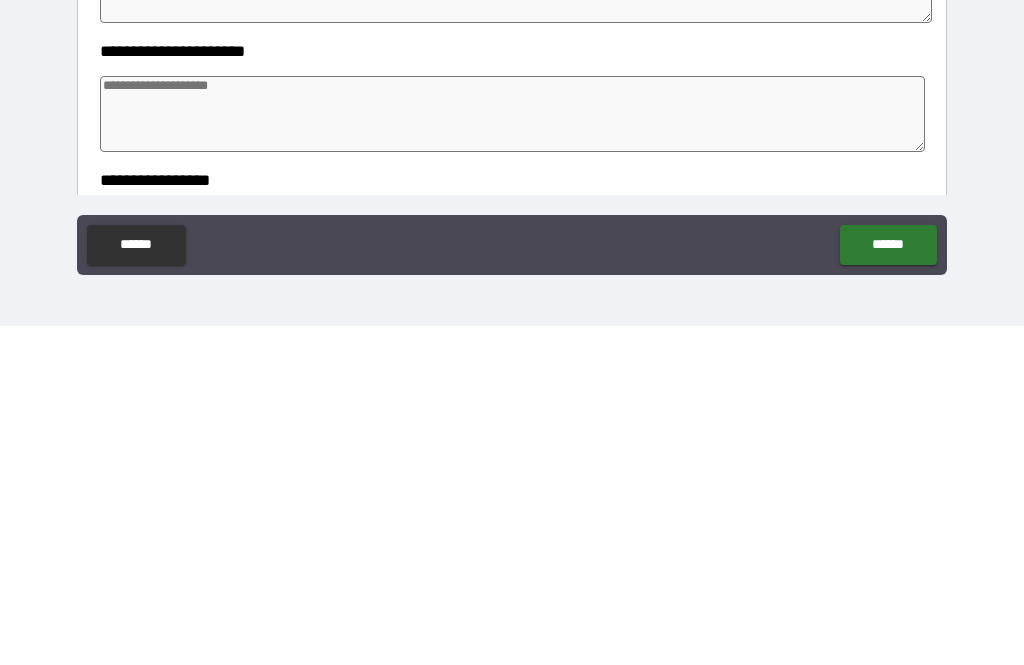 type on "****" 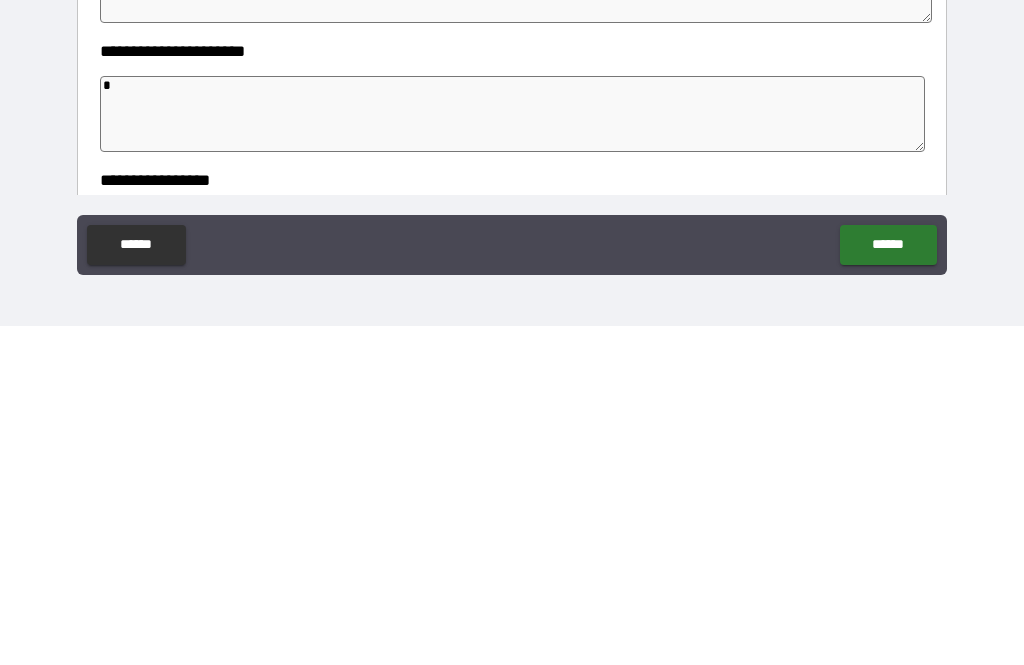 type on "*" 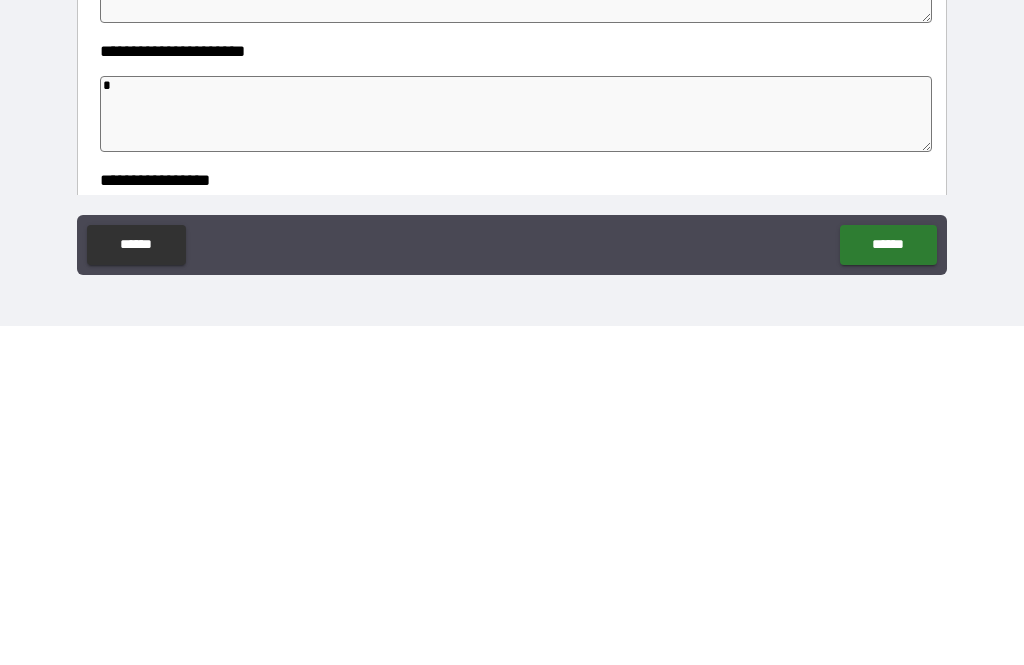 type on "**" 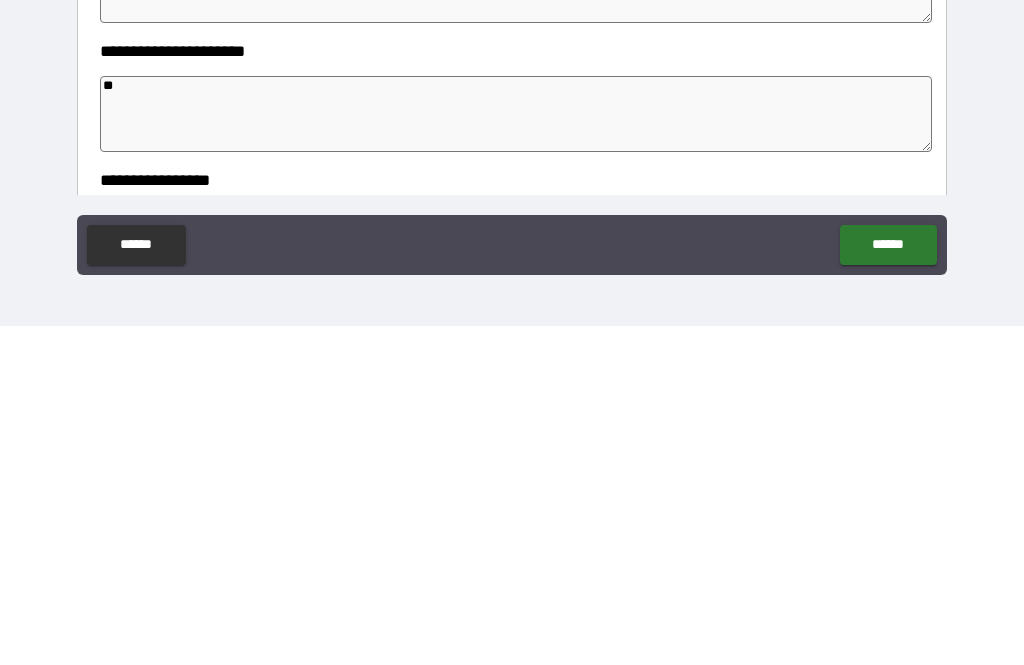 type on "*" 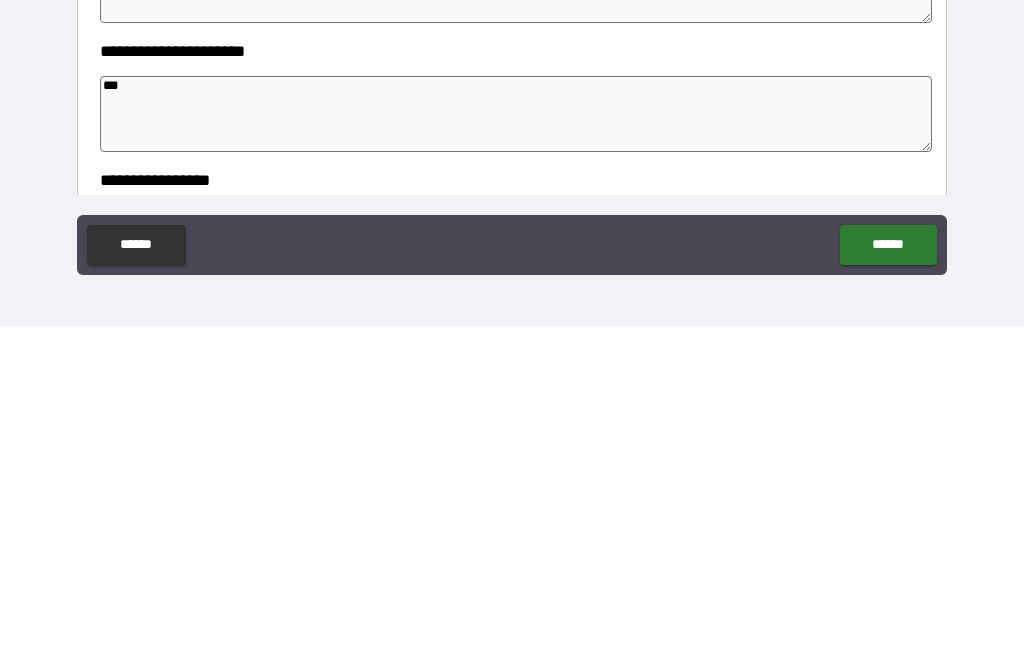 type on "*" 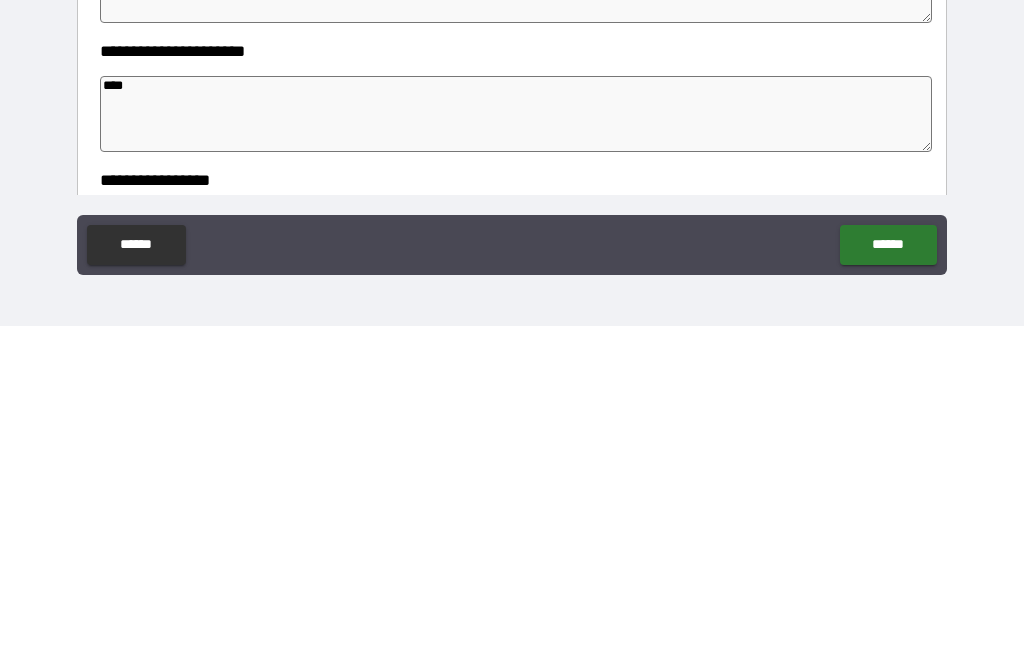 type on "*" 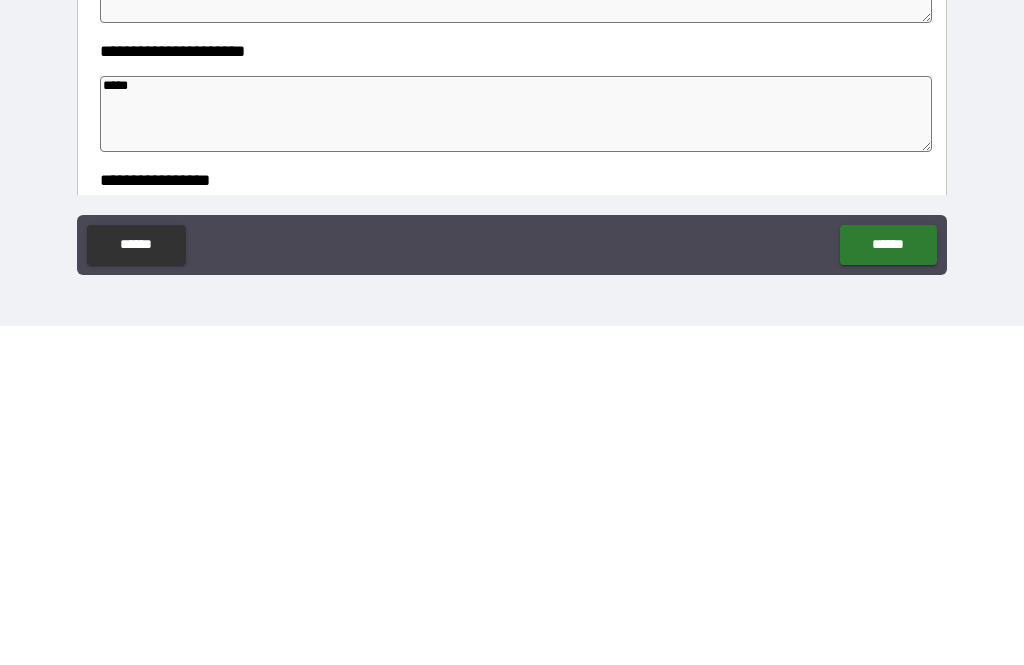 type on "*" 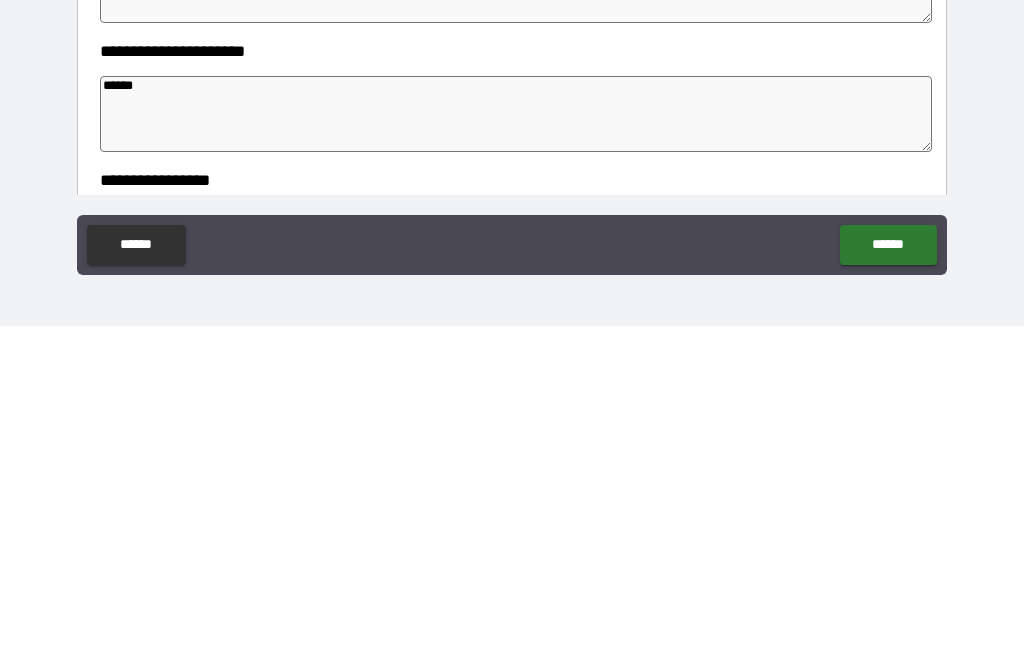 type on "*" 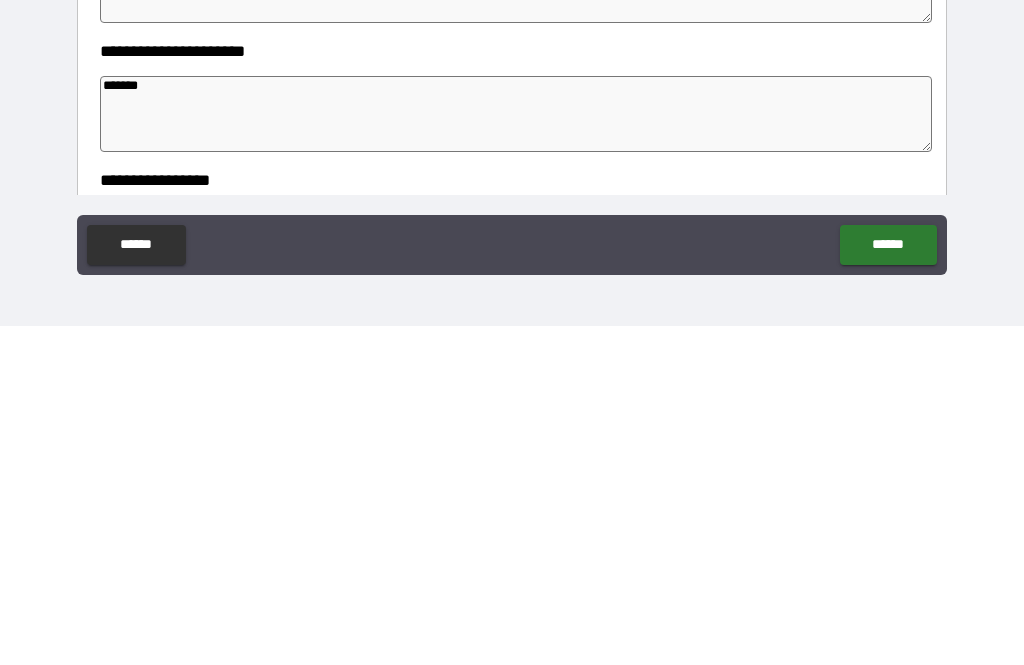 type on "*" 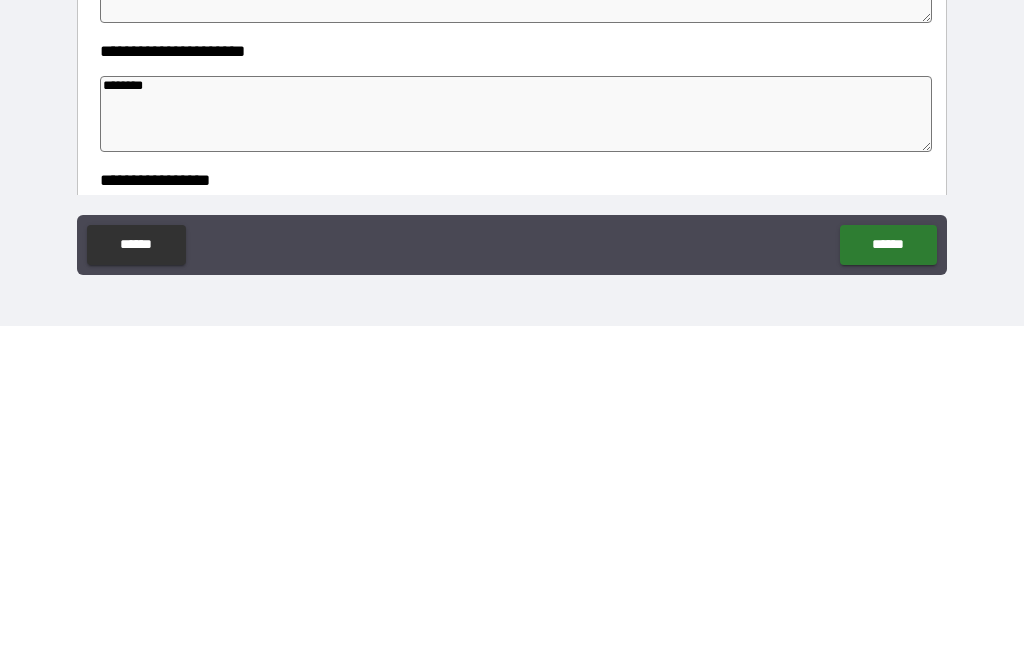 type on "*" 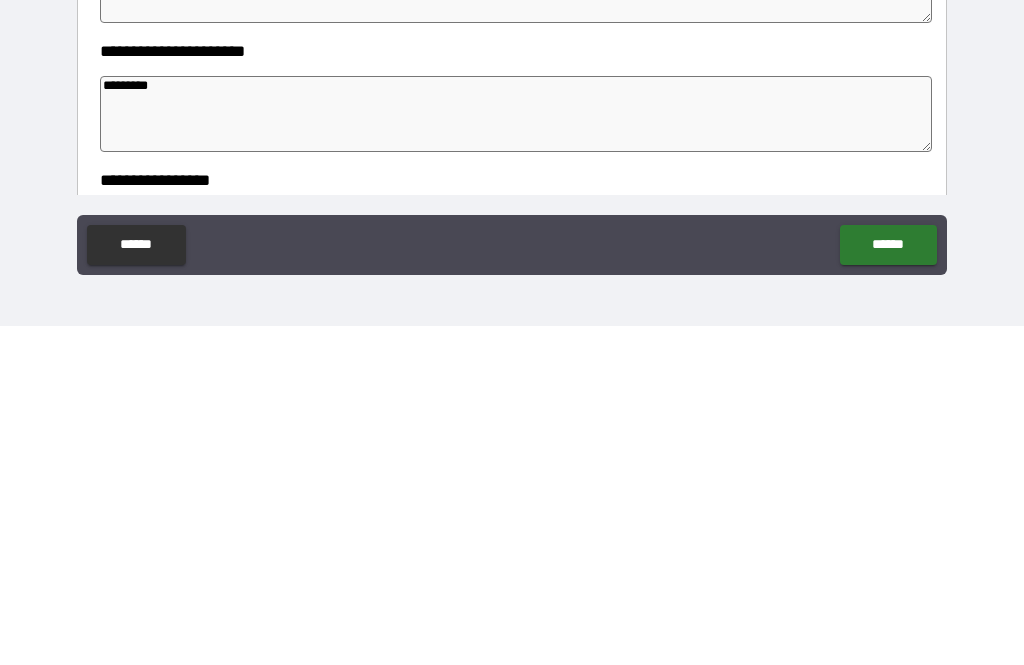 type on "*" 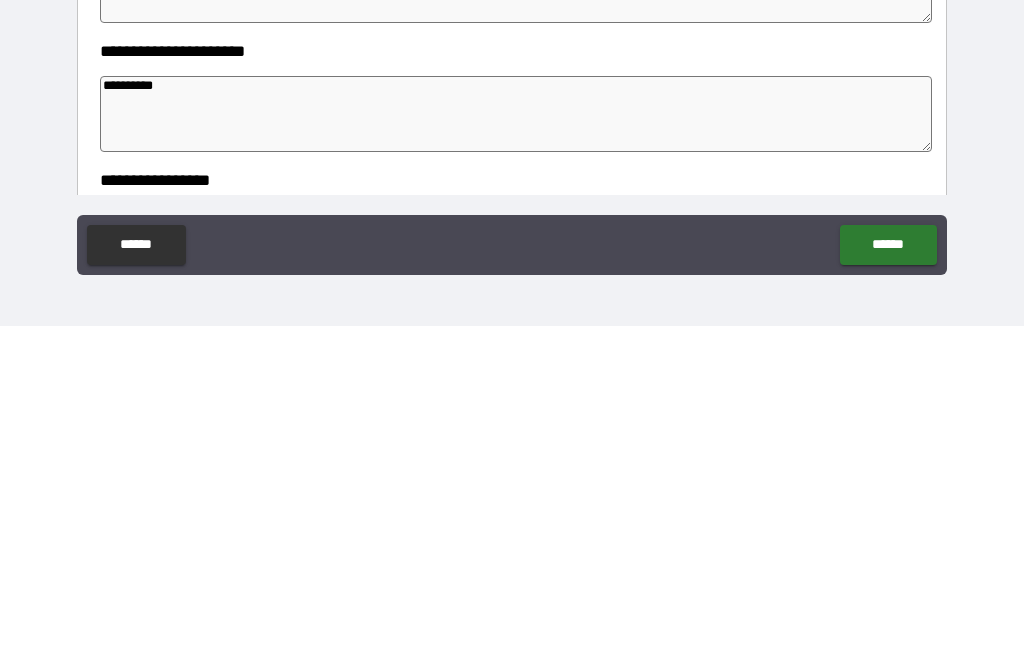 type on "*" 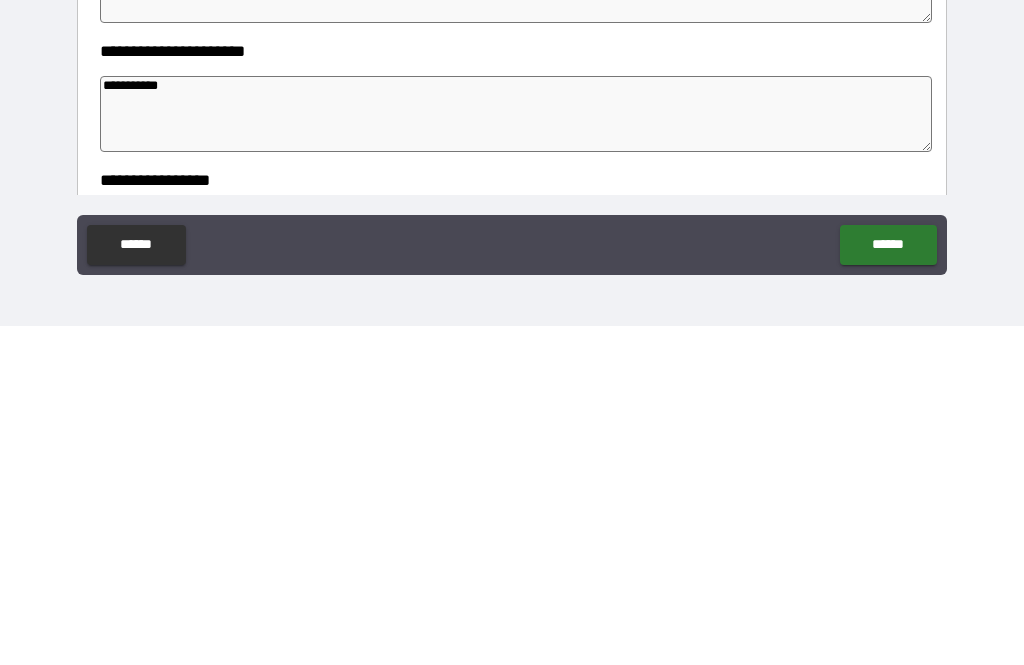 type on "*" 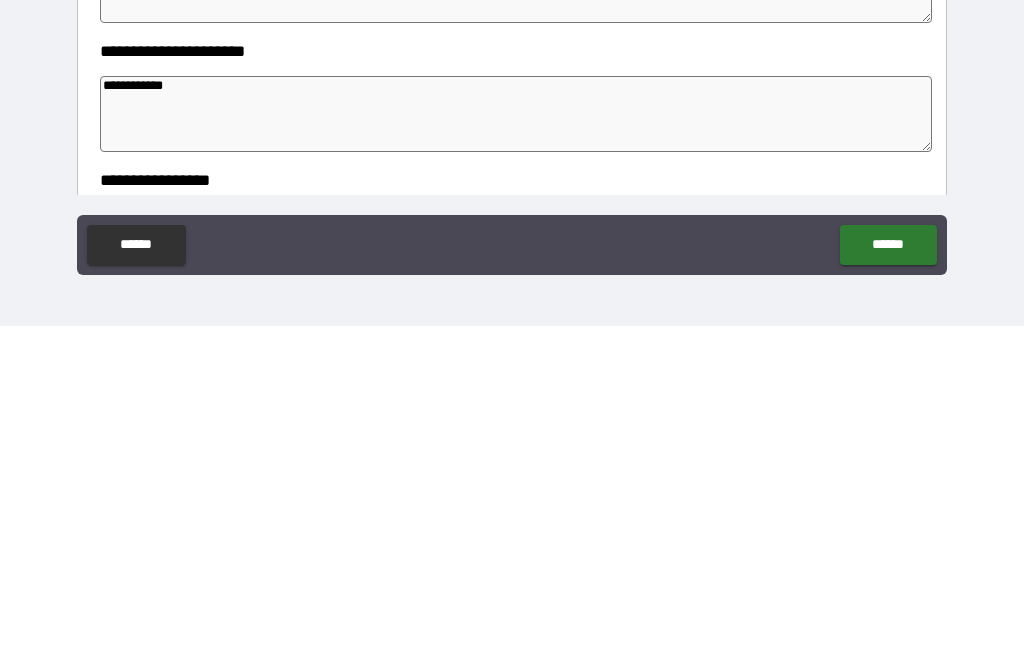 type on "*" 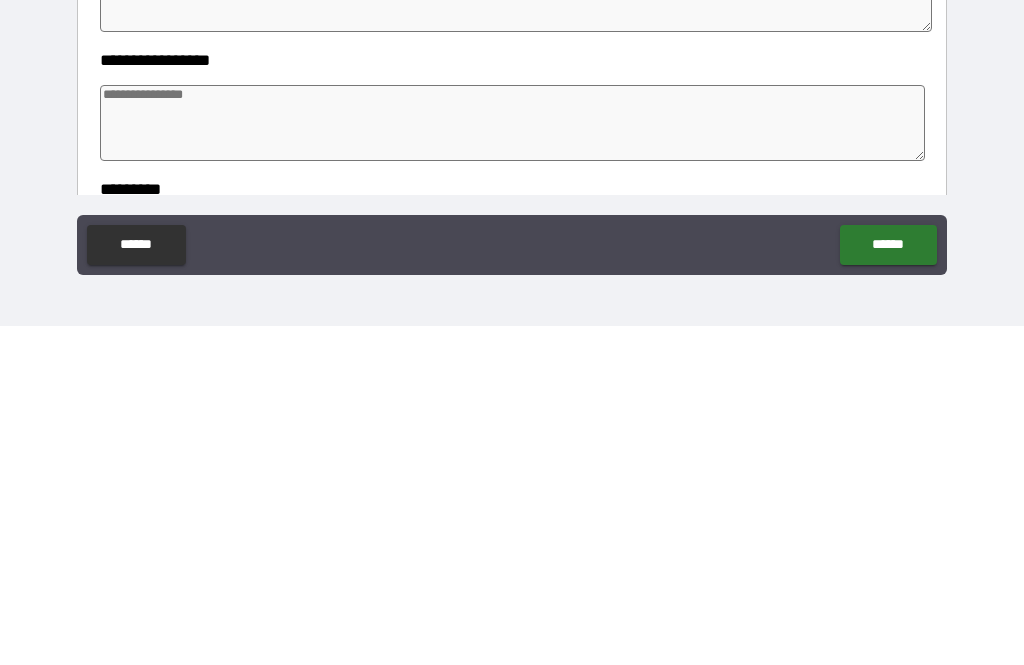 scroll, scrollTop: 186, scrollLeft: 0, axis: vertical 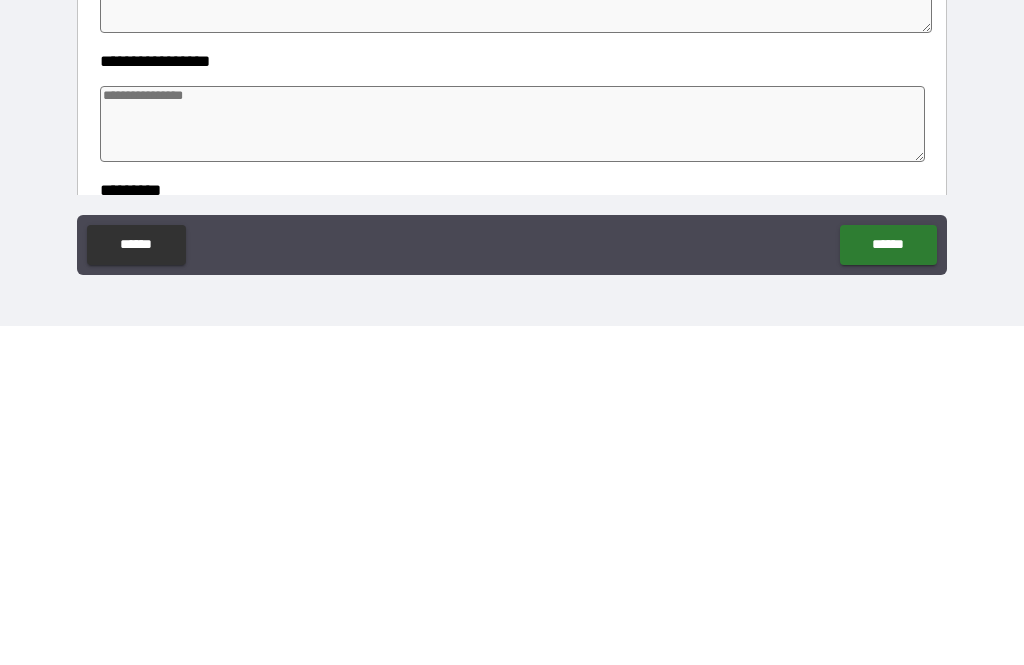 type on "**********" 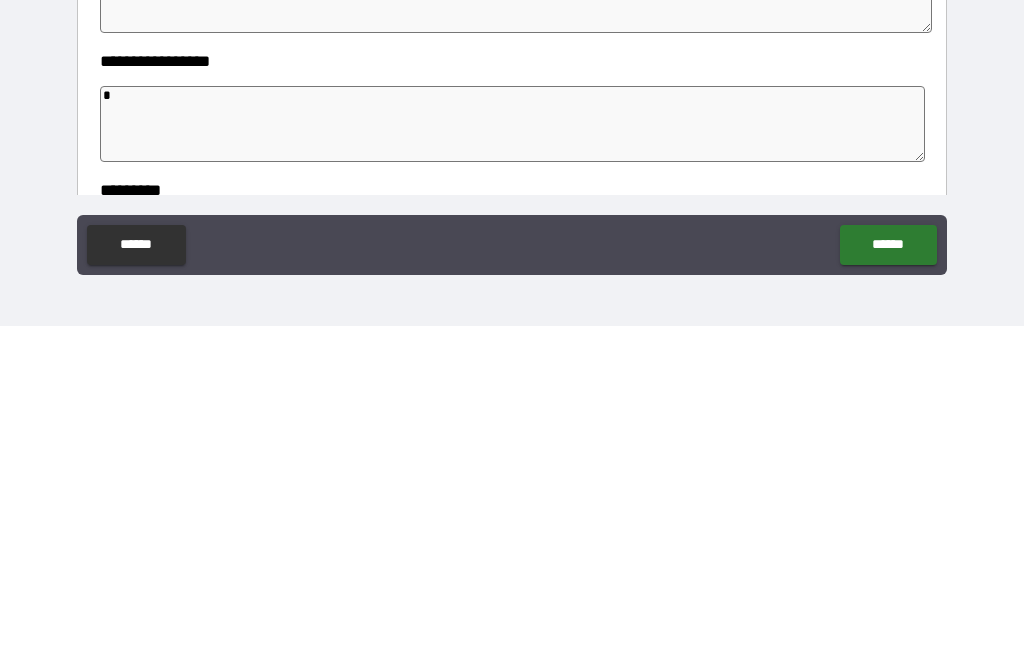 type on "*" 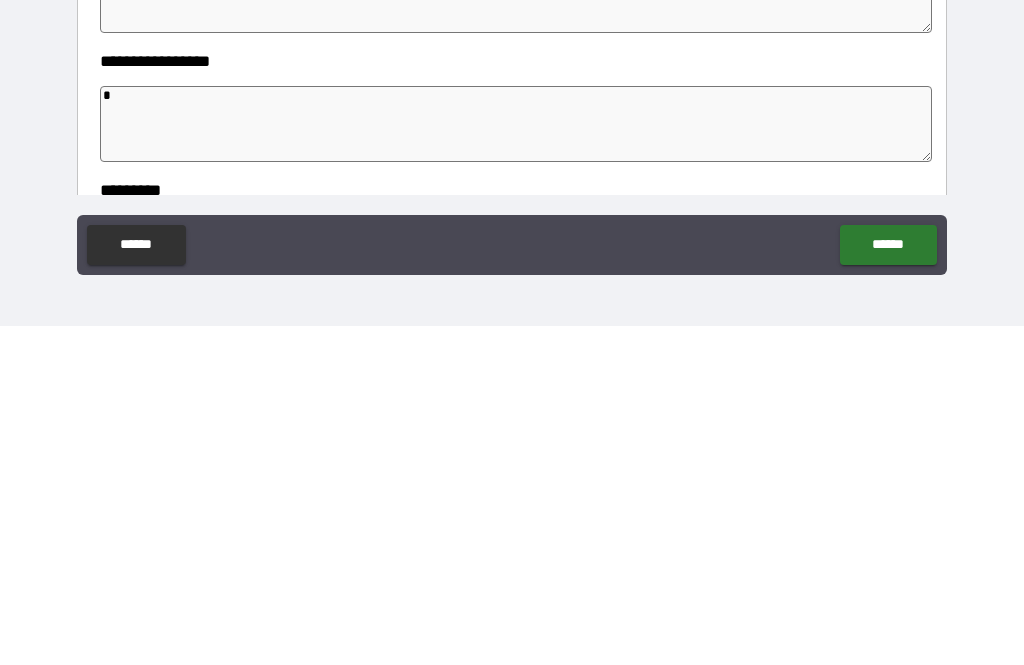 type on "*" 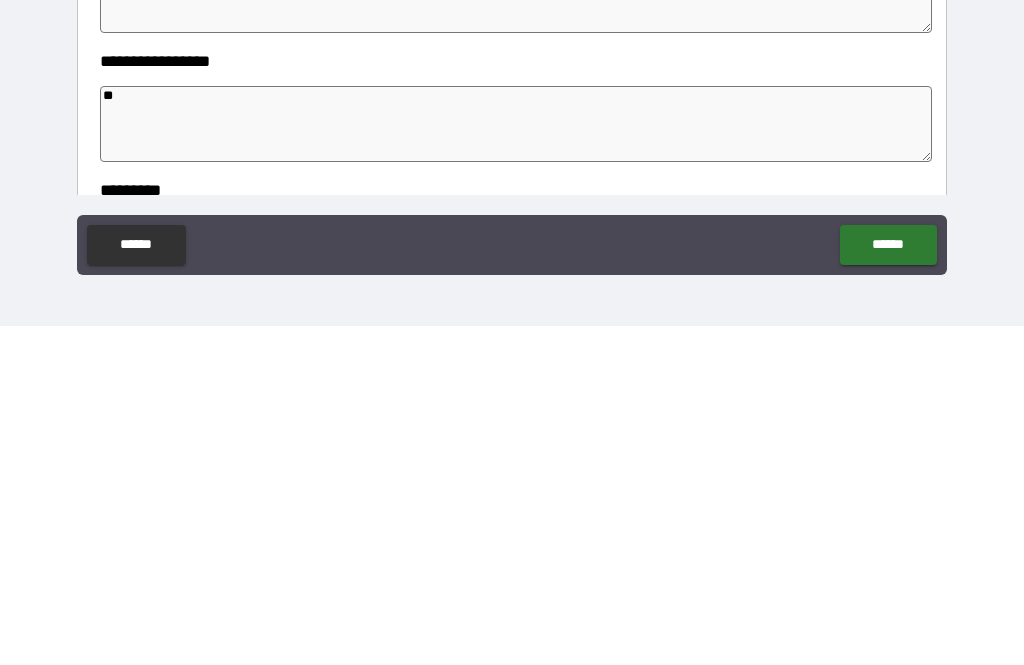 type on "*" 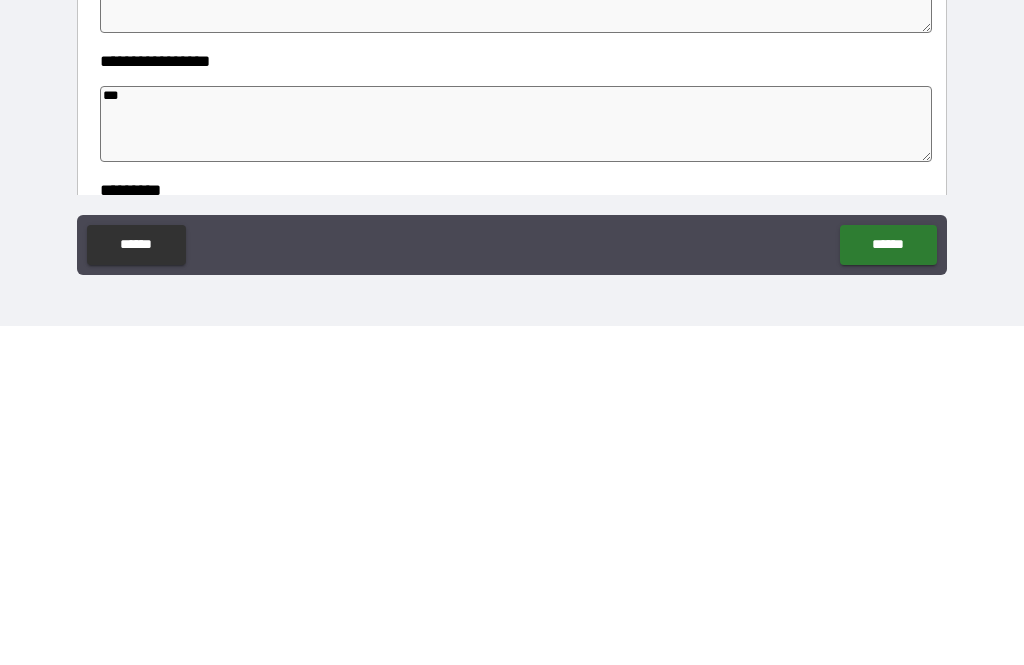 type on "*" 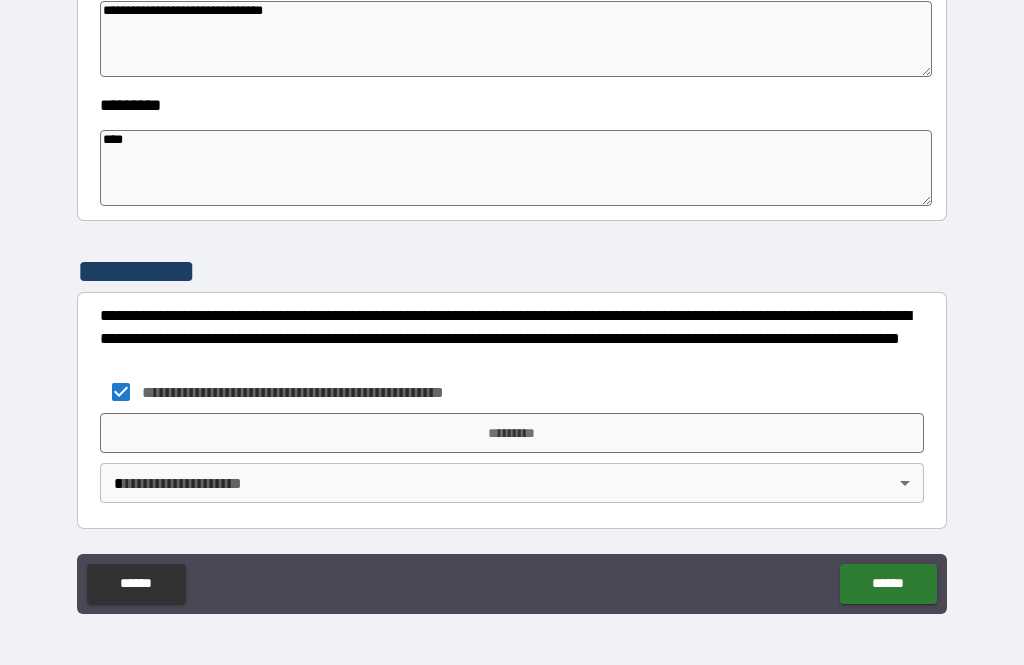 scroll, scrollTop: 610, scrollLeft: 0, axis: vertical 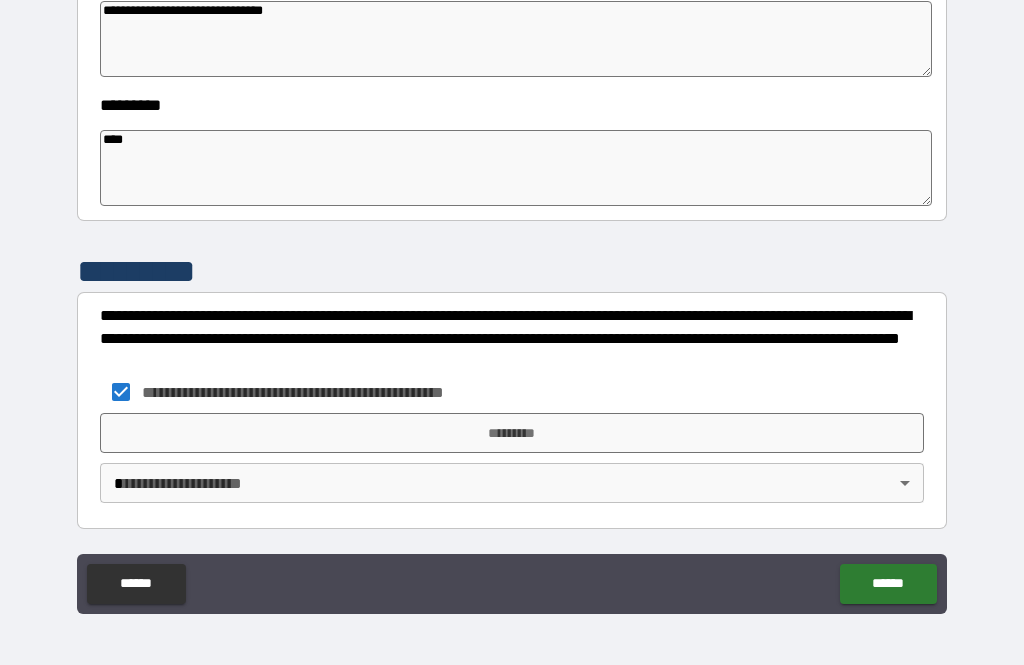 click on "**********" at bounding box center (512, 300) 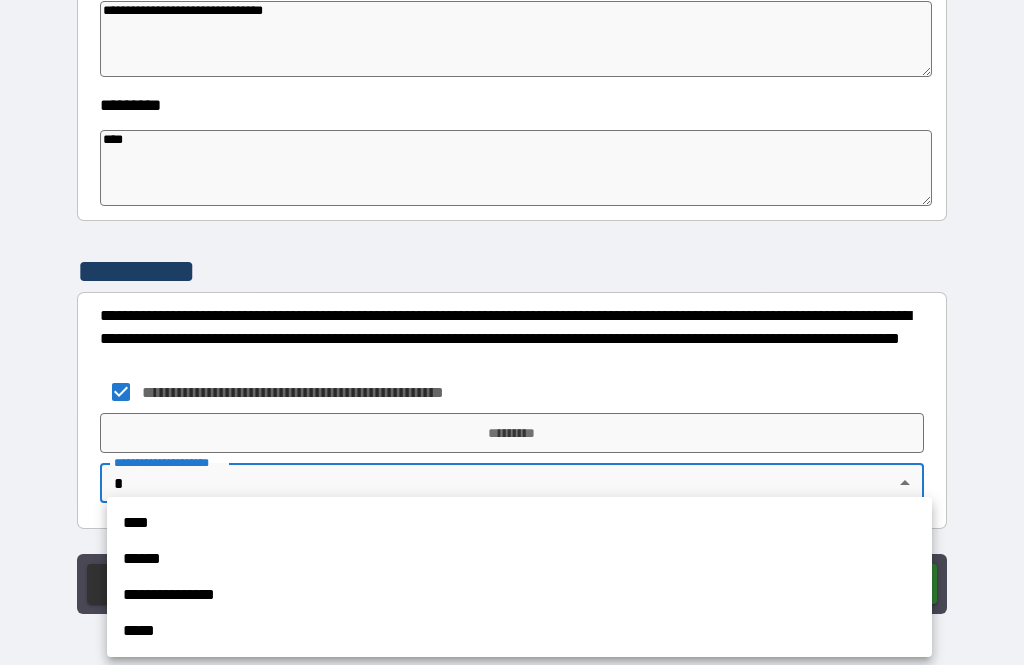 click on "****" at bounding box center (519, 523) 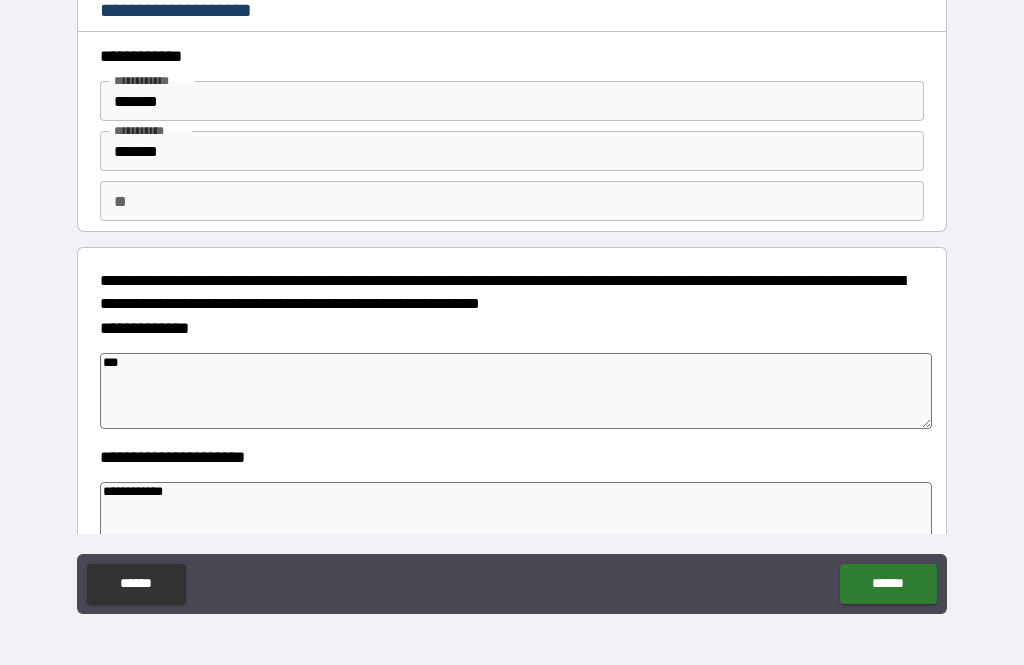scroll, scrollTop: 0, scrollLeft: 0, axis: both 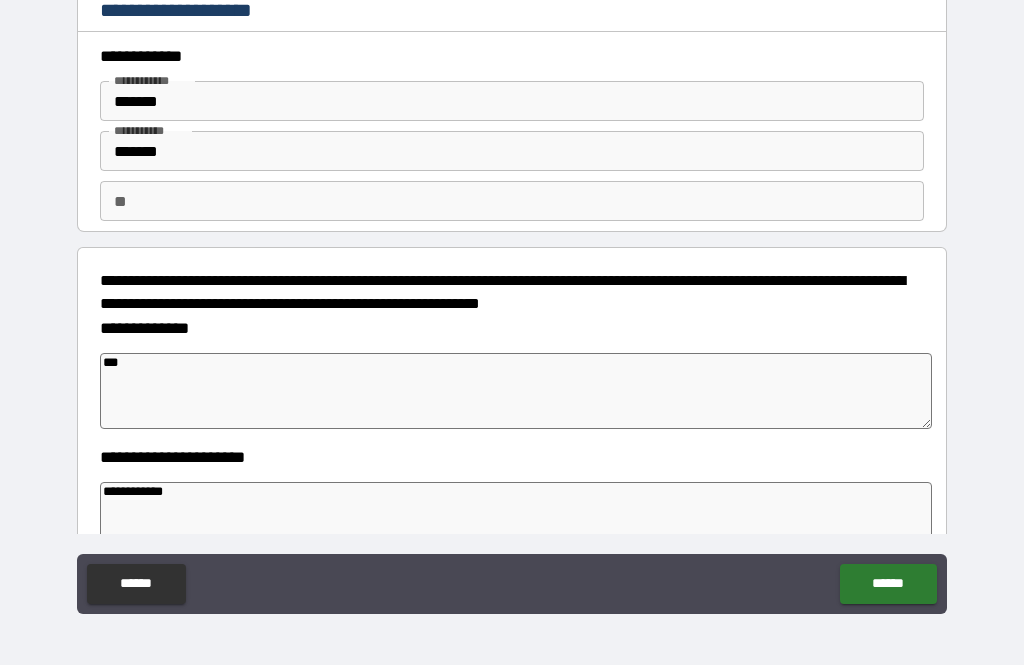click on "**" at bounding box center [512, 201] 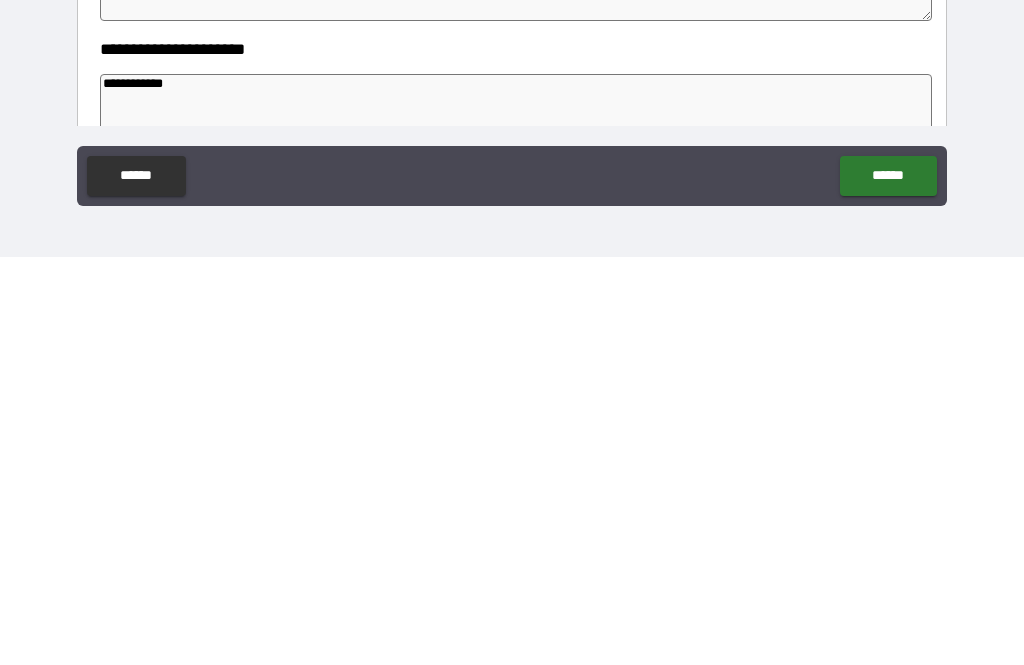click on "******" at bounding box center [888, 584] 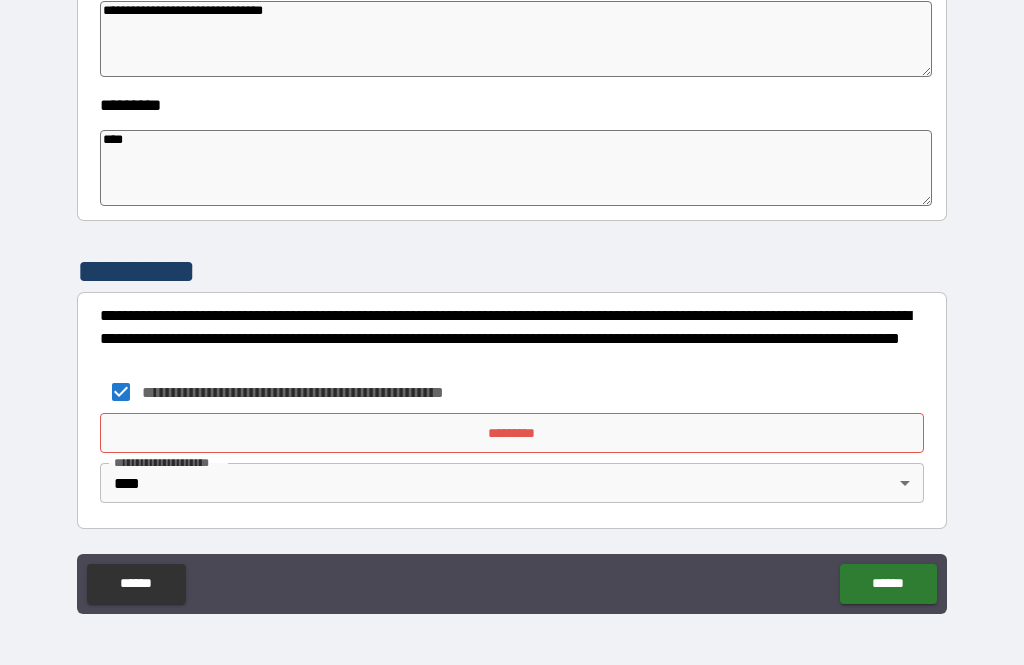 scroll, scrollTop: 610, scrollLeft: 0, axis: vertical 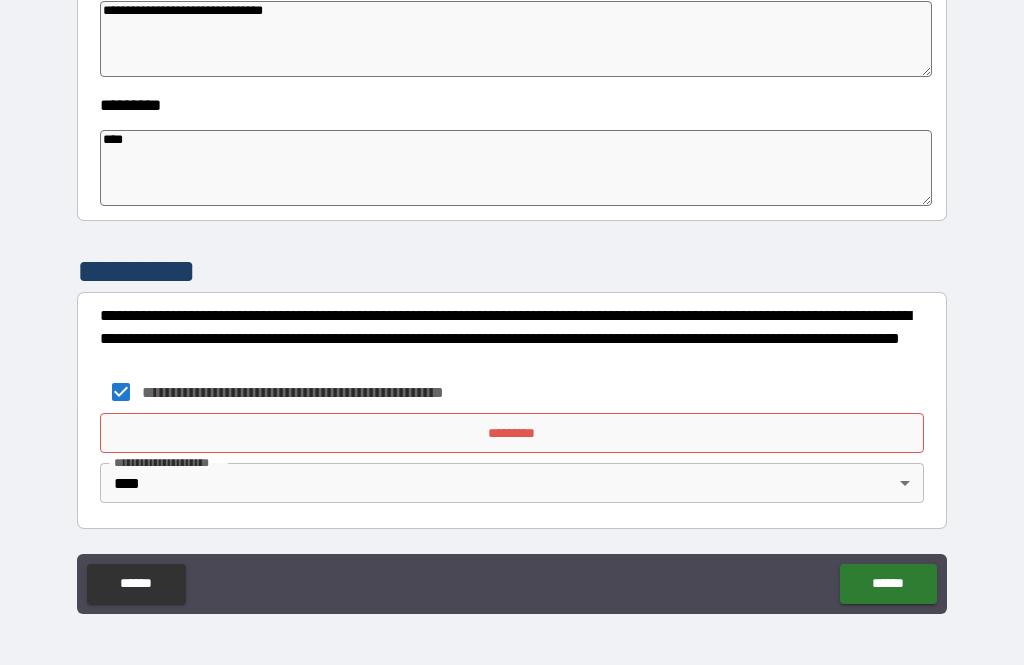 click on "*********" at bounding box center (512, 433) 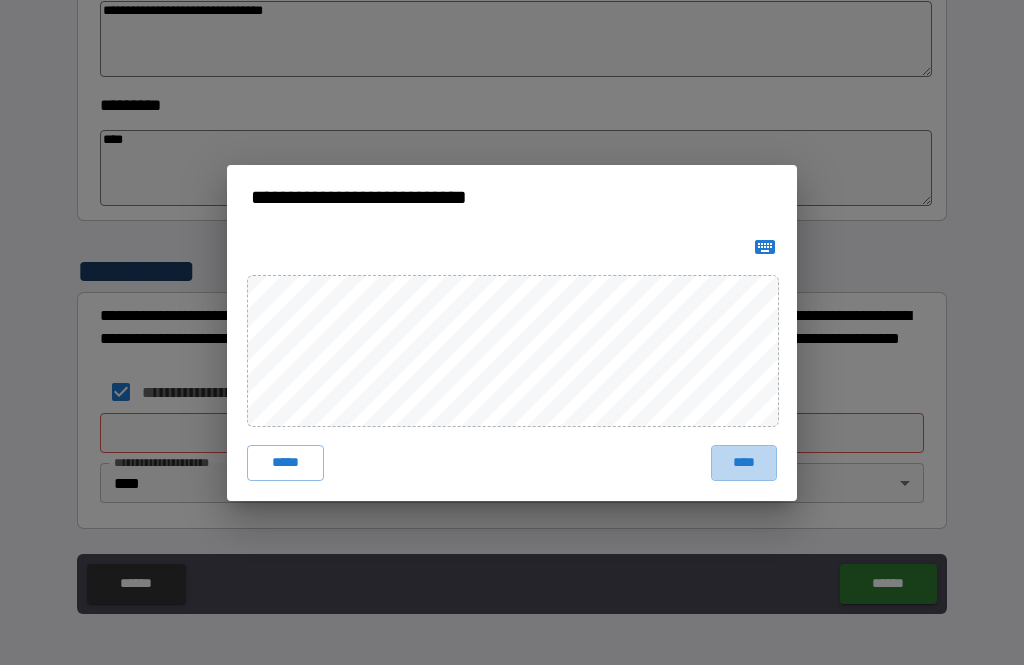 click on "****" at bounding box center (744, 463) 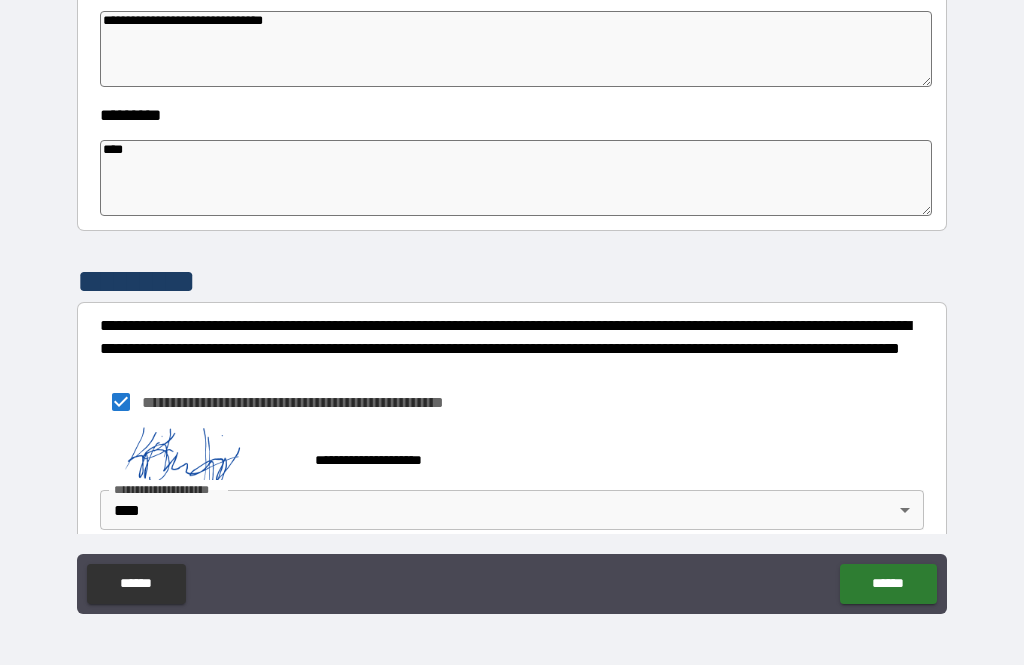 click on "******" at bounding box center (888, 584) 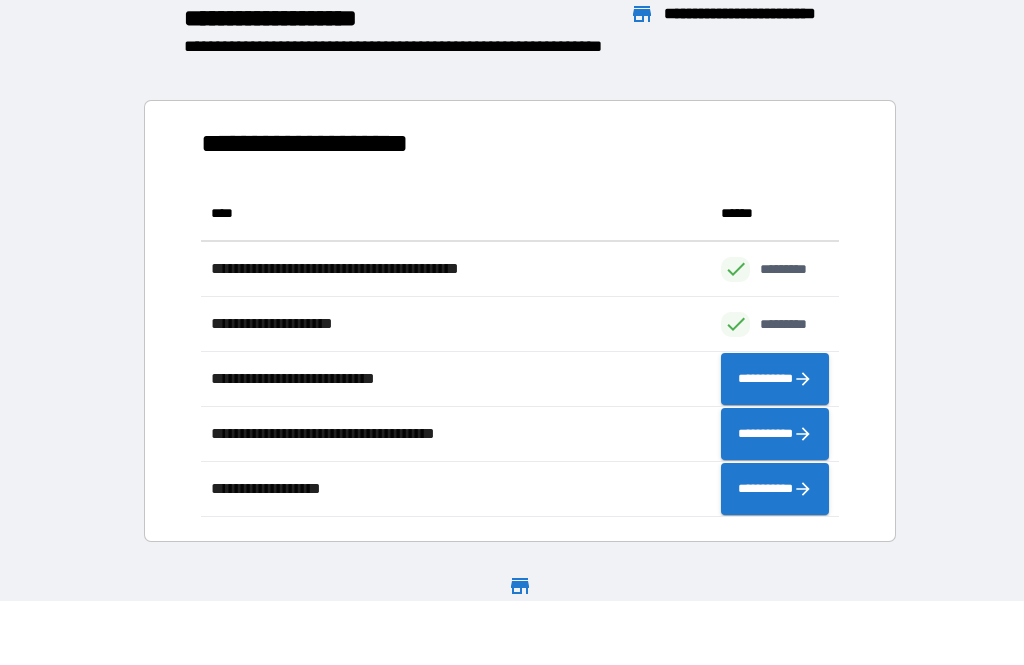 scroll, scrollTop: 331, scrollLeft: 638, axis: both 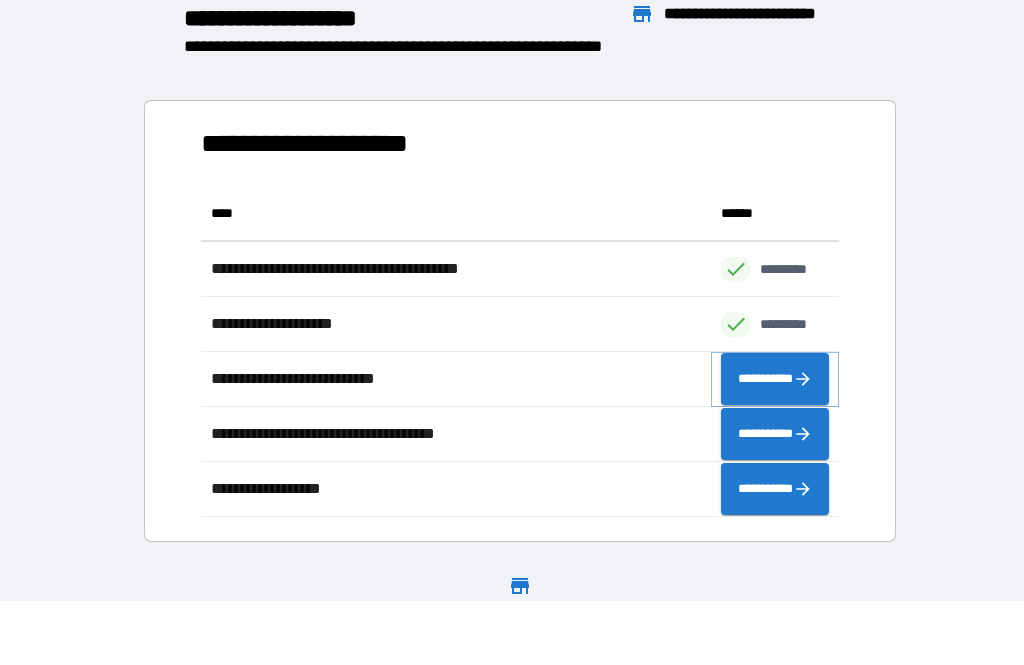 click on "**********" at bounding box center (775, 379) 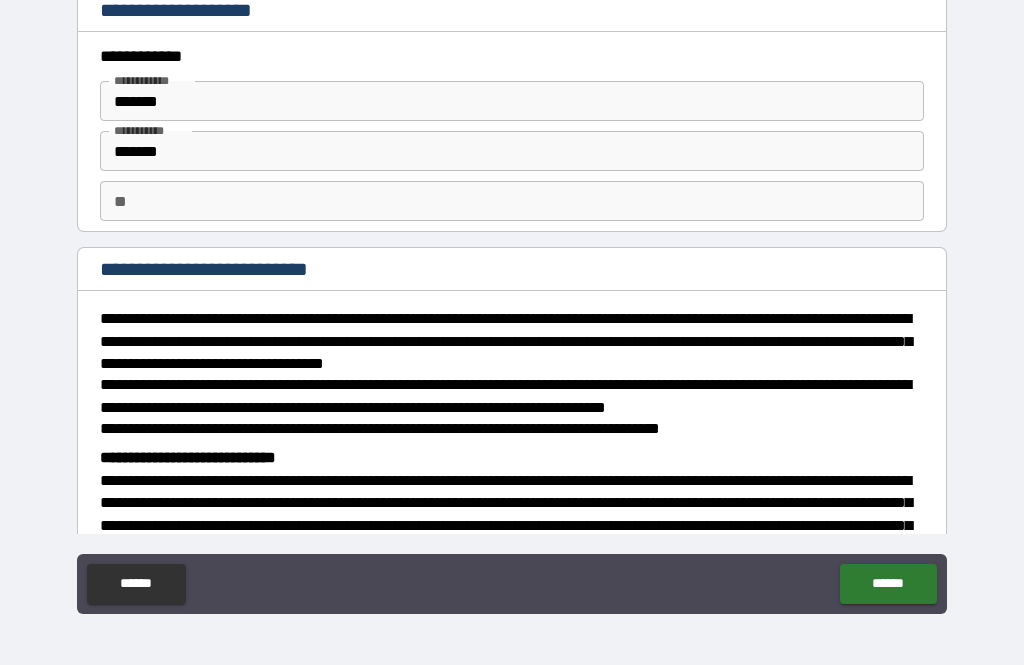 click on "**" at bounding box center (512, 201) 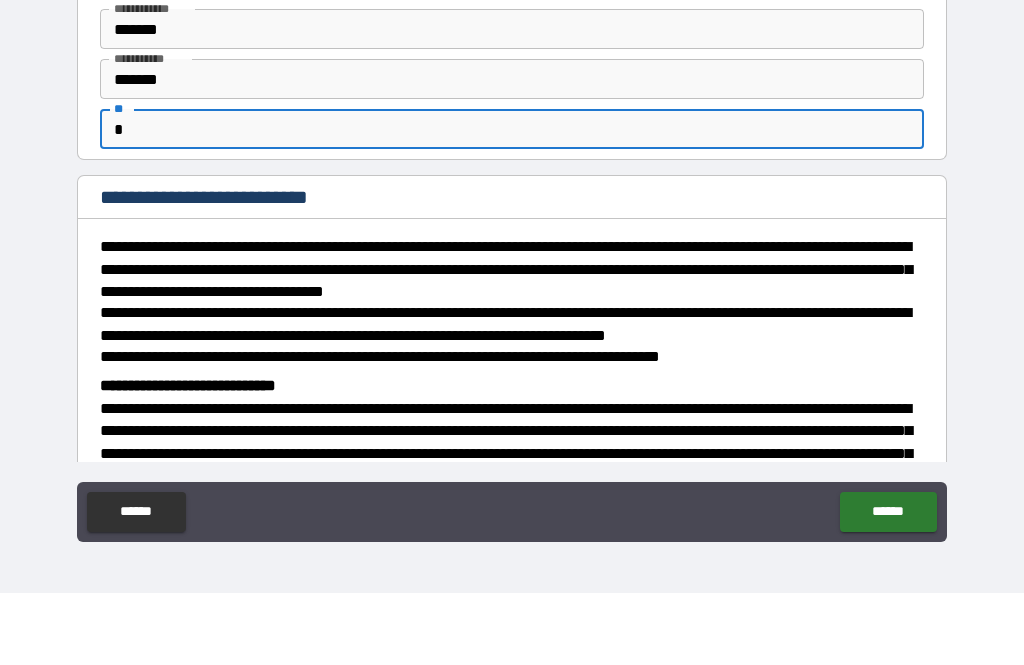 click on "**********" at bounding box center [512, 303] 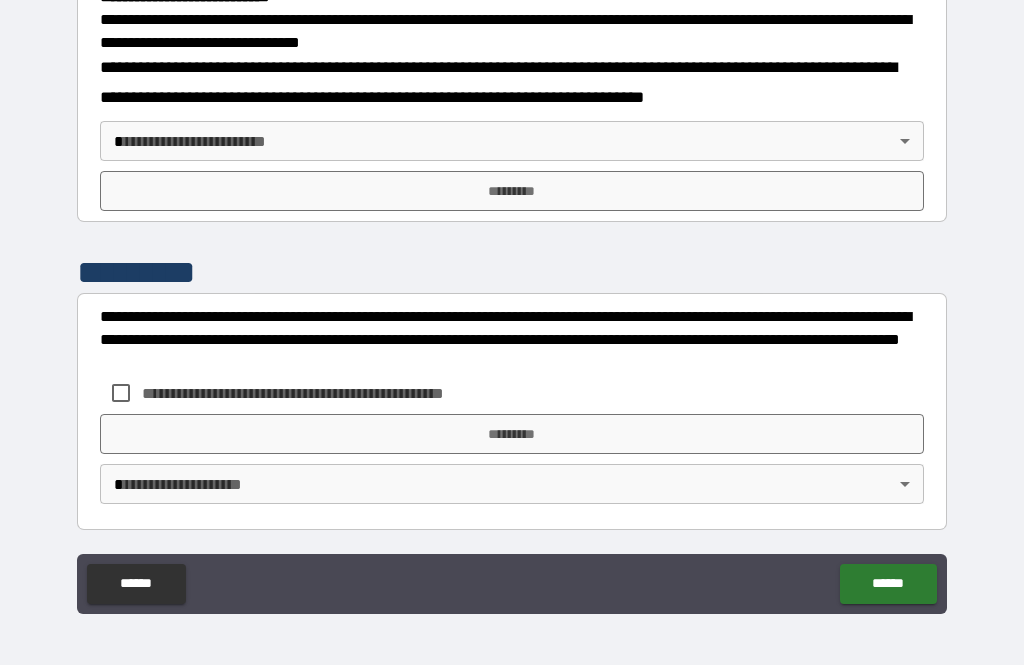 scroll, scrollTop: 673, scrollLeft: 0, axis: vertical 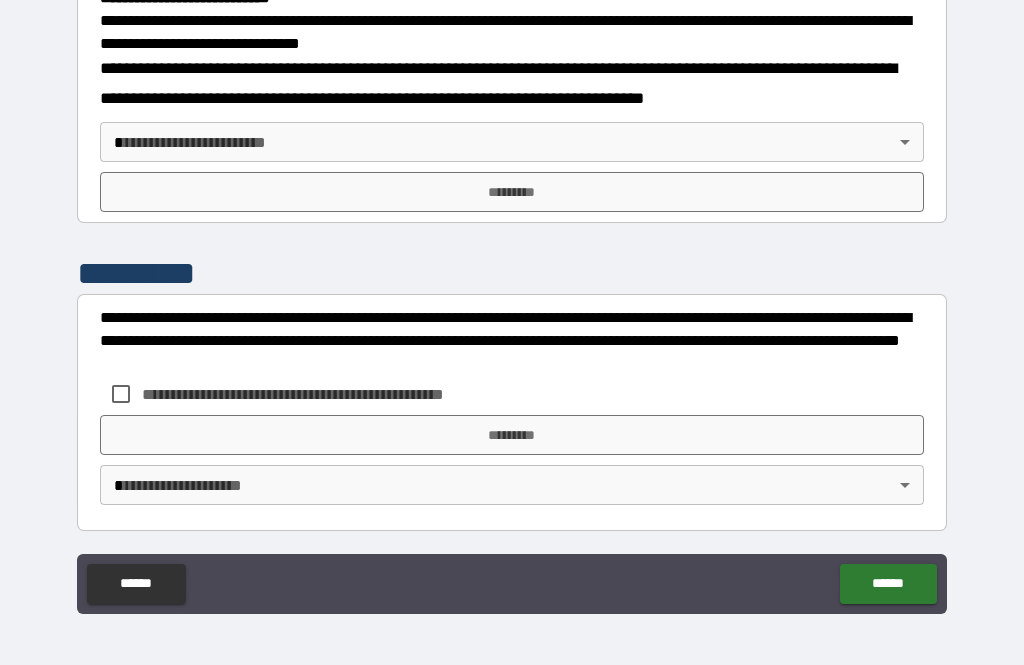 click on "**********" at bounding box center [512, 300] 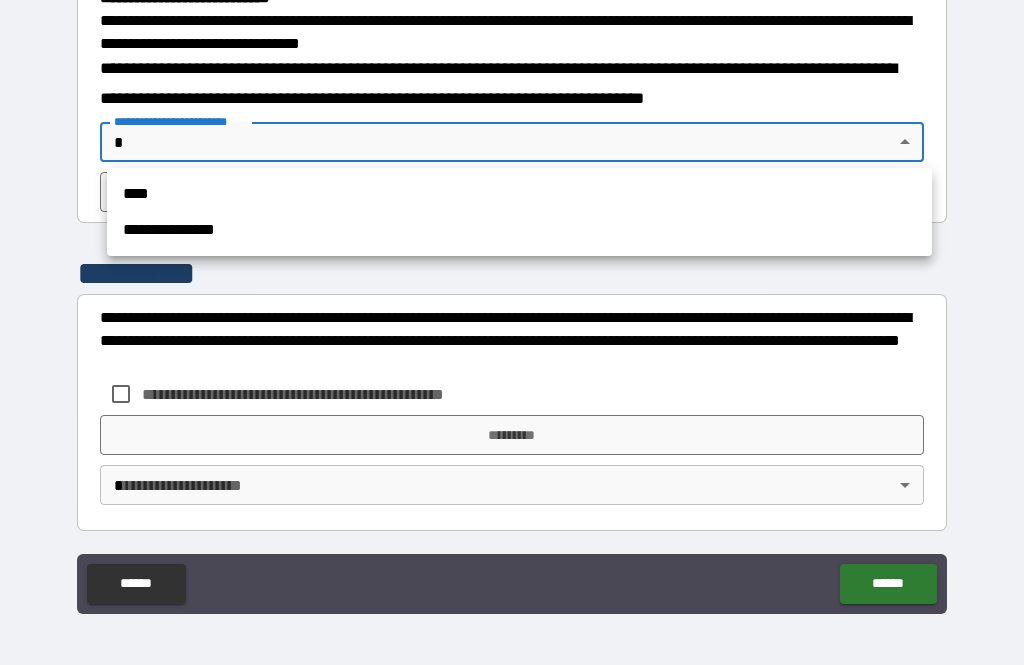 click on "****" at bounding box center (519, 194) 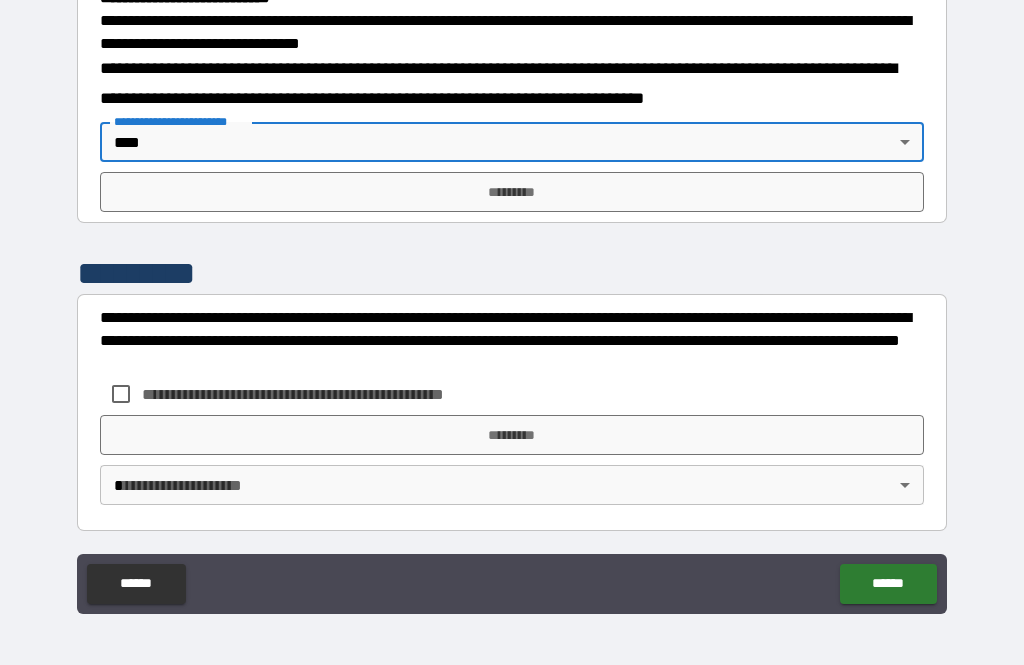 click on "*********" at bounding box center (512, 192) 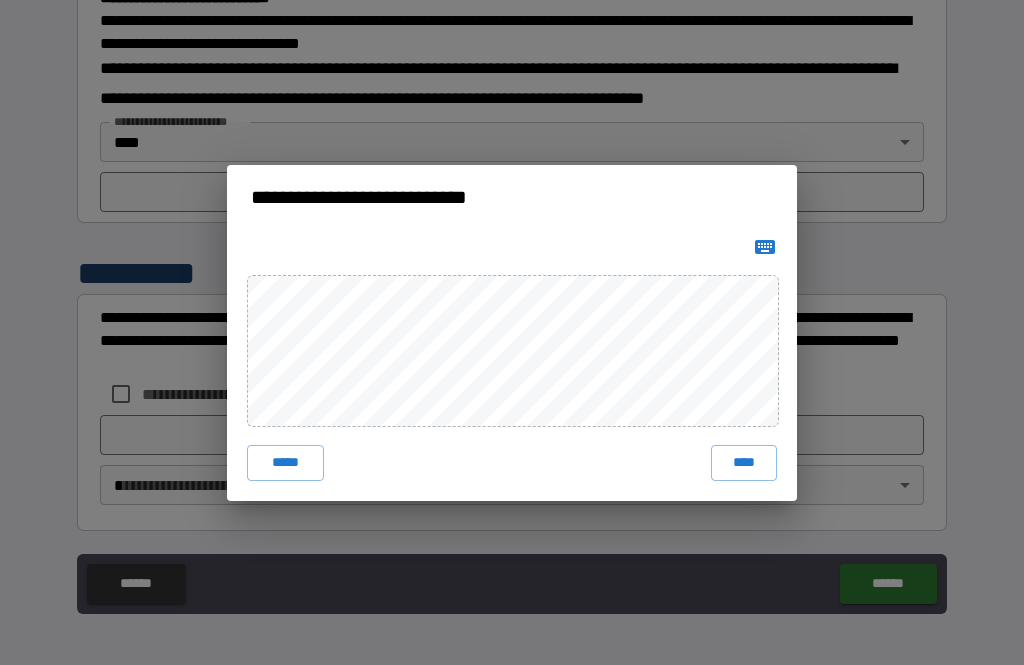 click on "****" at bounding box center (744, 463) 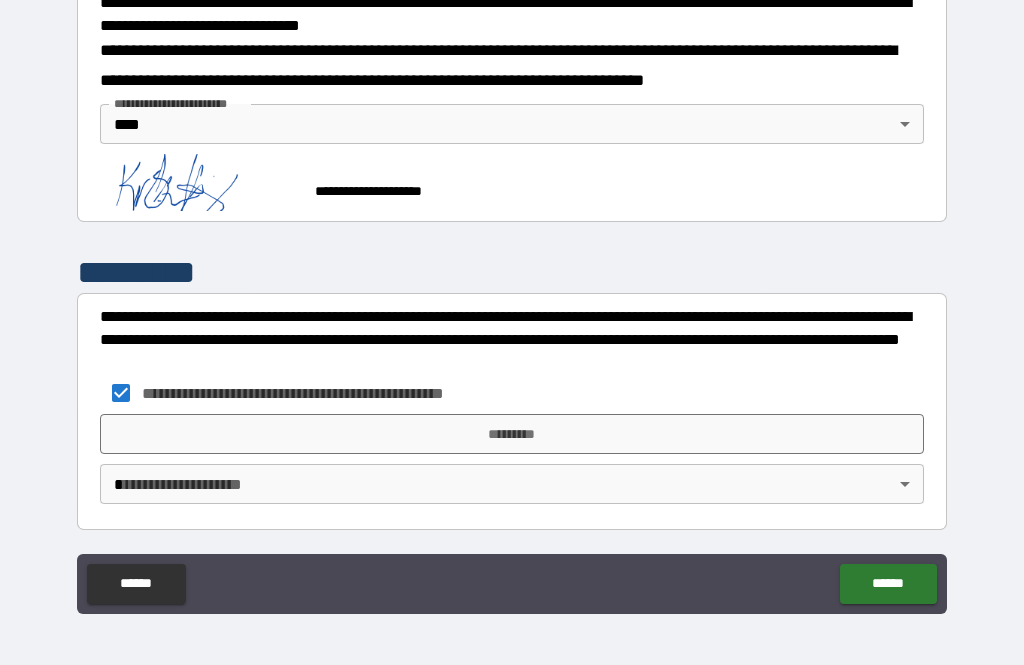 scroll, scrollTop: 690, scrollLeft: 0, axis: vertical 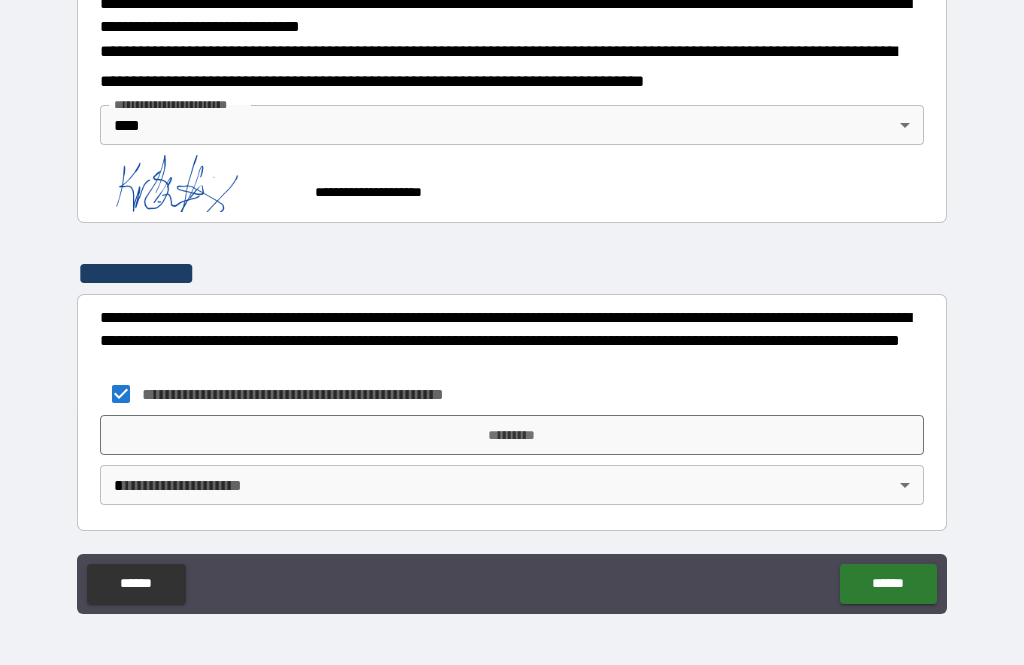 click on "*********" at bounding box center [512, 435] 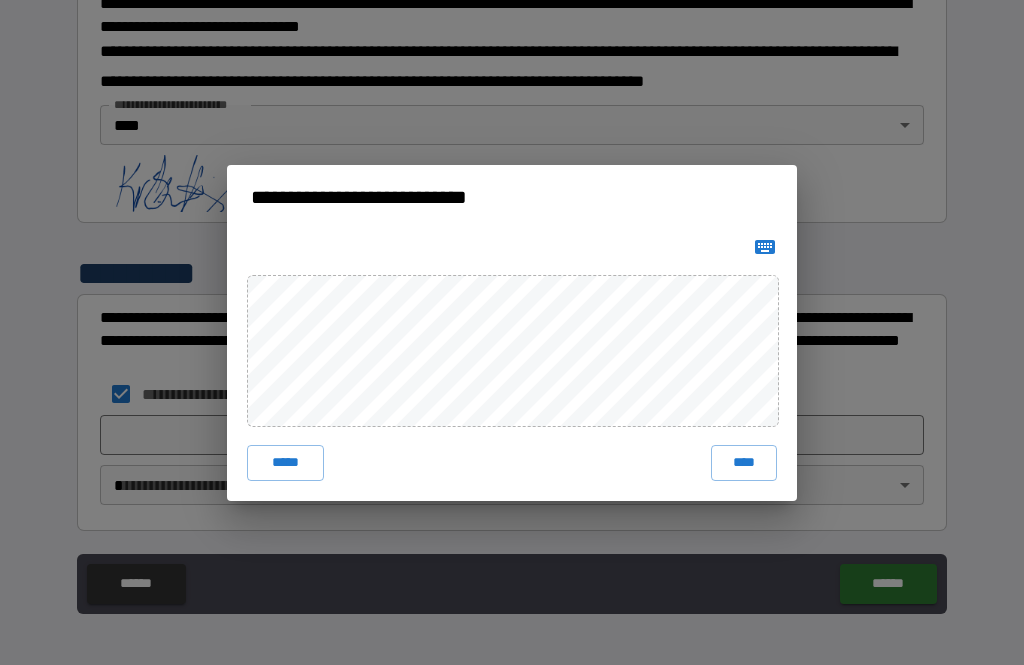 click on "****" at bounding box center [744, 463] 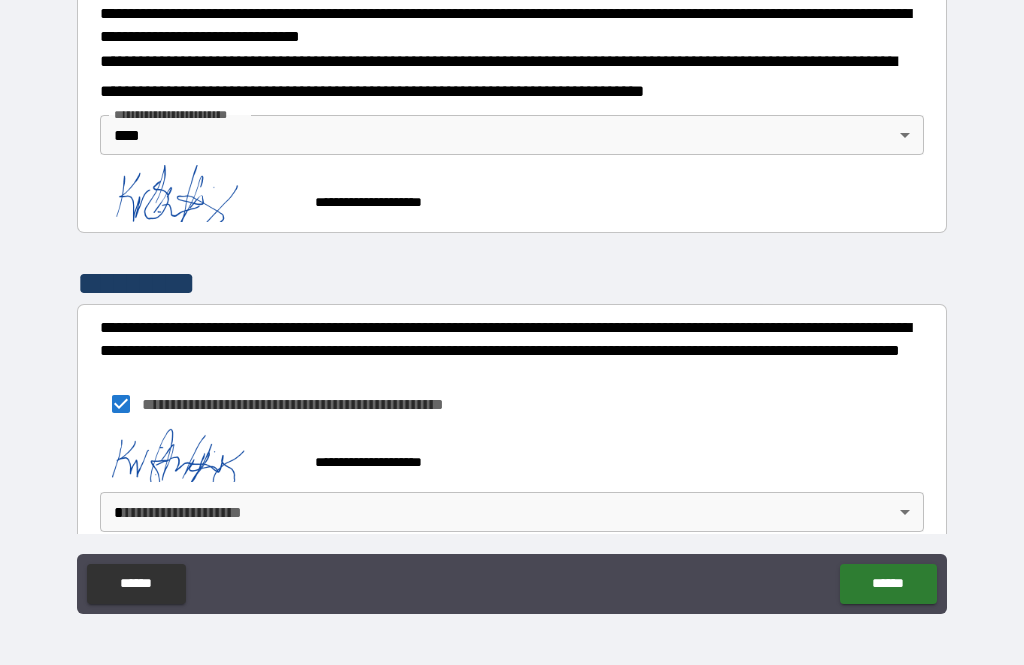 click on "**********" at bounding box center (512, 300) 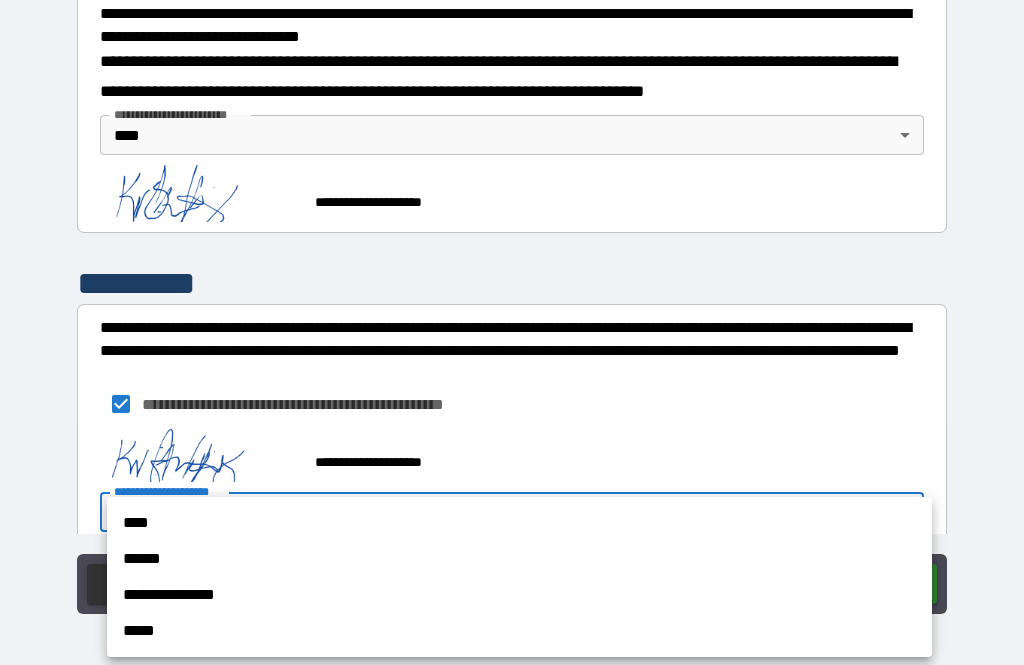 click on "****" at bounding box center (519, 523) 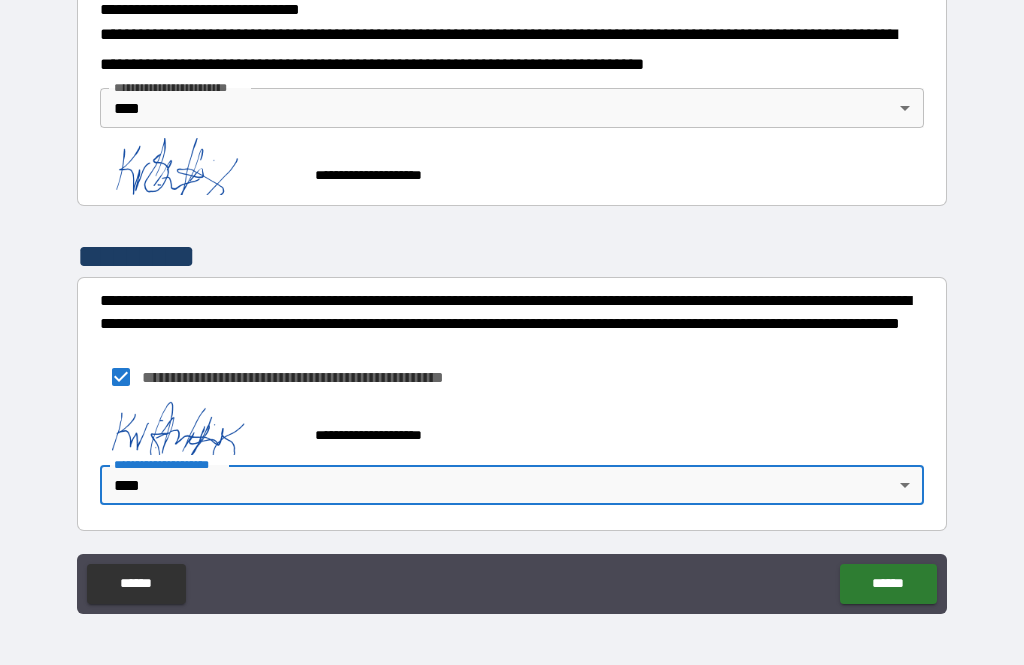 scroll, scrollTop: 707, scrollLeft: 0, axis: vertical 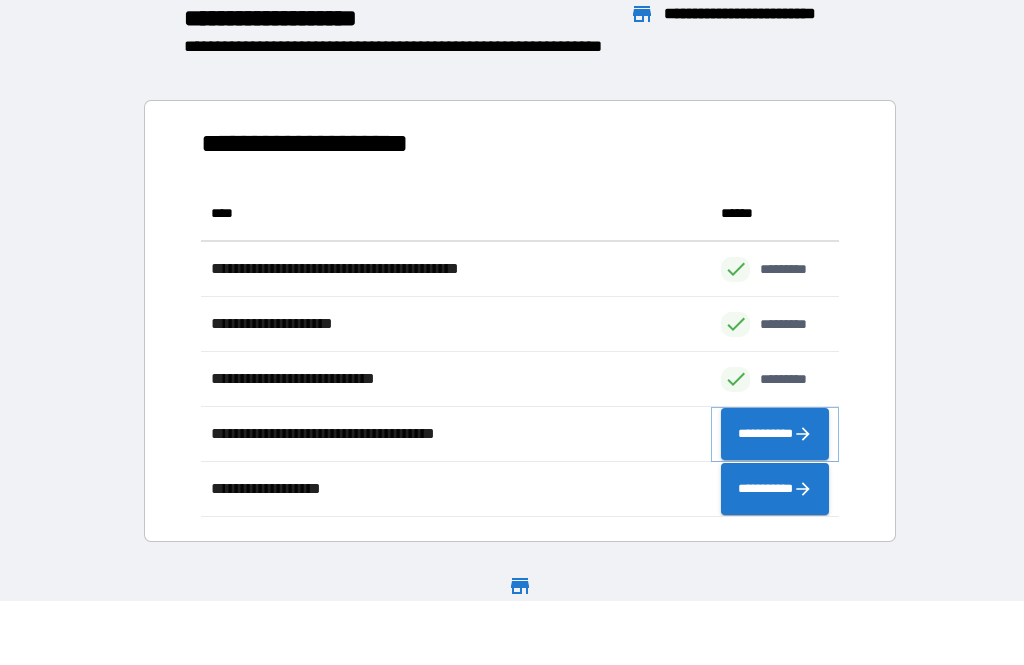 click on "**********" at bounding box center [775, 434] 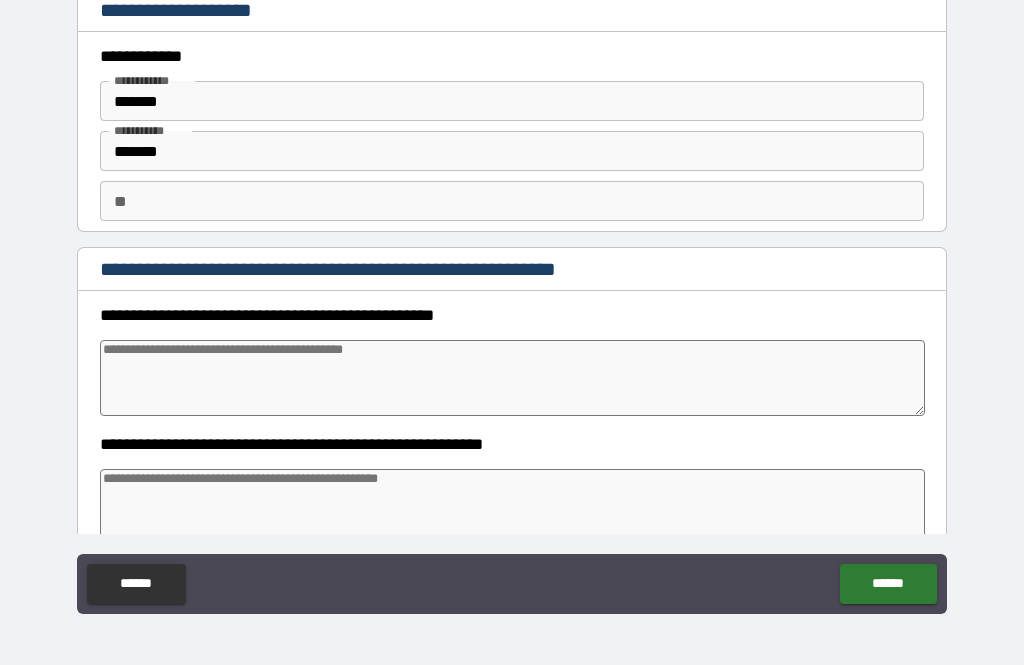 click on "** **" at bounding box center (512, 201) 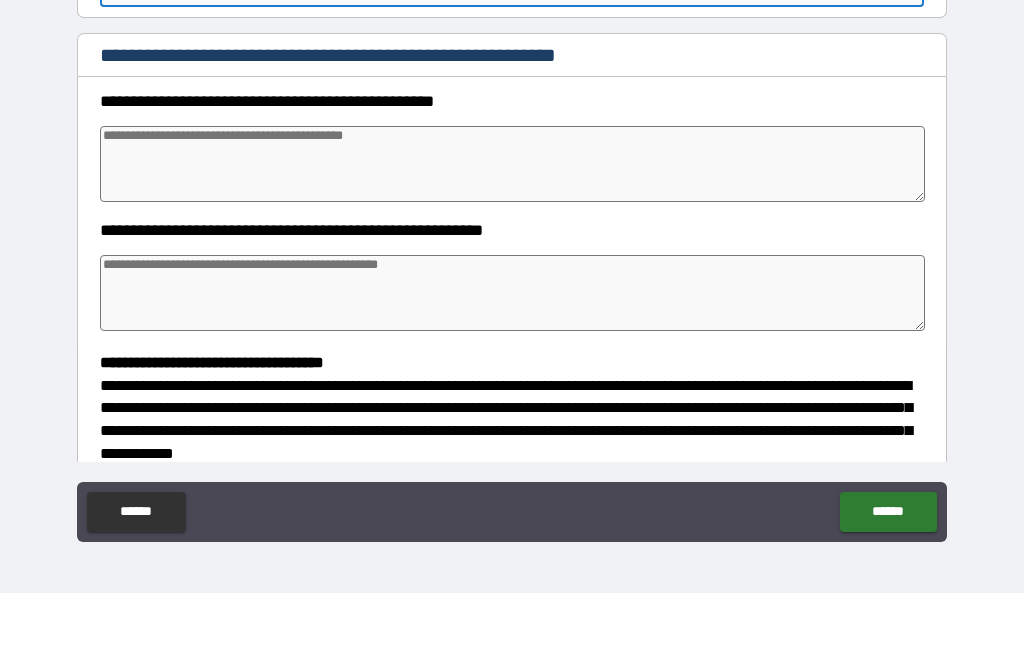 scroll, scrollTop: 149, scrollLeft: 0, axis: vertical 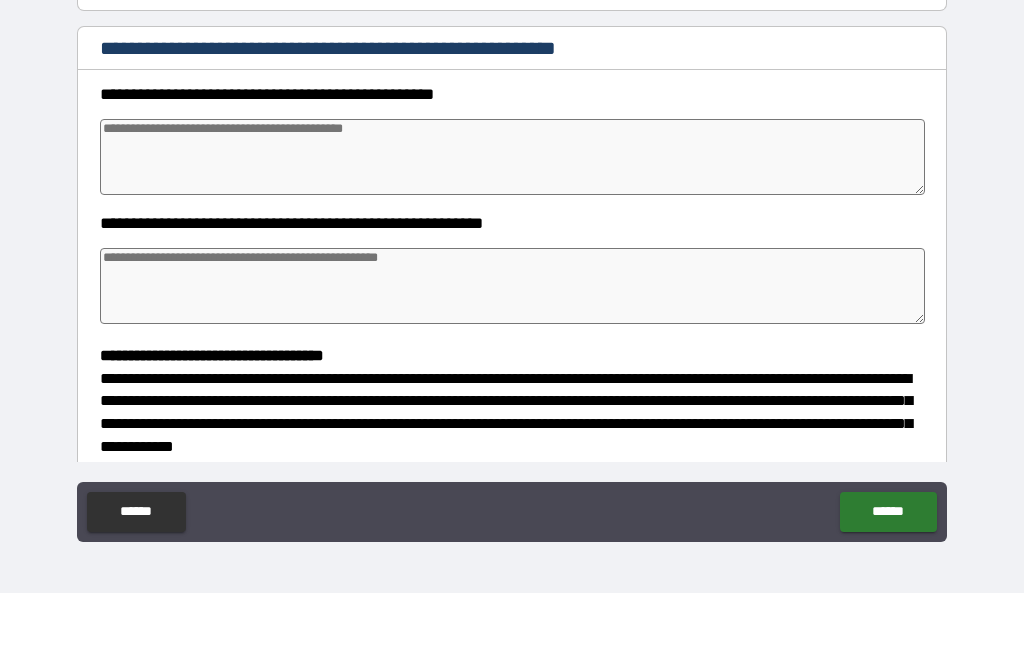 click at bounding box center (513, 229) 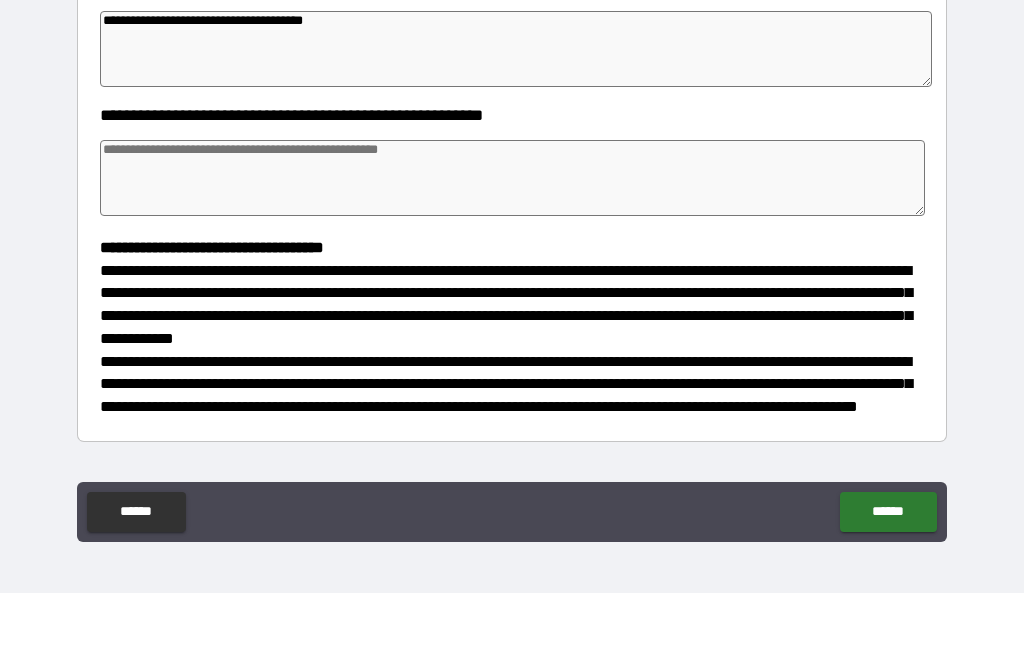 scroll, scrollTop: 260, scrollLeft: 0, axis: vertical 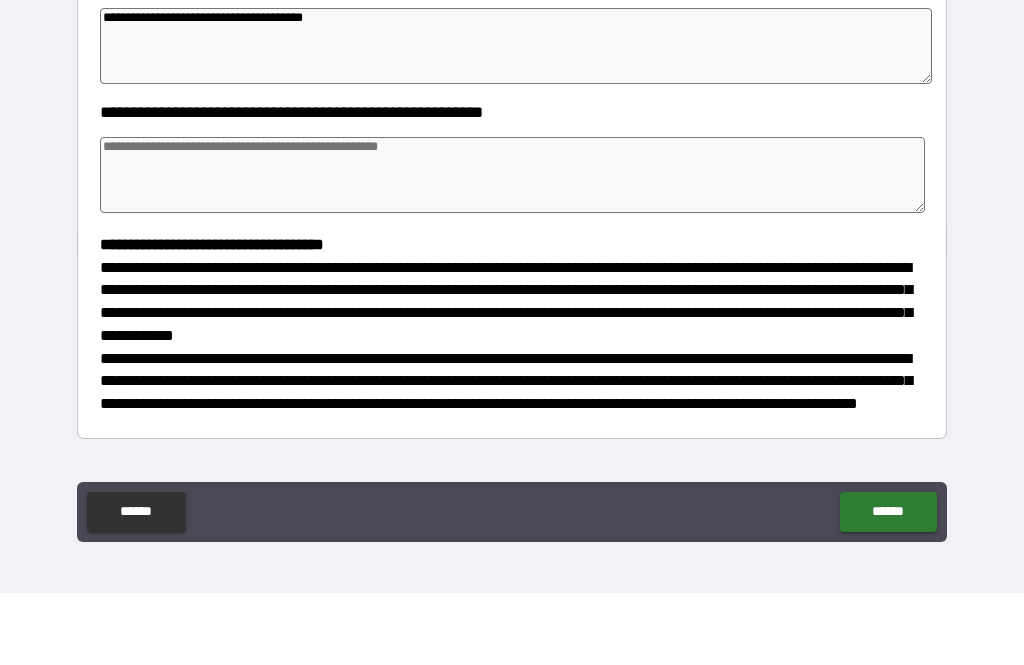 click at bounding box center [513, 247] 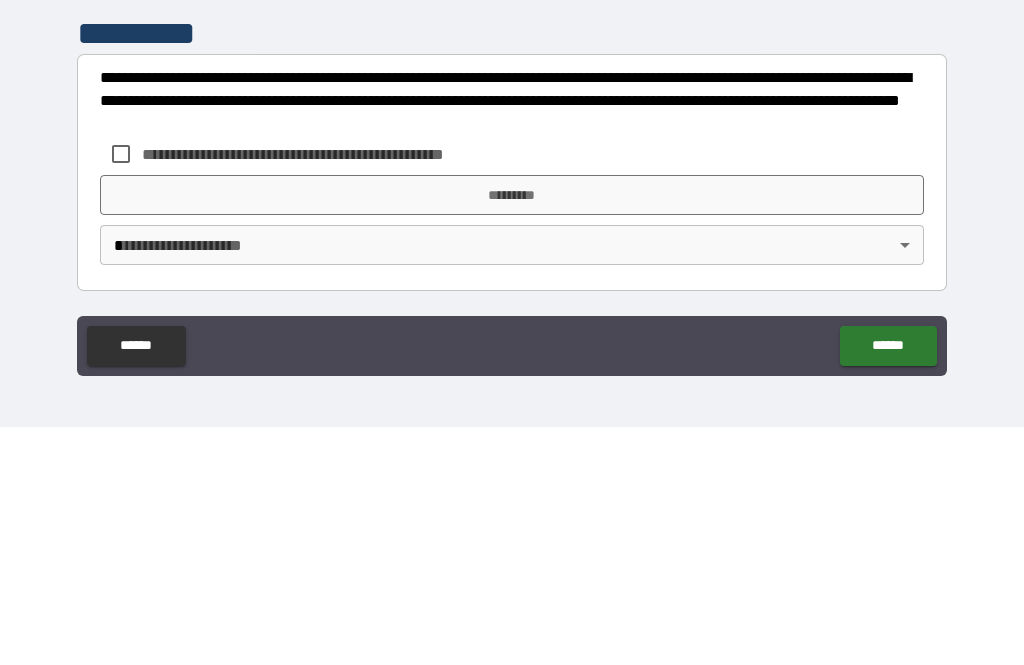 scroll, scrollTop: 566, scrollLeft: 0, axis: vertical 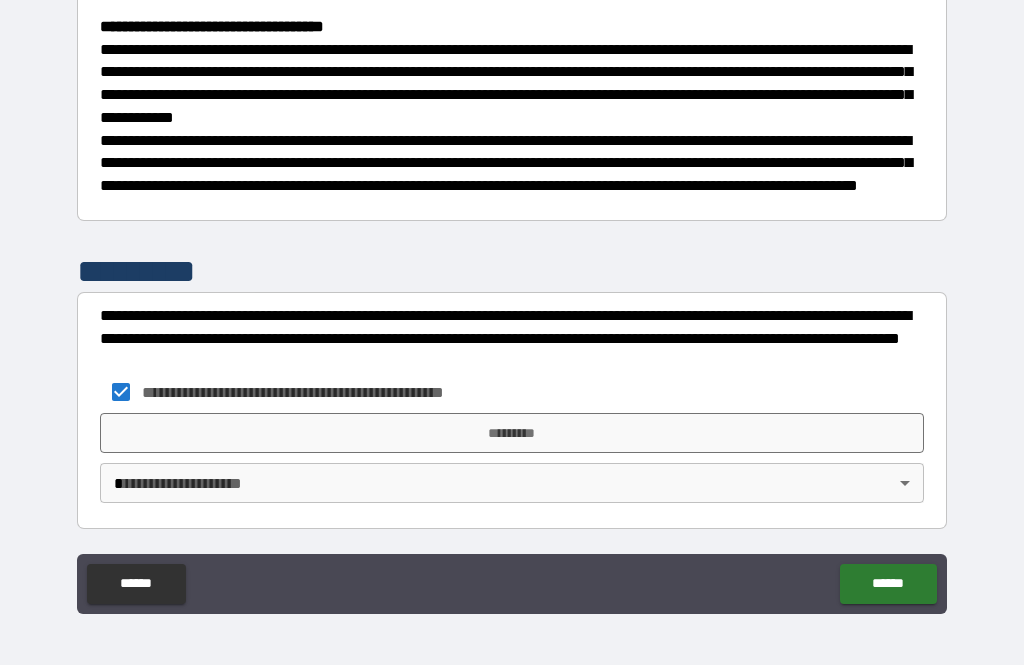click on "*********" at bounding box center [512, 433] 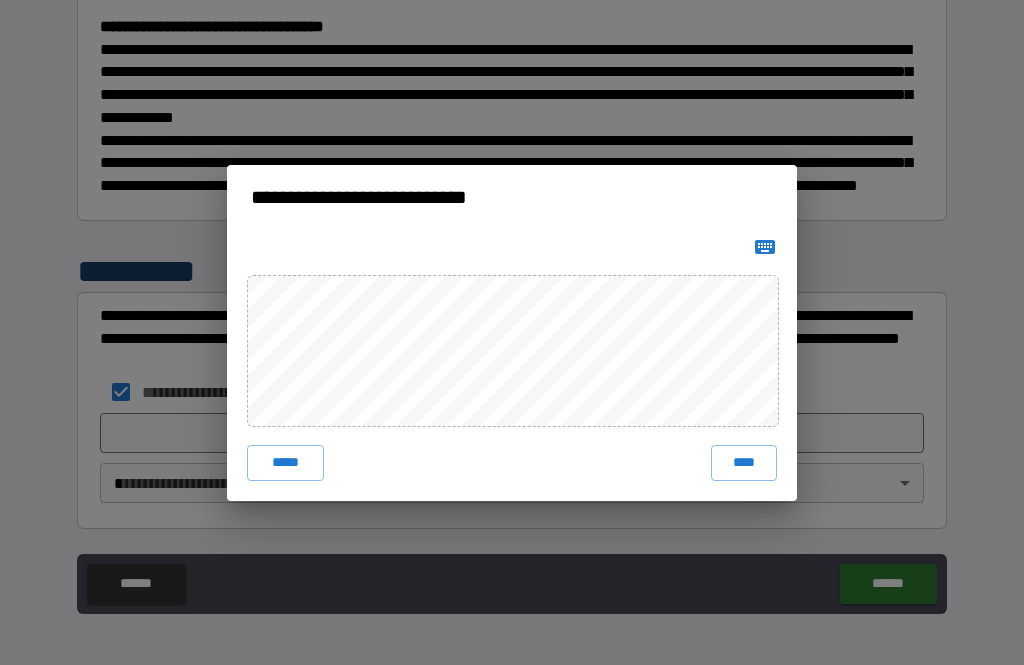 click on "****" at bounding box center [744, 463] 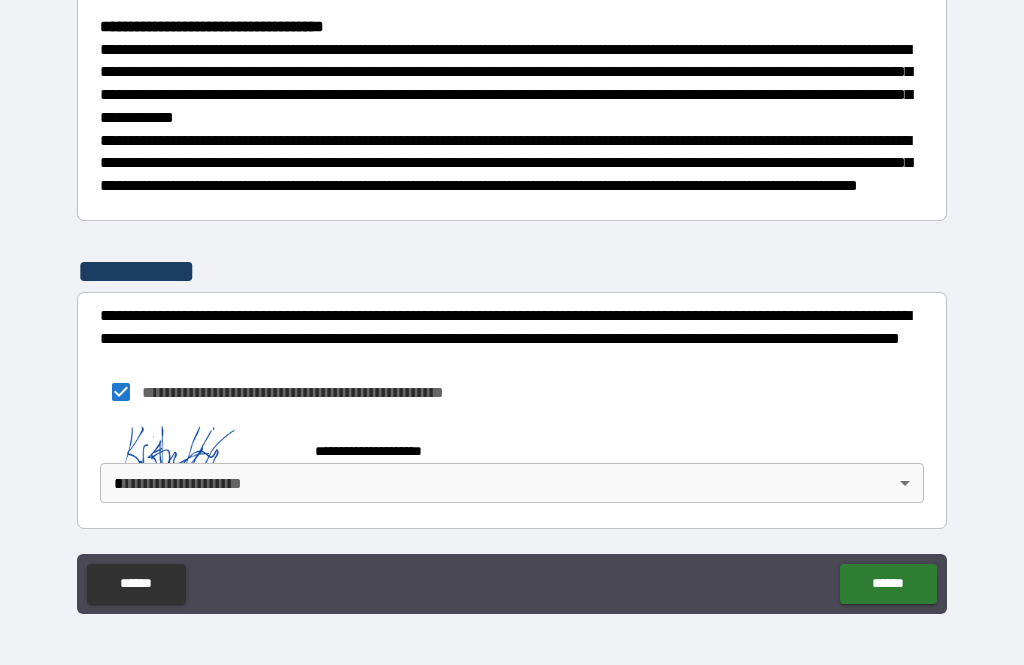 scroll, scrollTop: 556, scrollLeft: 0, axis: vertical 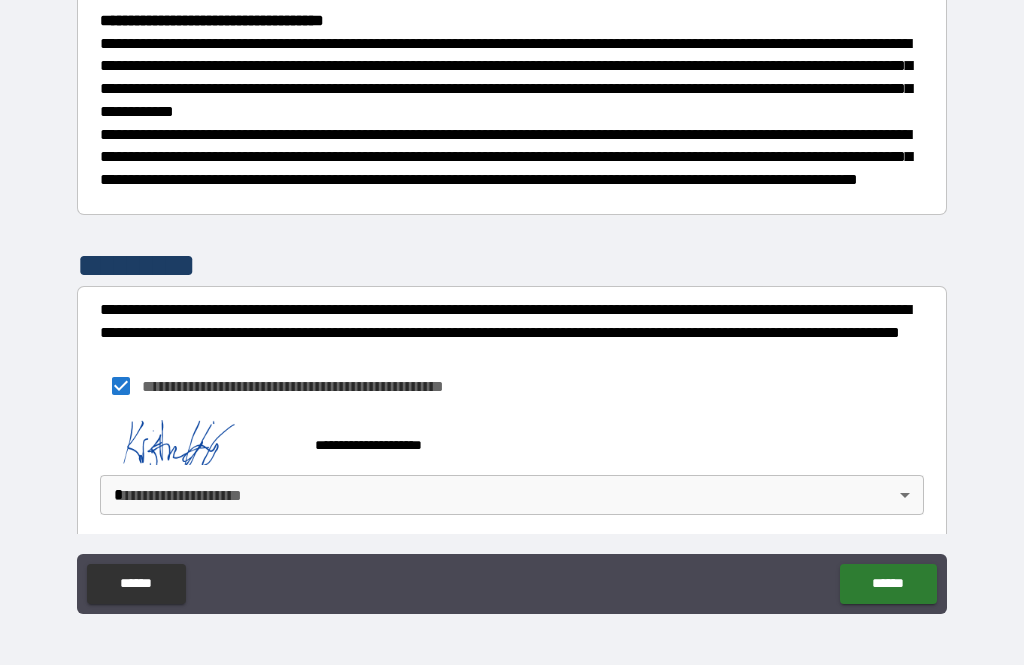 click on "**********" at bounding box center (512, 300) 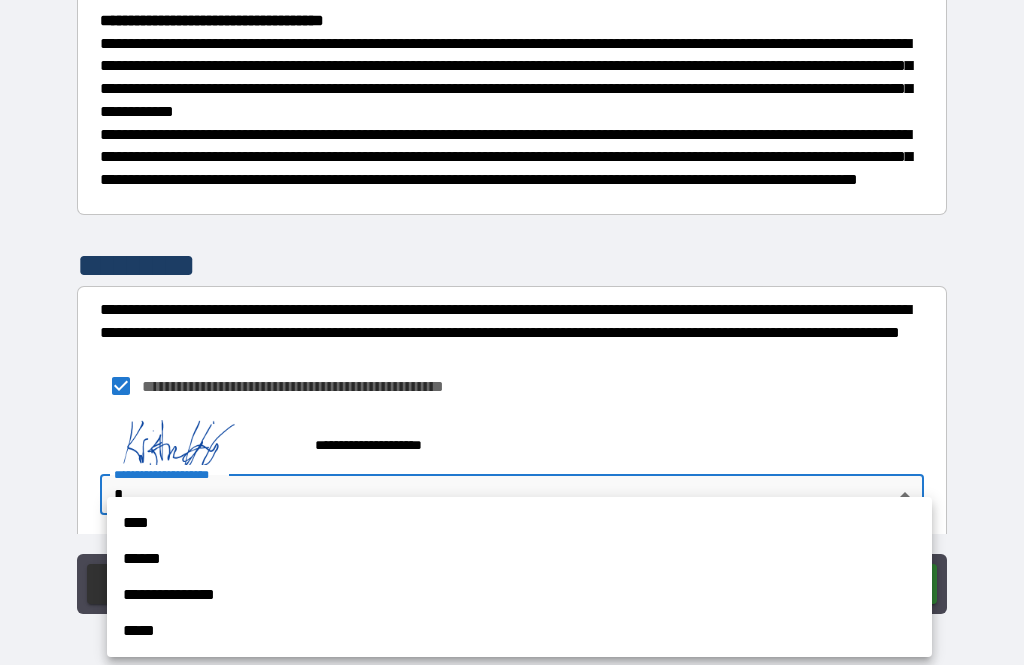 click on "****" at bounding box center (519, 523) 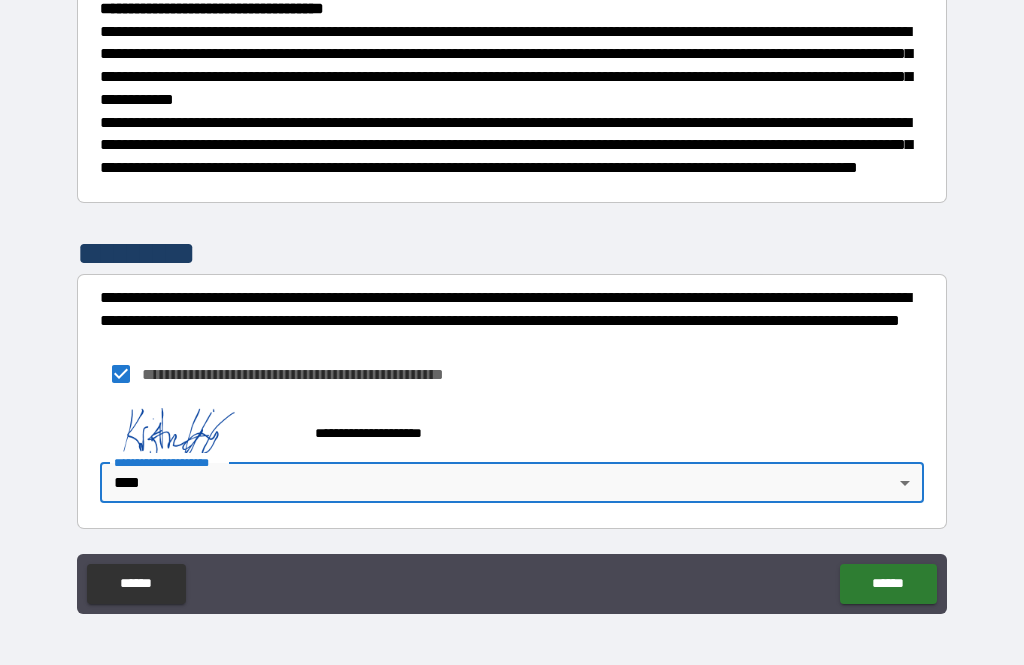 scroll, scrollTop: 583, scrollLeft: 0, axis: vertical 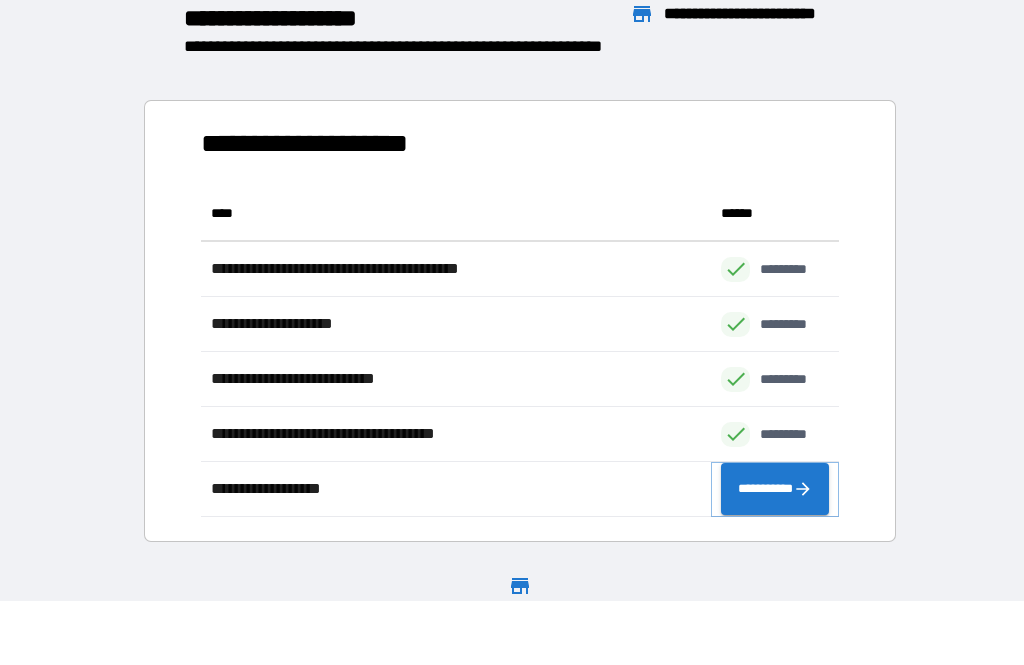click on "**********" at bounding box center (775, 489) 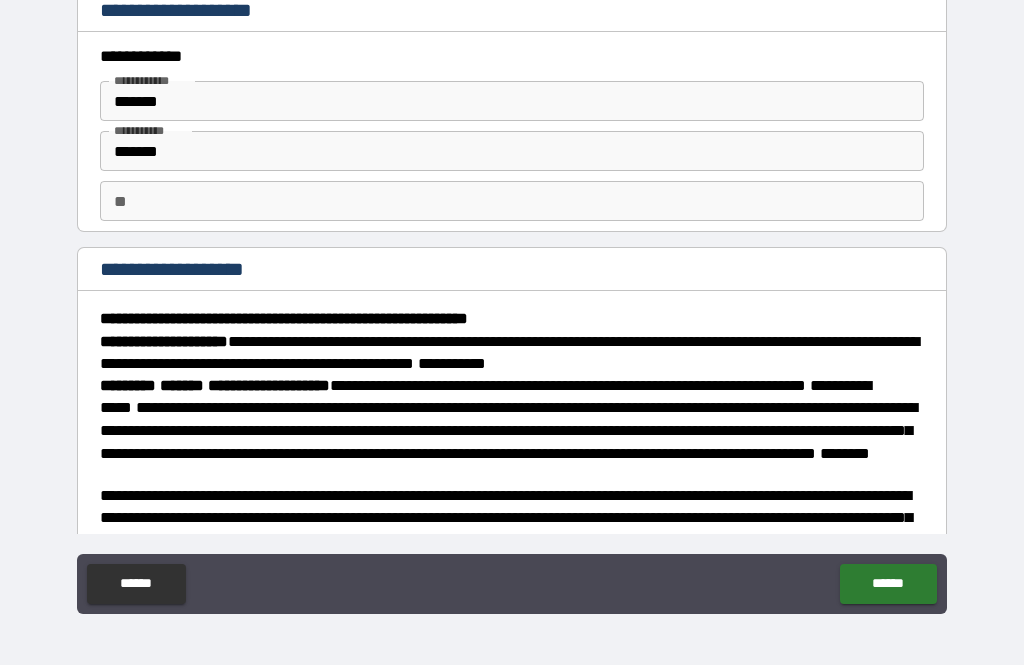 click on "**" at bounding box center (512, 201) 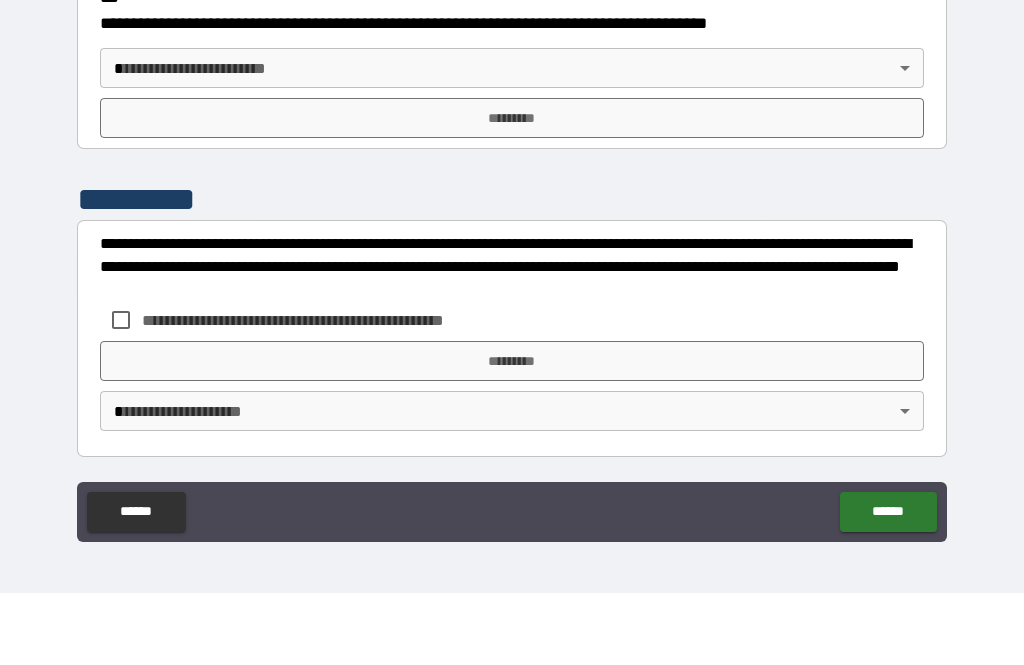 scroll, scrollTop: 2321, scrollLeft: 0, axis: vertical 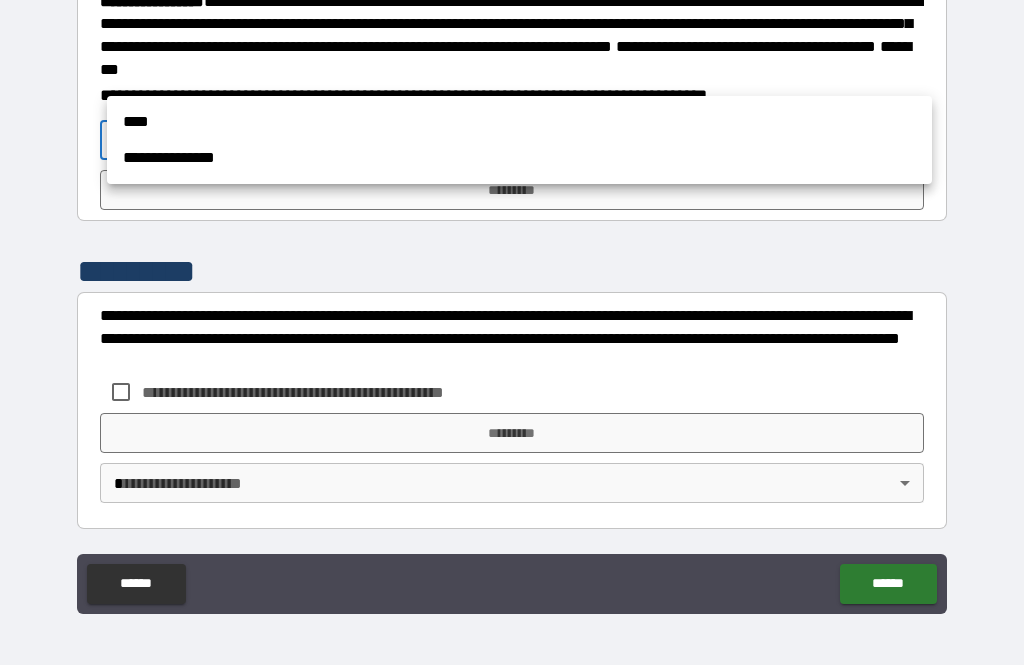 click on "****" at bounding box center [519, 122] 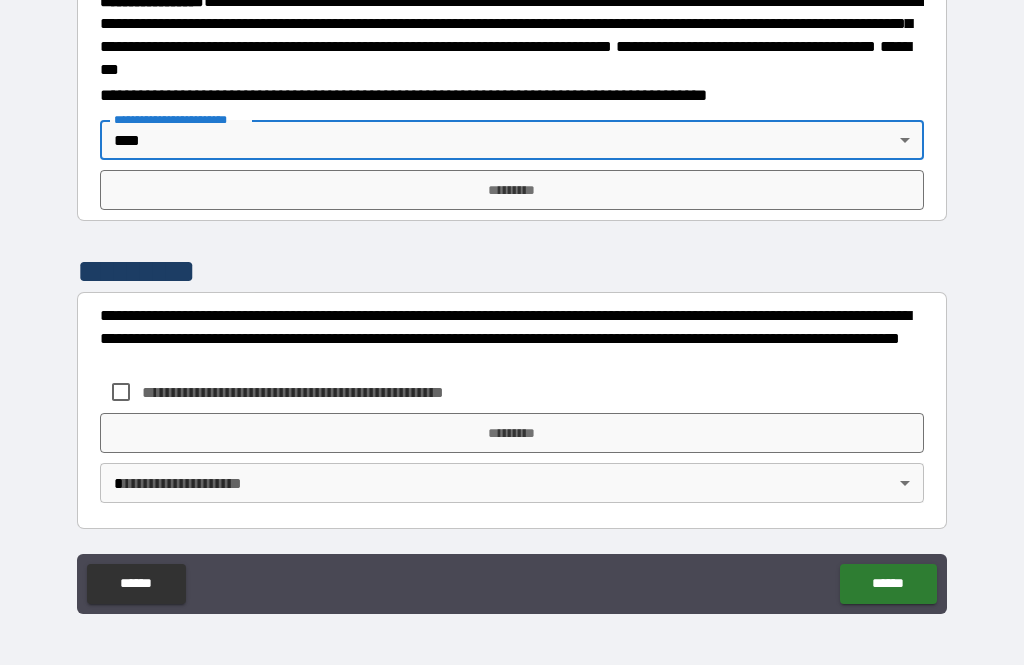 click on "*********" at bounding box center (512, 190) 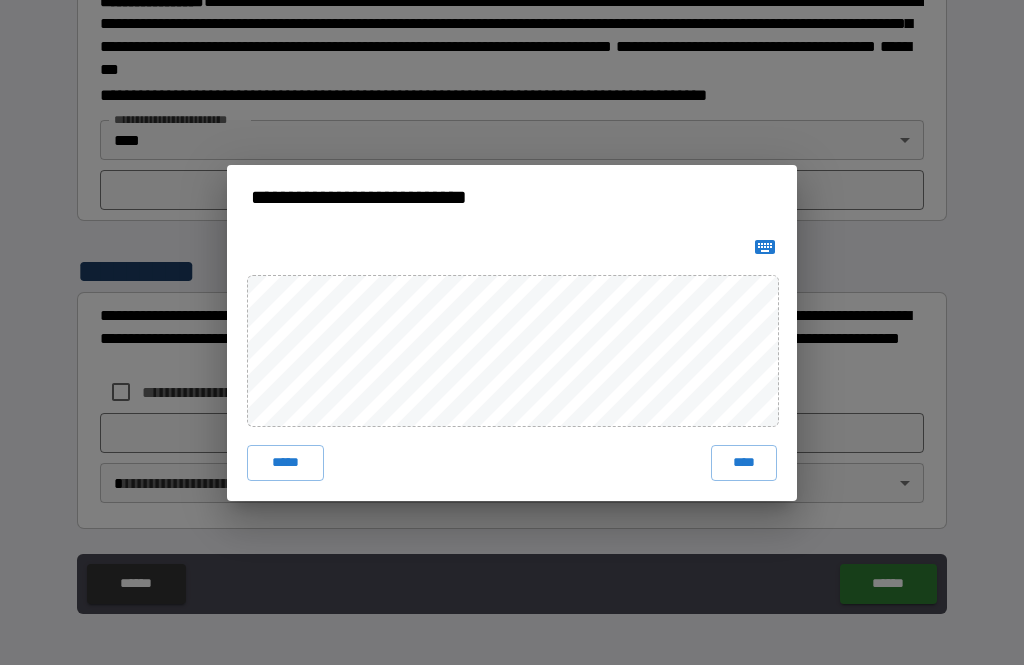 click on "****" at bounding box center (744, 463) 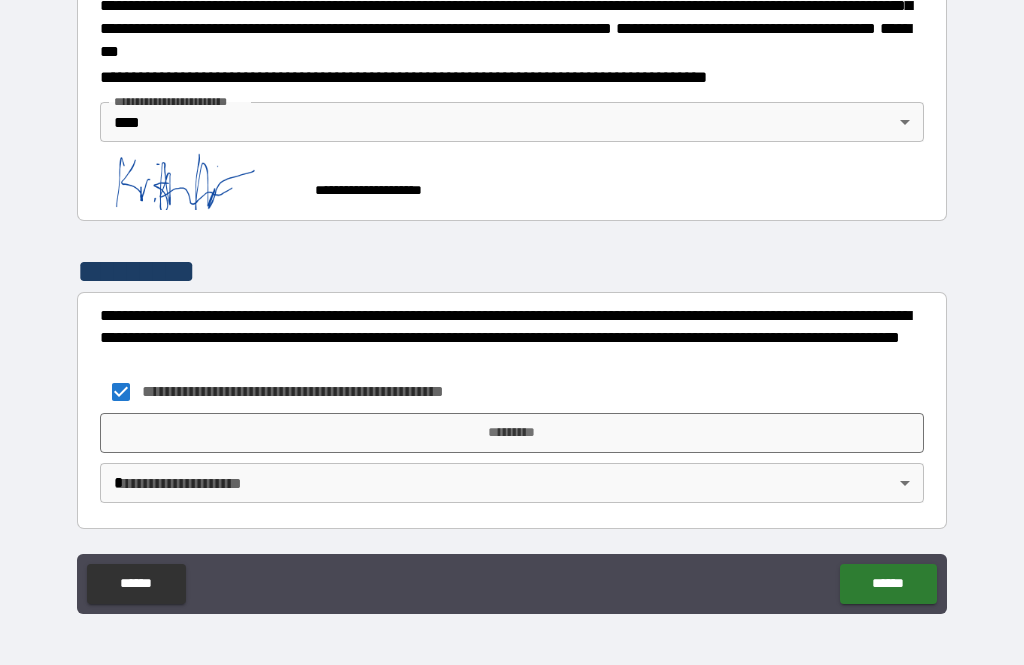 scroll, scrollTop: 2338, scrollLeft: 0, axis: vertical 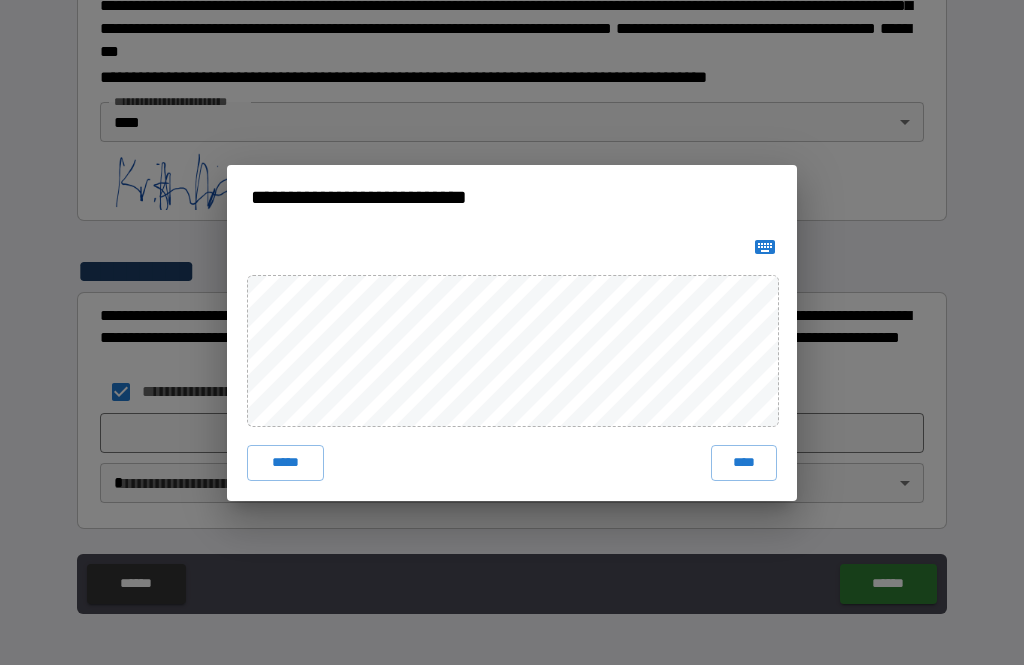 click on "****" at bounding box center (744, 463) 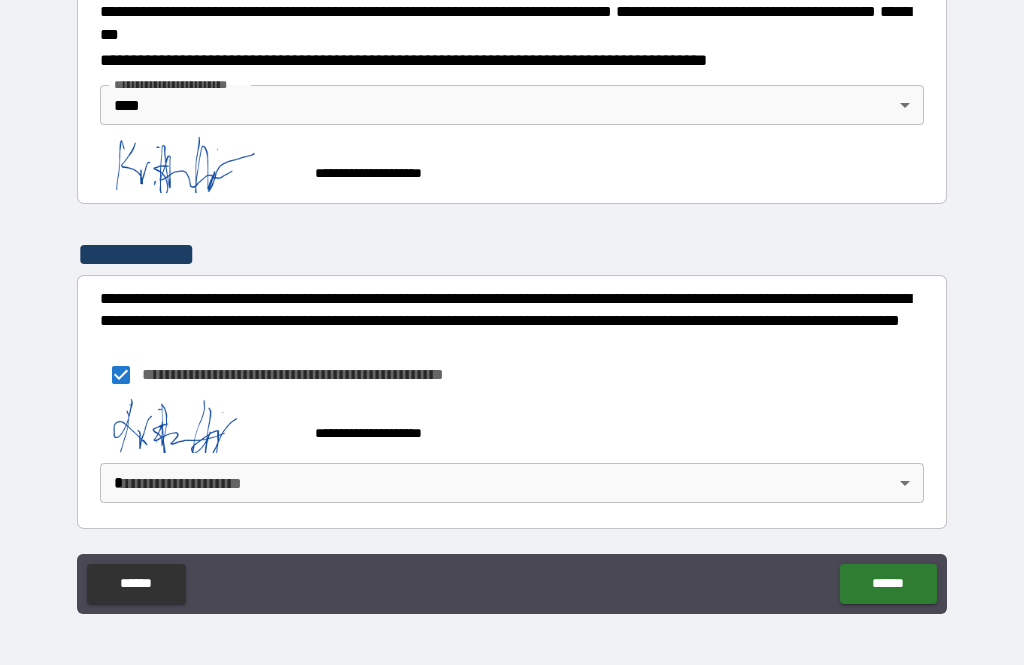 click on "**********" at bounding box center [512, 300] 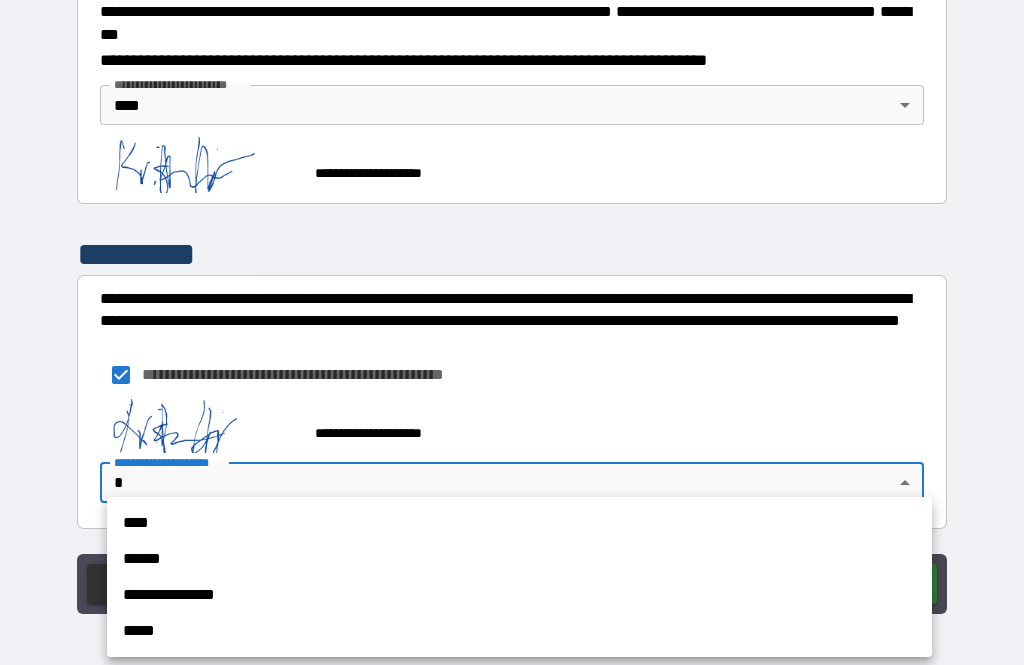 click on "****" at bounding box center (519, 523) 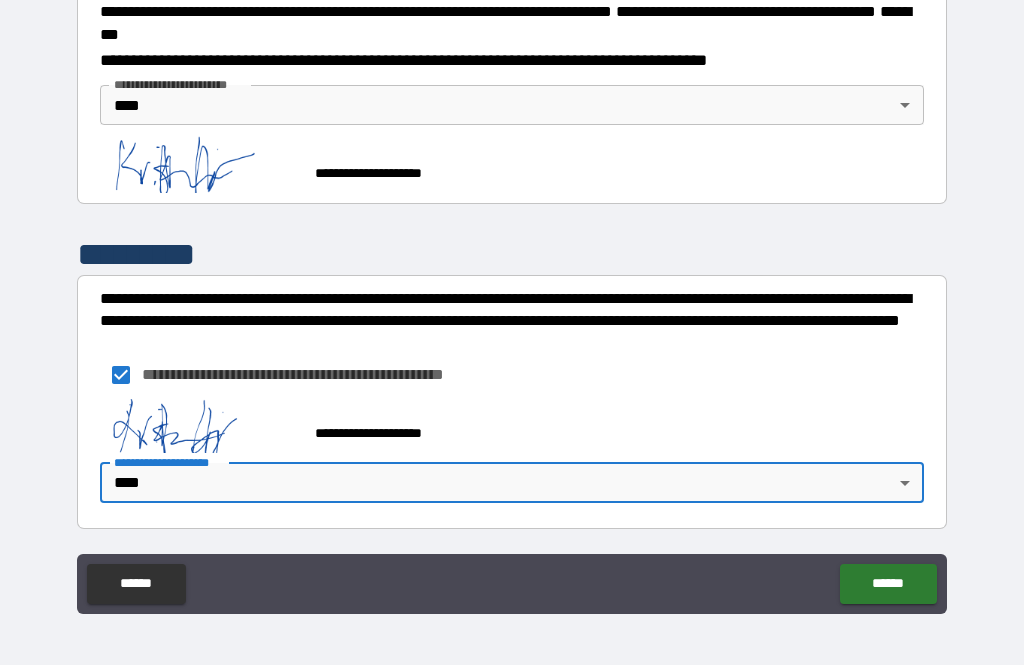scroll, scrollTop: 2355, scrollLeft: 0, axis: vertical 